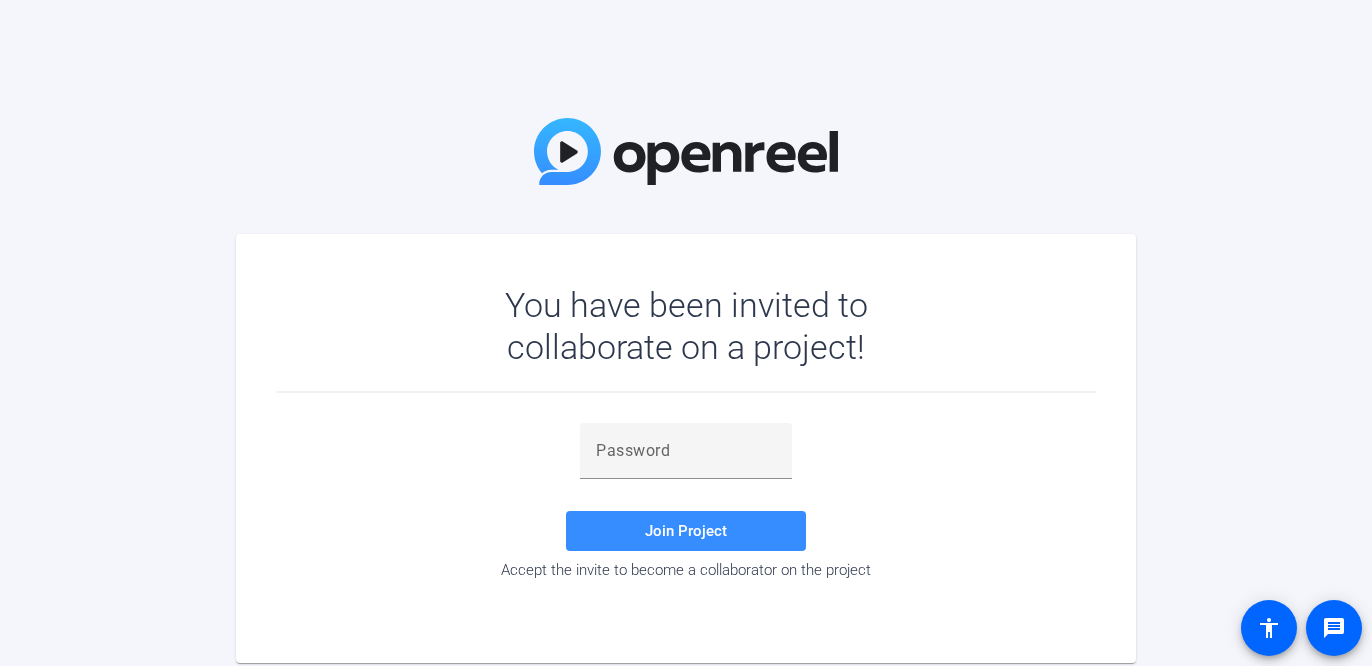 scroll, scrollTop: 0, scrollLeft: 0, axis: both 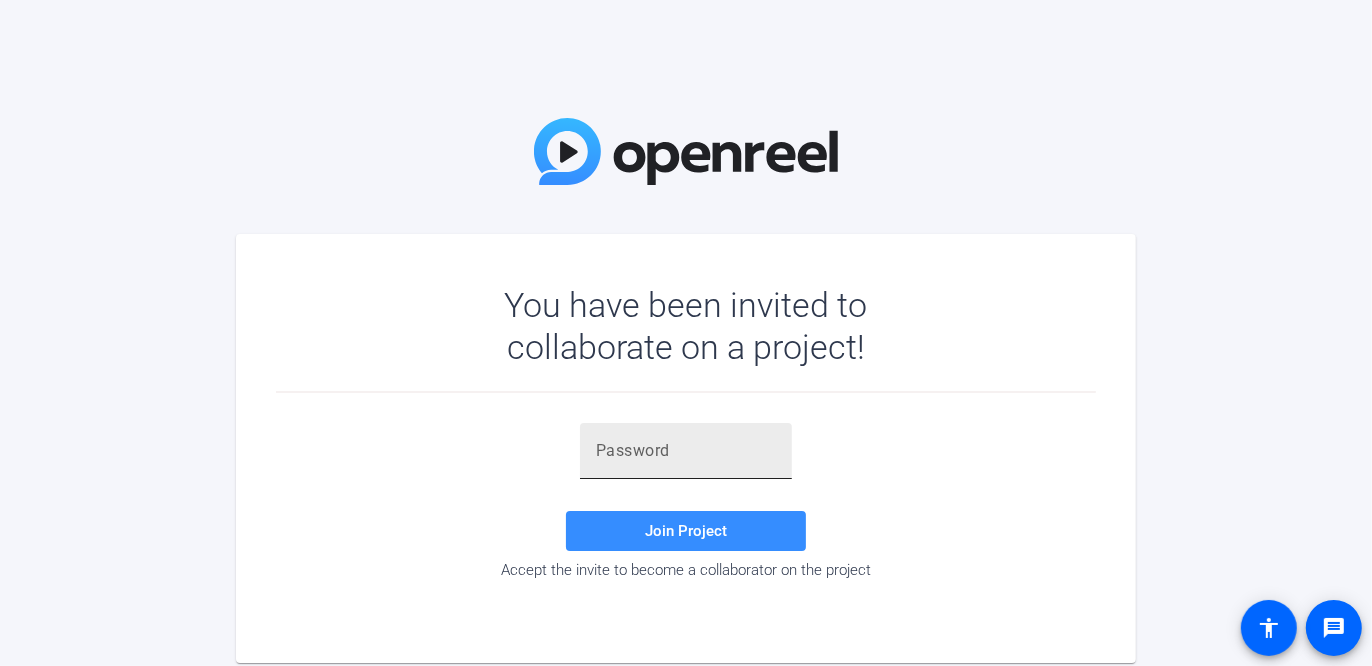 click at bounding box center [686, 451] 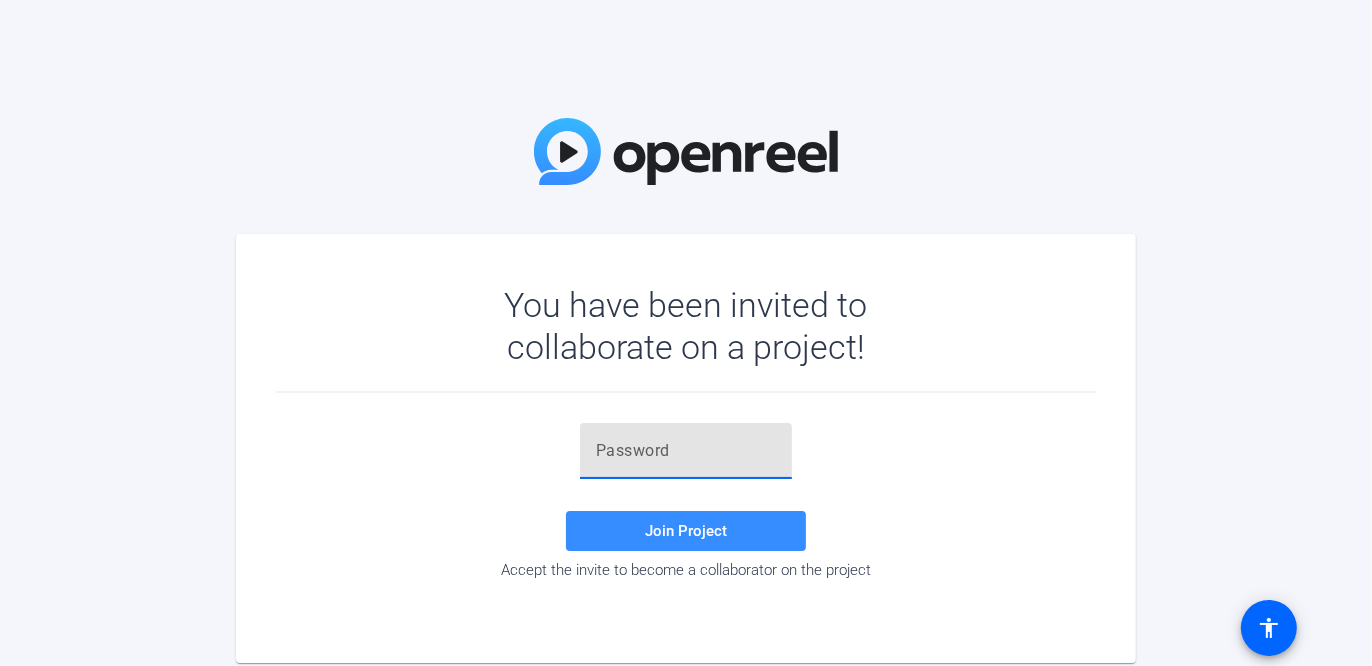 paste on "tDXqc8" 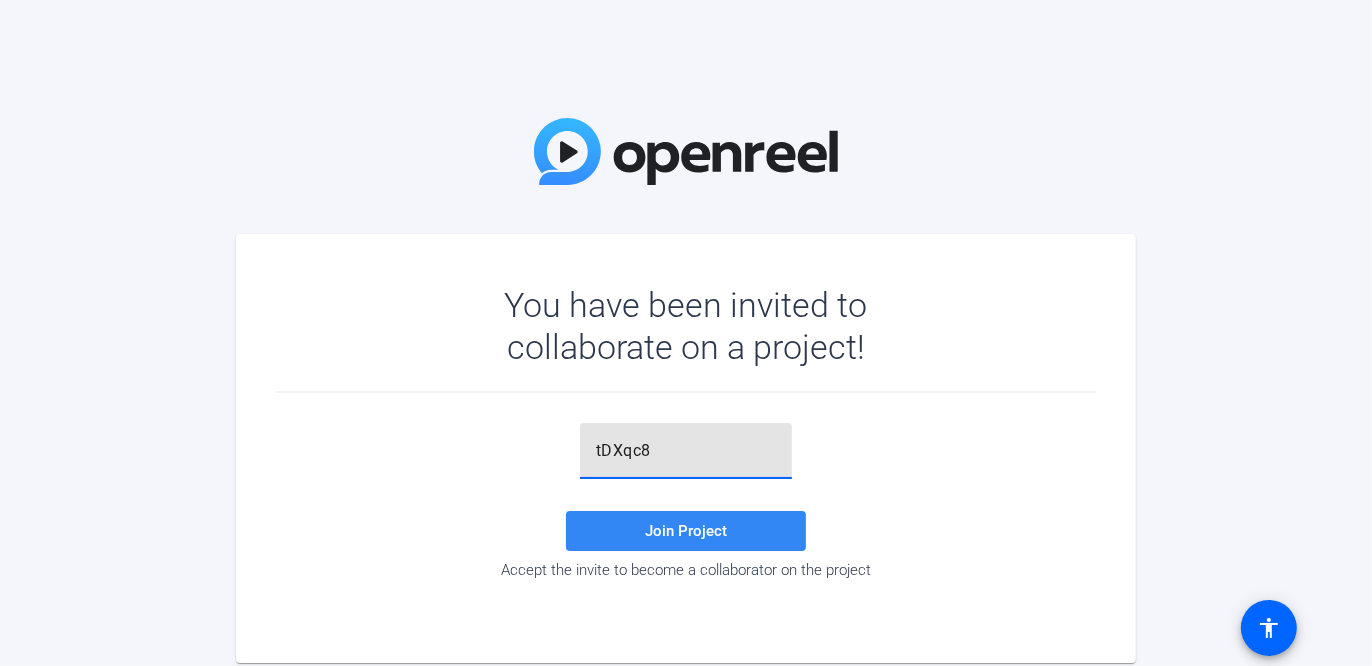 type on "tDXqc8" 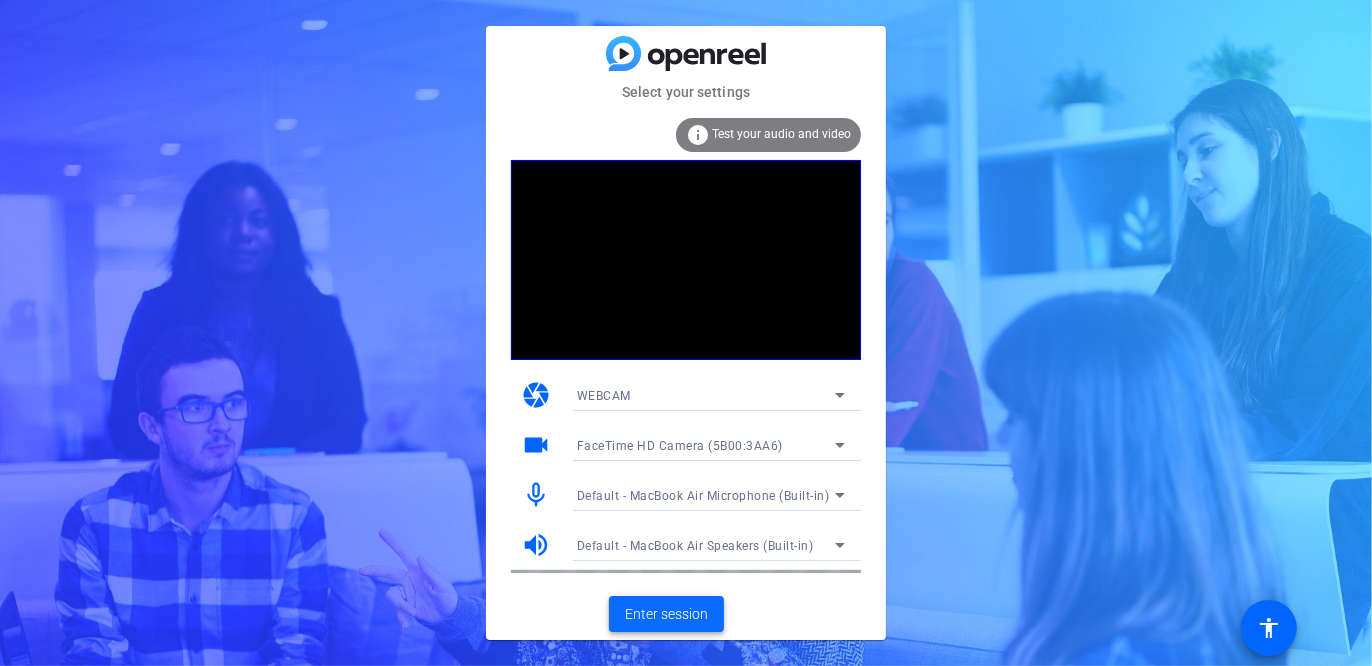 click on "Enter session" 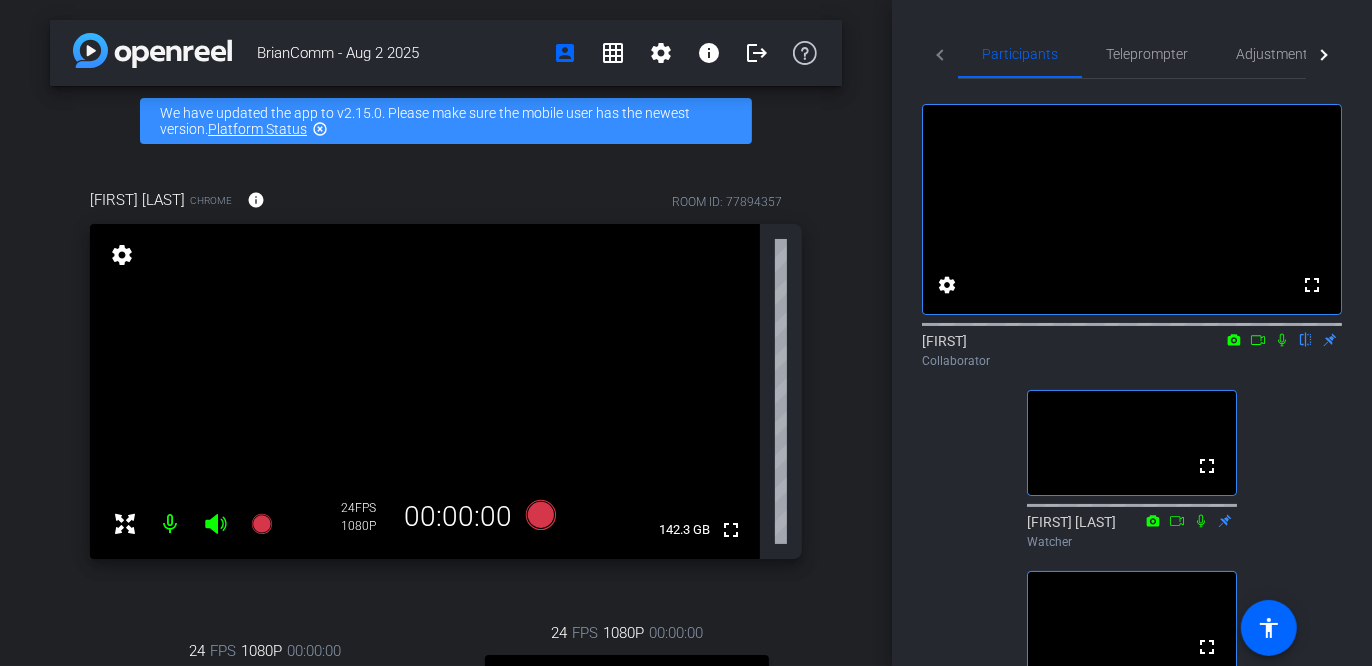 click 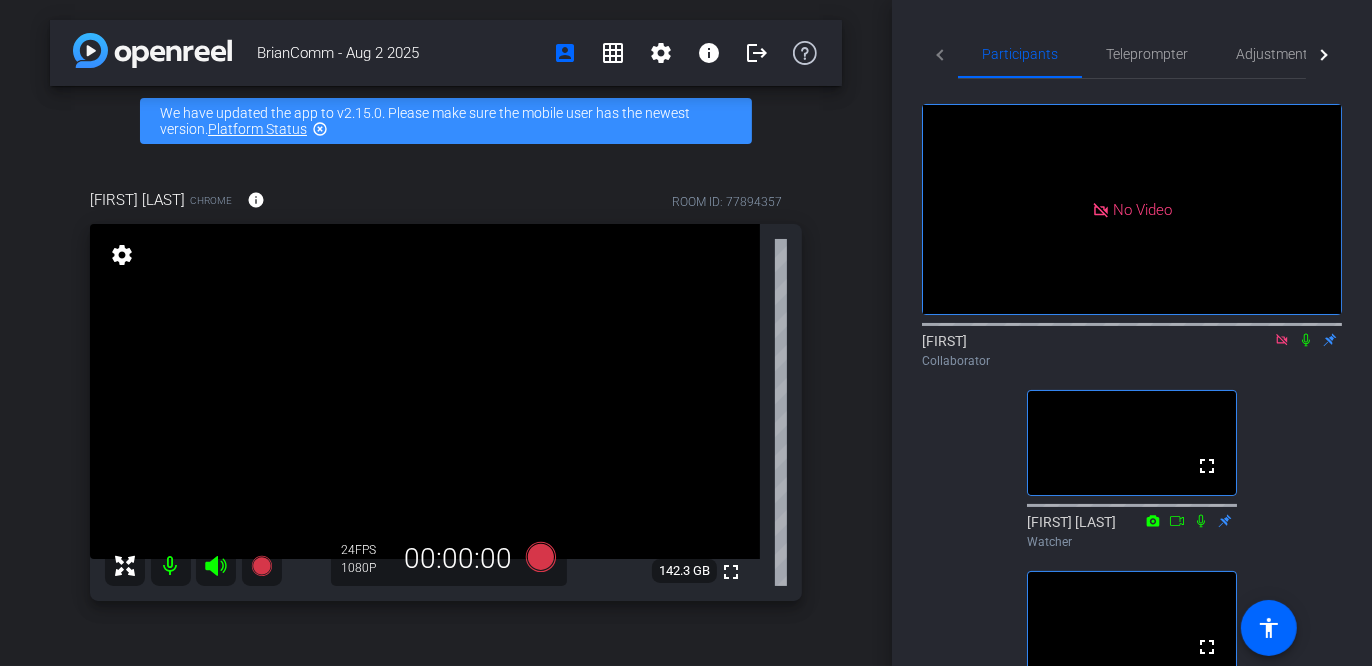 click 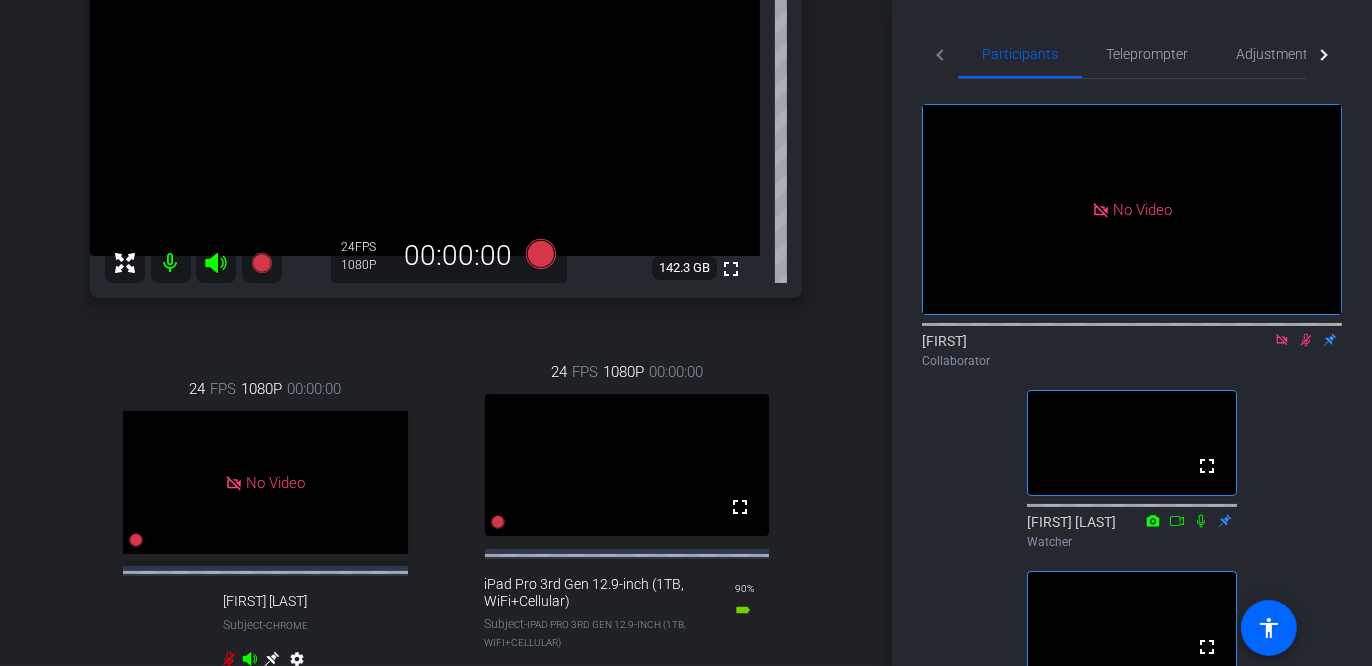 scroll, scrollTop: 301, scrollLeft: 0, axis: vertical 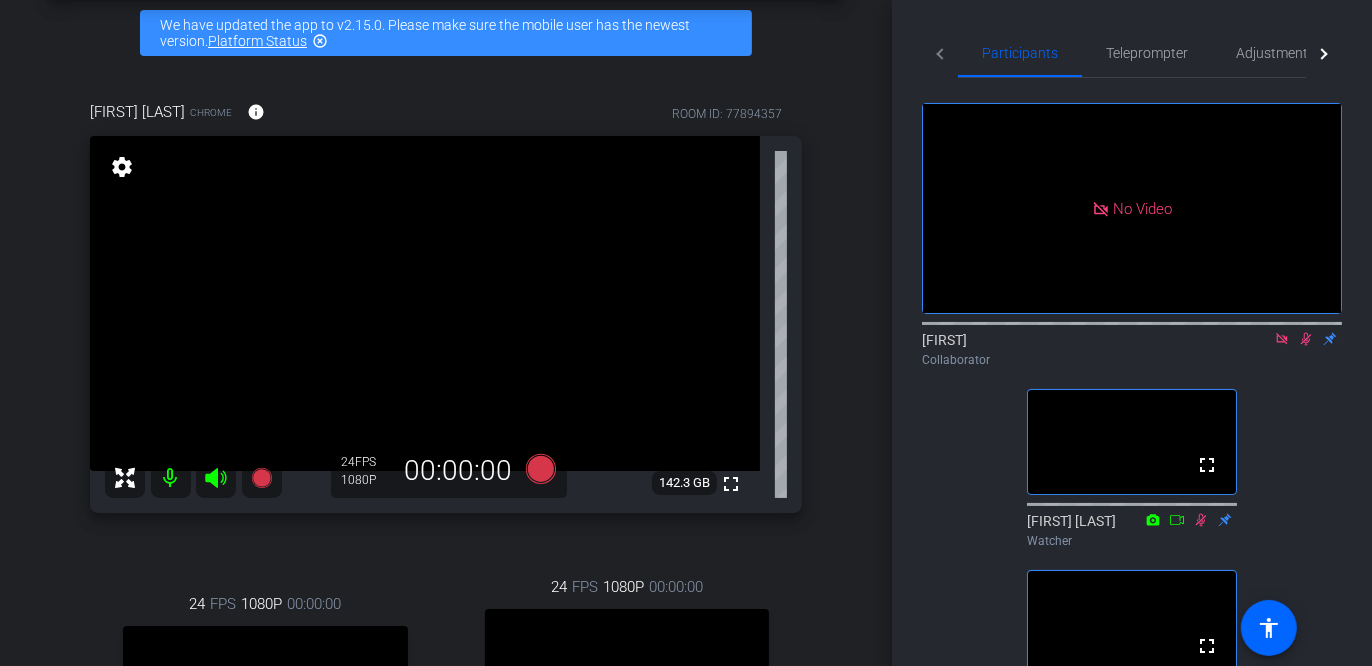 click on "highlight_off" at bounding box center (320, 41) 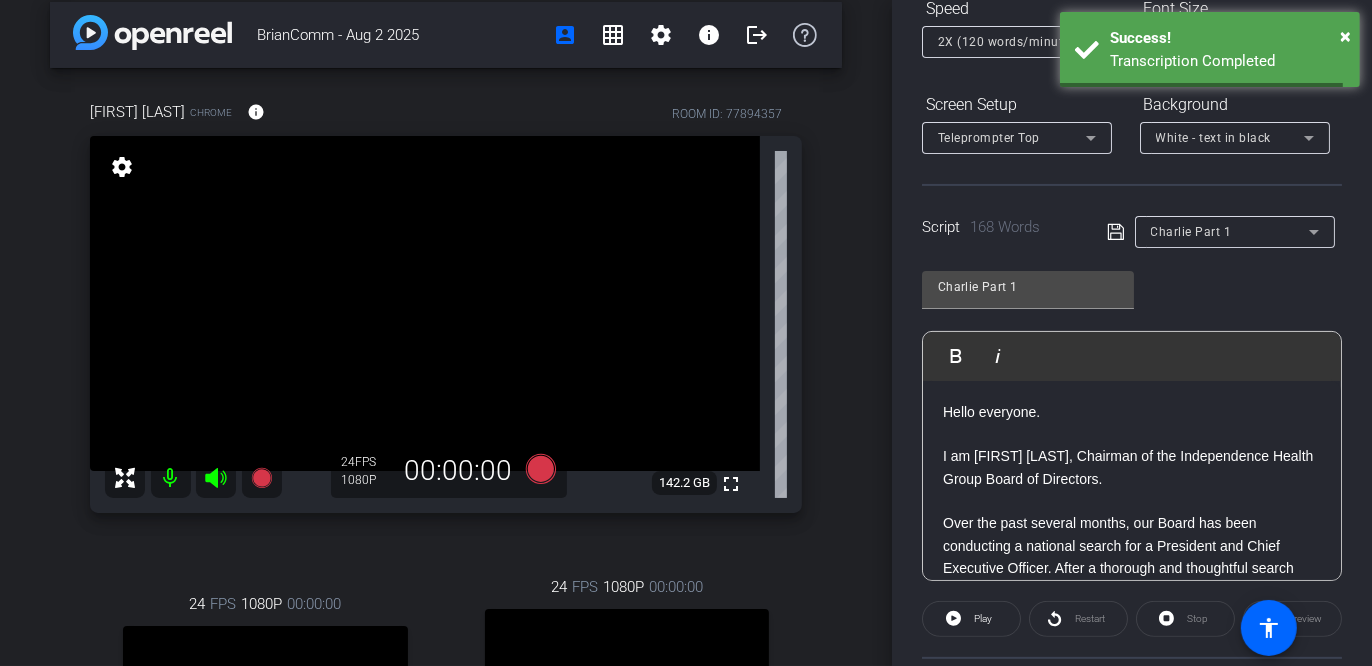 scroll, scrollTop: 230, scrollLeft: 0, axis: vertical 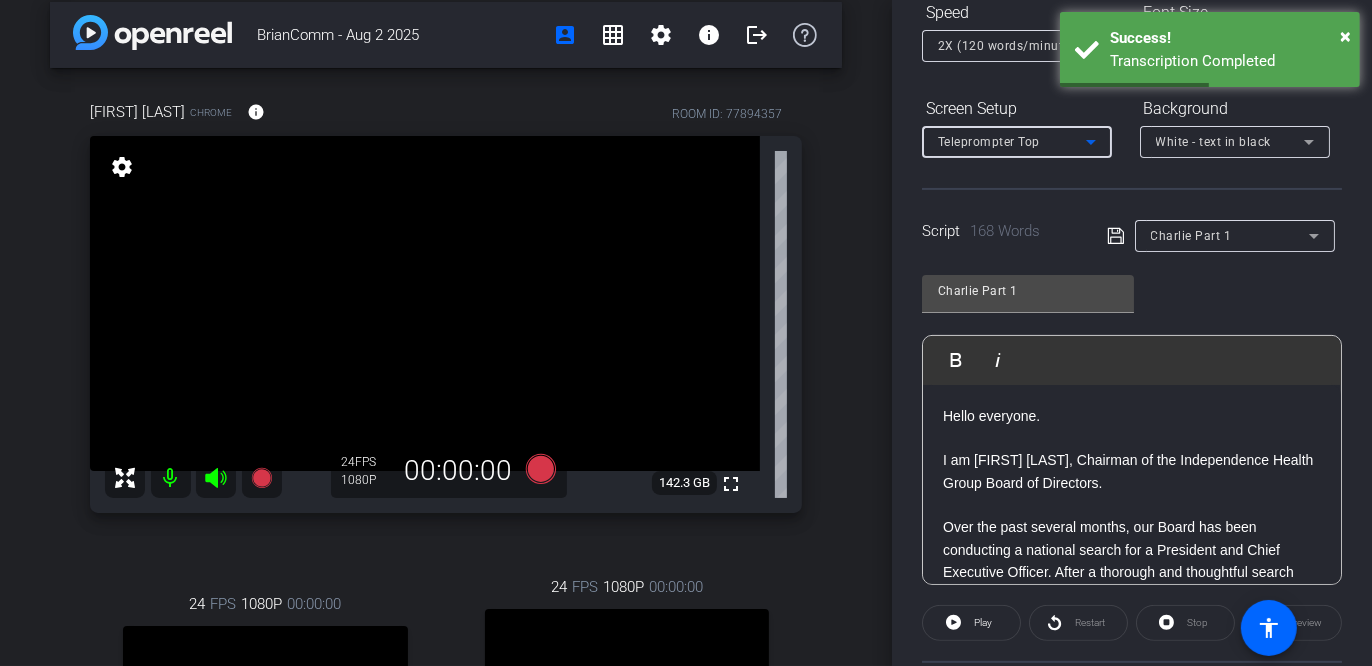 click 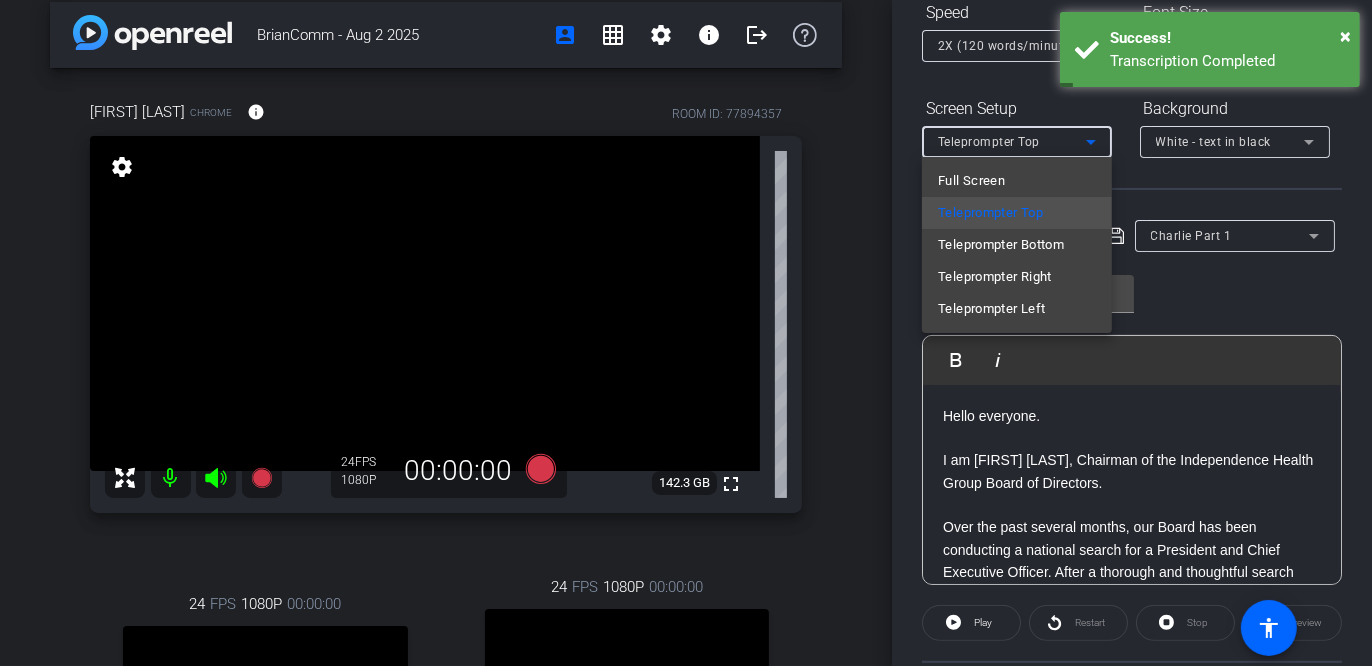 click at bounding box center [686, 333] 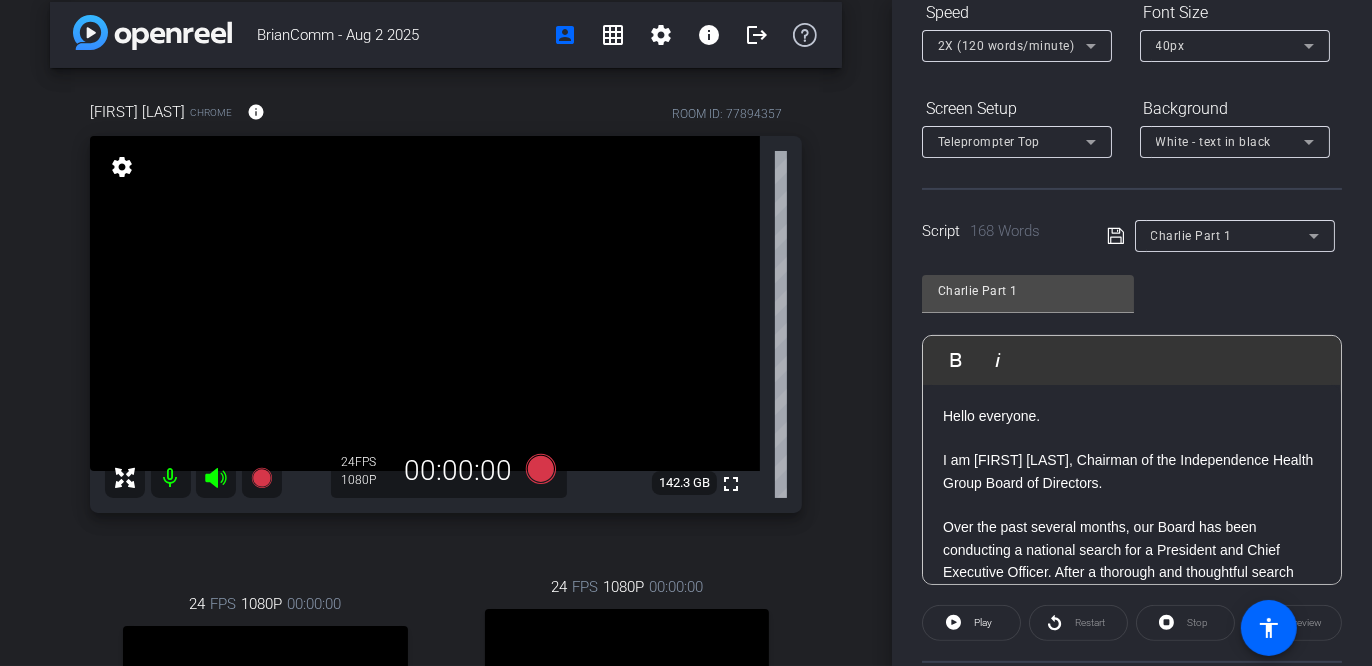 scroll, scrollTop: 0, scrollLeft: 0, axis: both 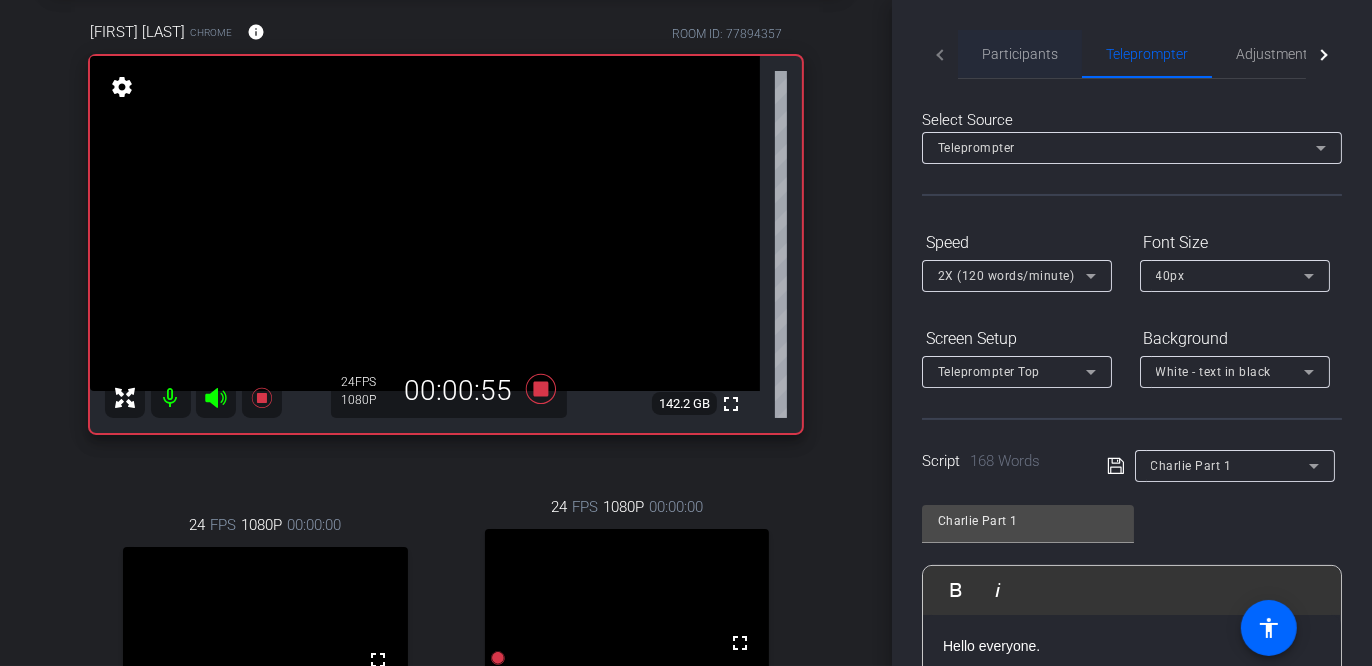 click on "Participants" at bounding box center [1020, 54] 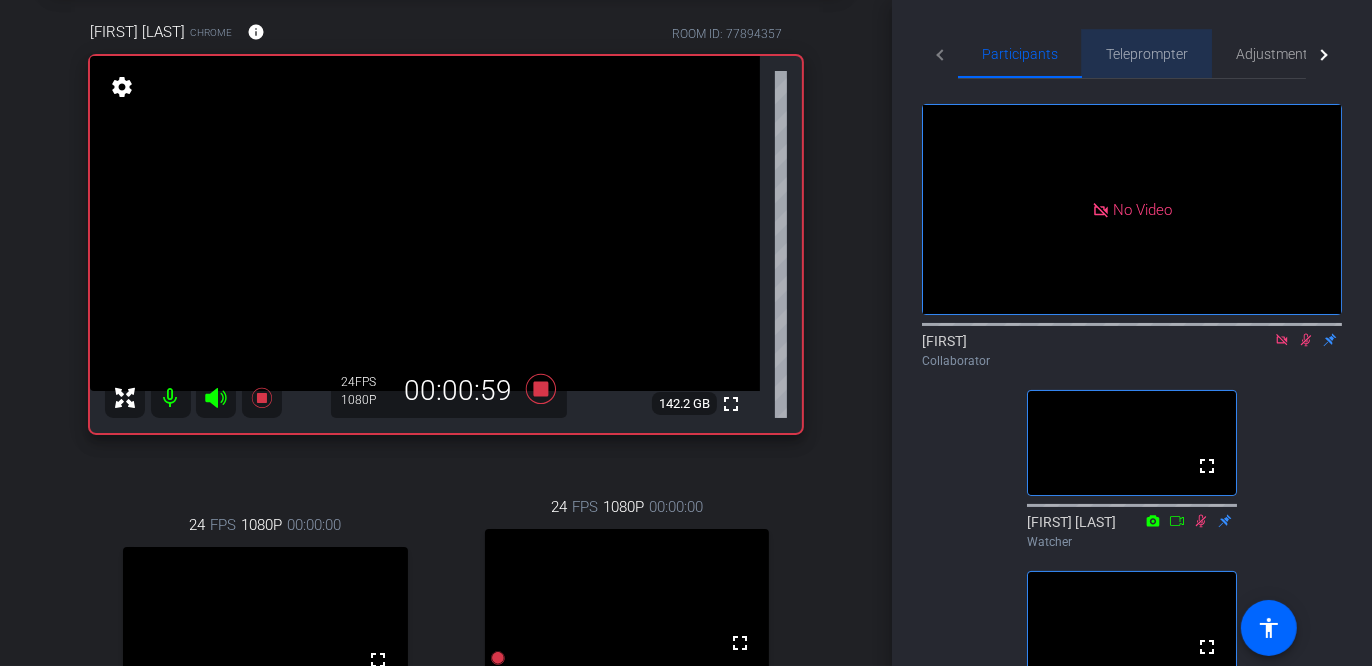 click on "Teleprompter" at bounding box center [1147, 54] 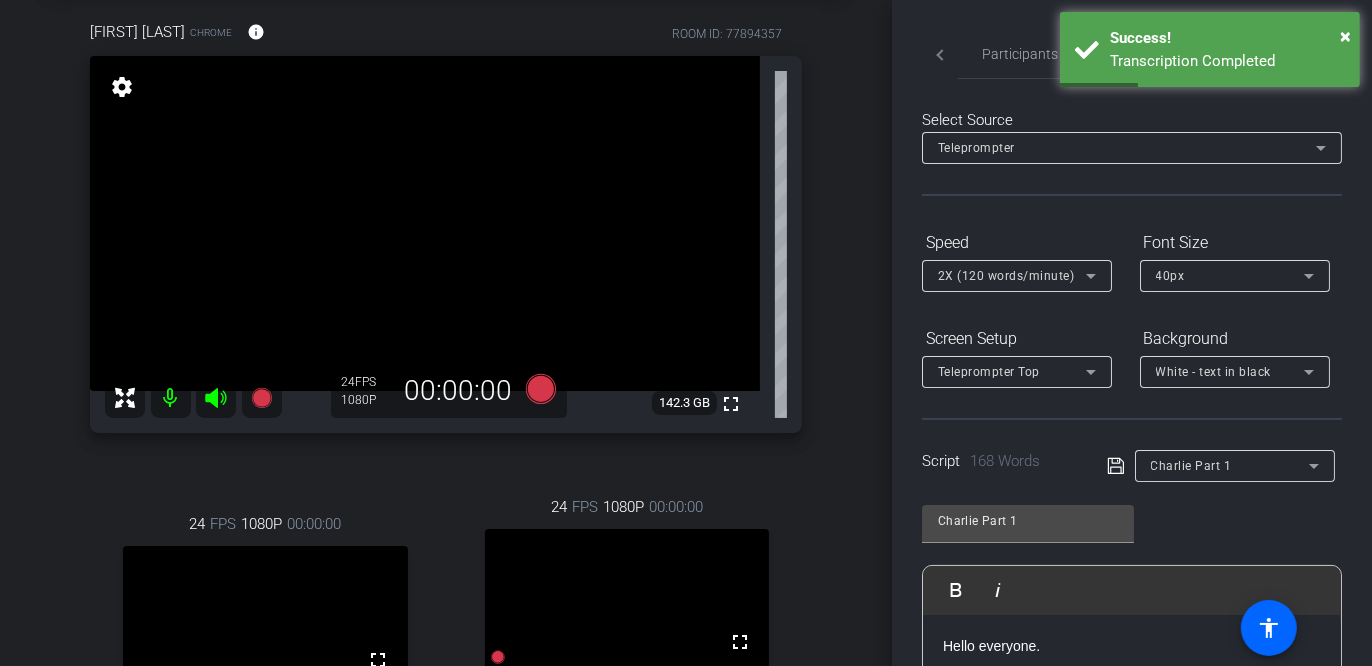 type on "[FIRST] - Part 2" 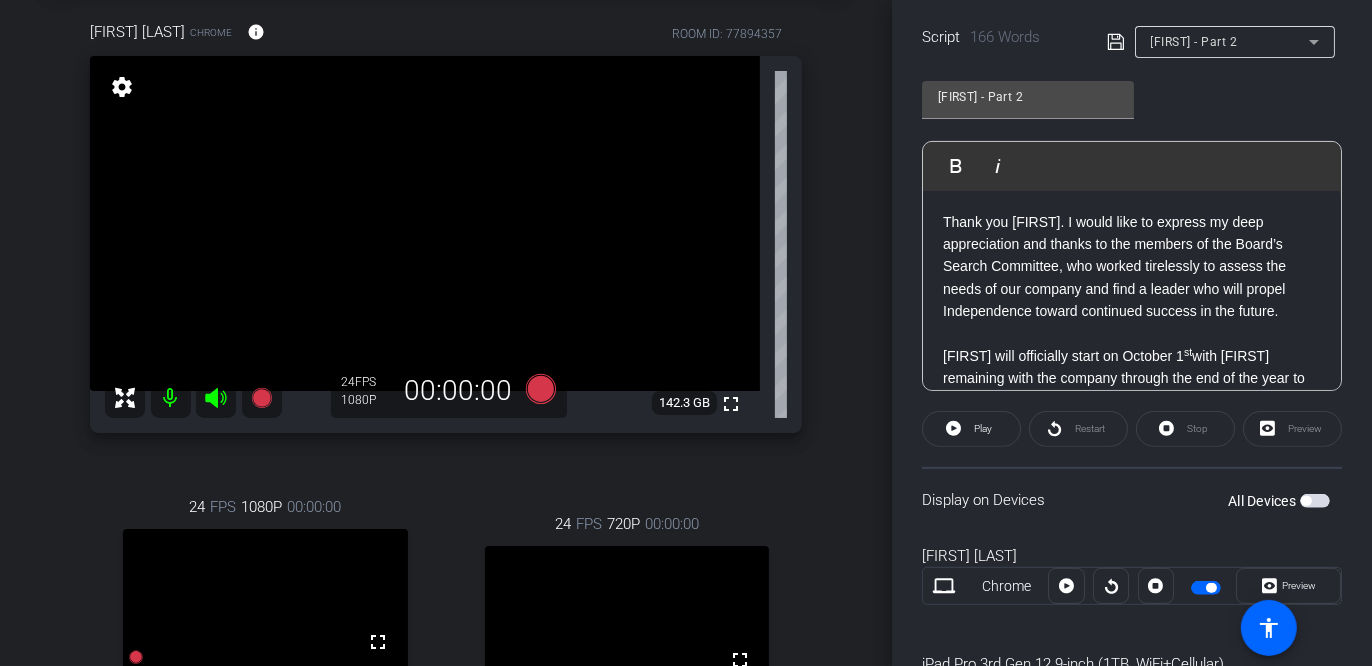 scroll, scrollTop: 420, scrollLeft: 0, axis: vertical 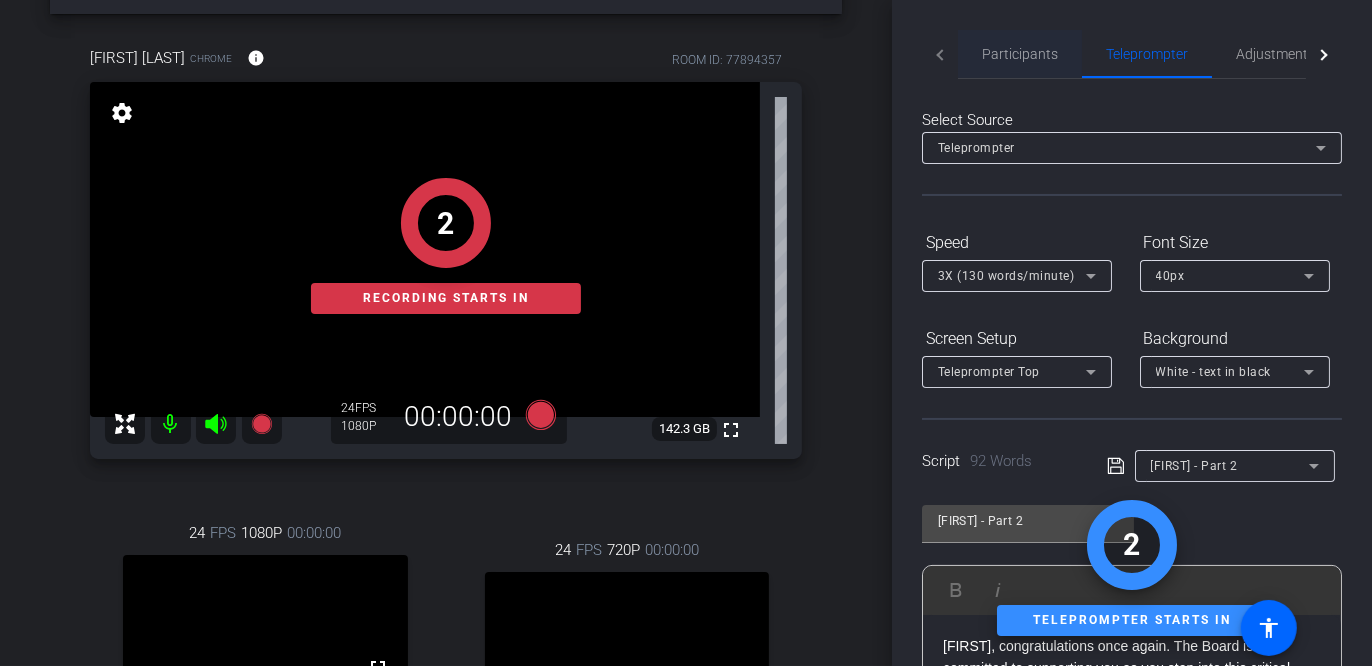 click on "Participants" at bounding box center [1020, 54] 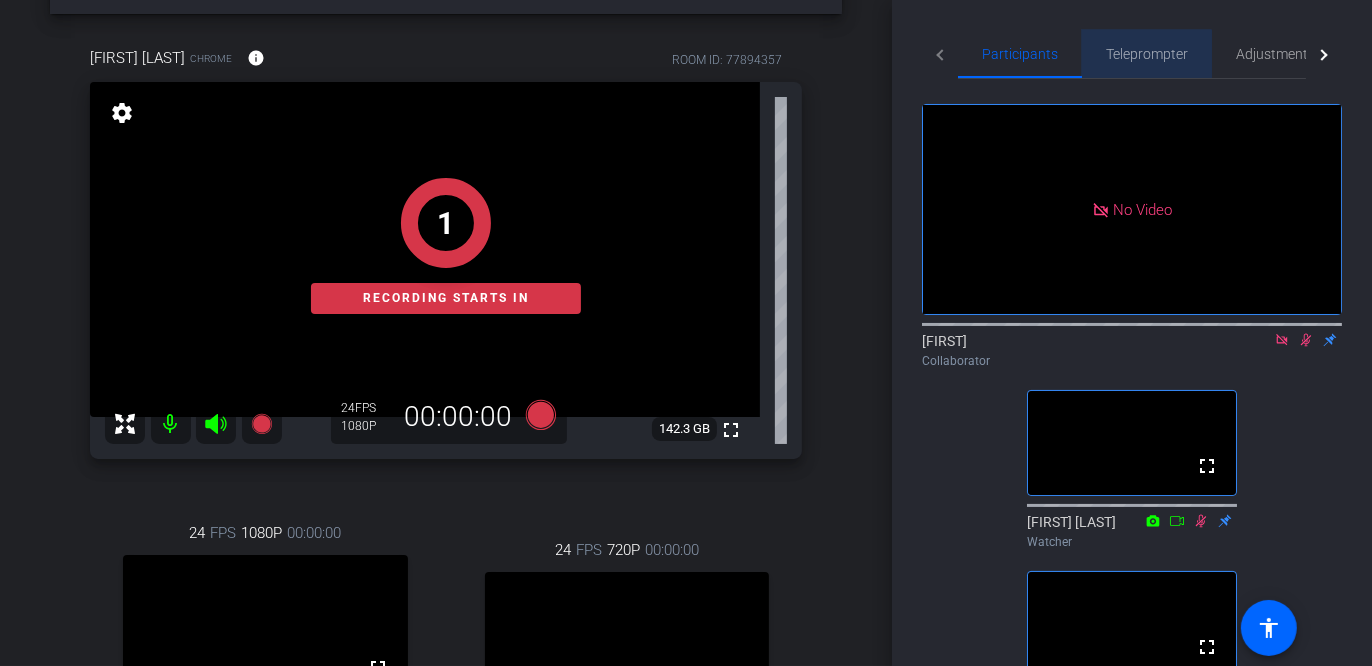 click on "Teleprompter" at bounding box center (1147, 54) 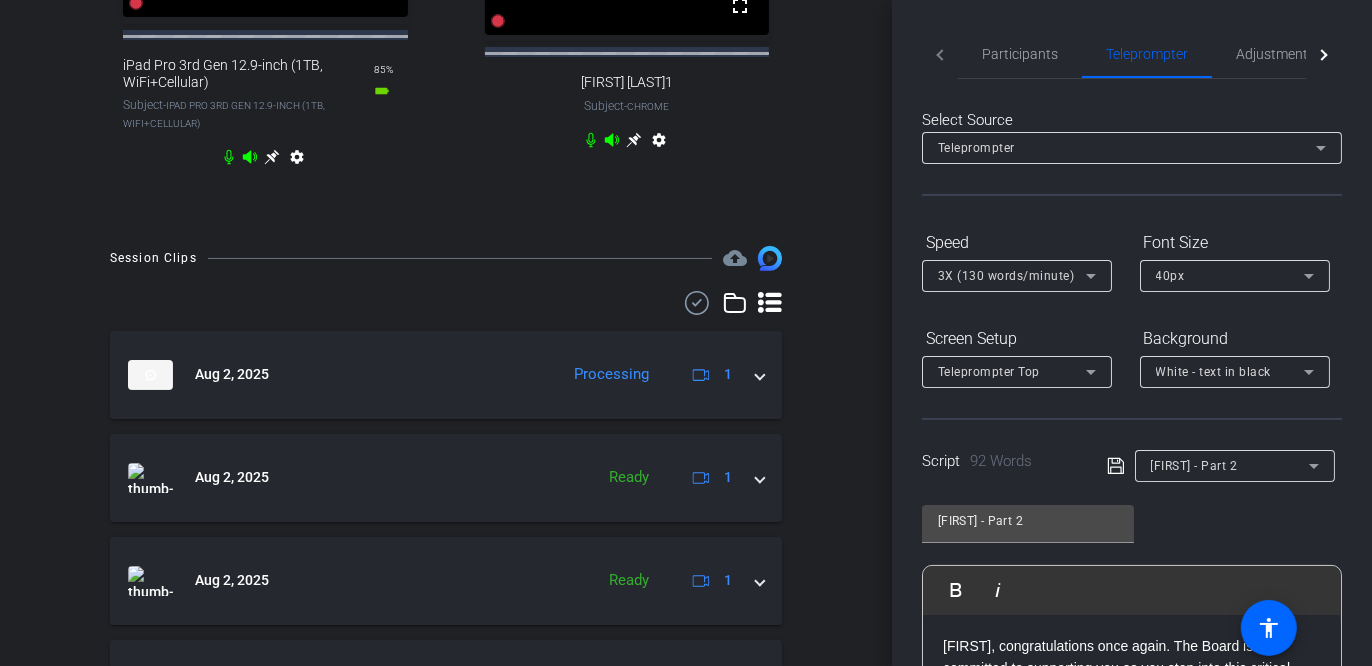 scroll, scrollTop: 755, scrollLeft: 0, axis: vertical 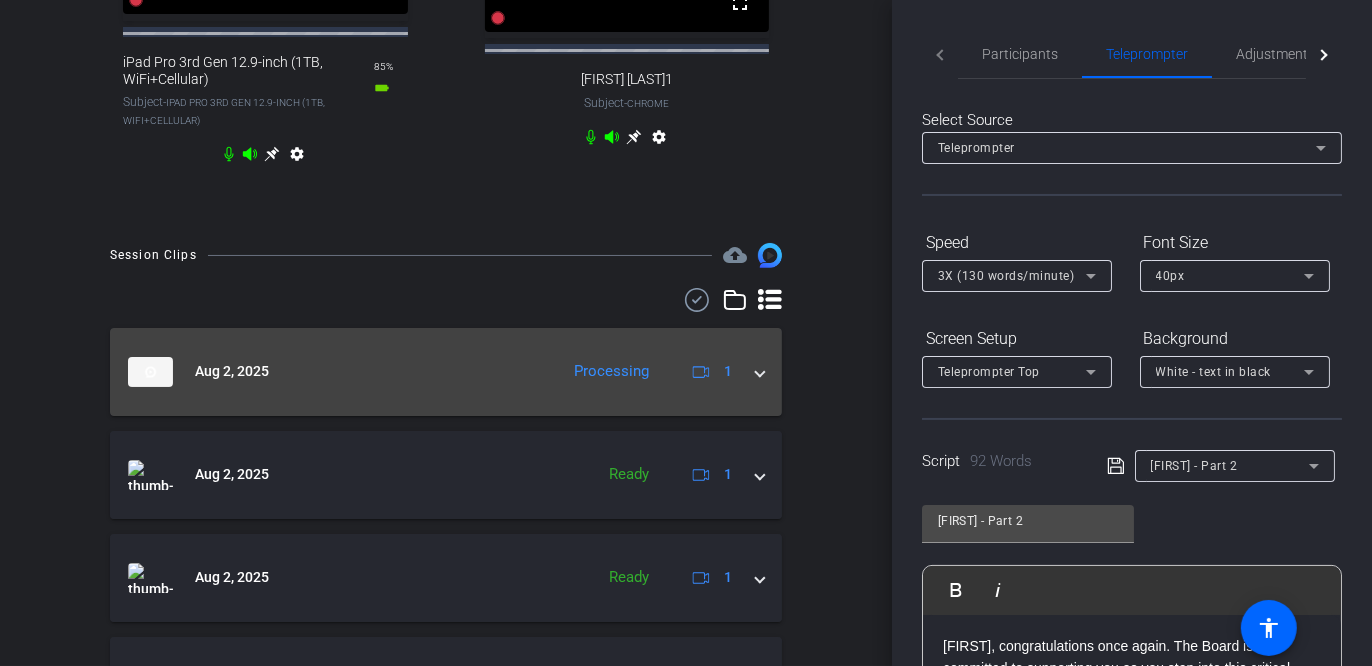 click at bounding box center [760, 371] 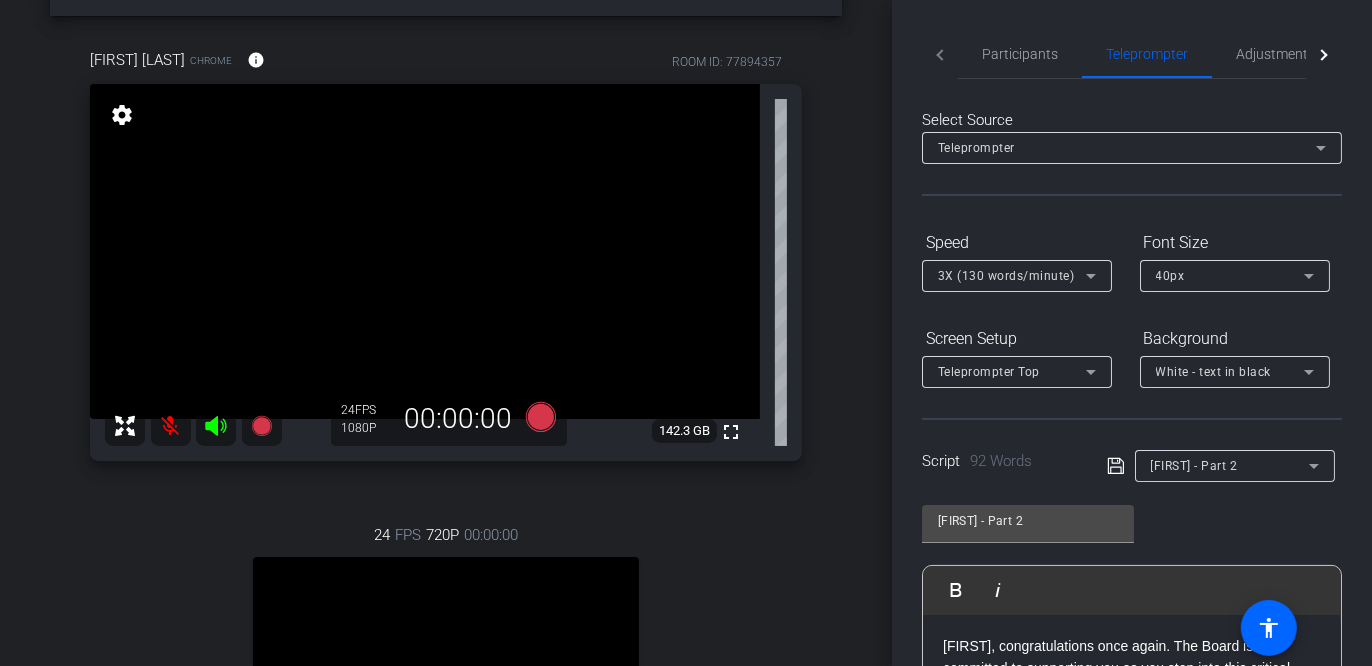 scroll, scrollTop: 45, scrollLeft: 0, axis: vertical 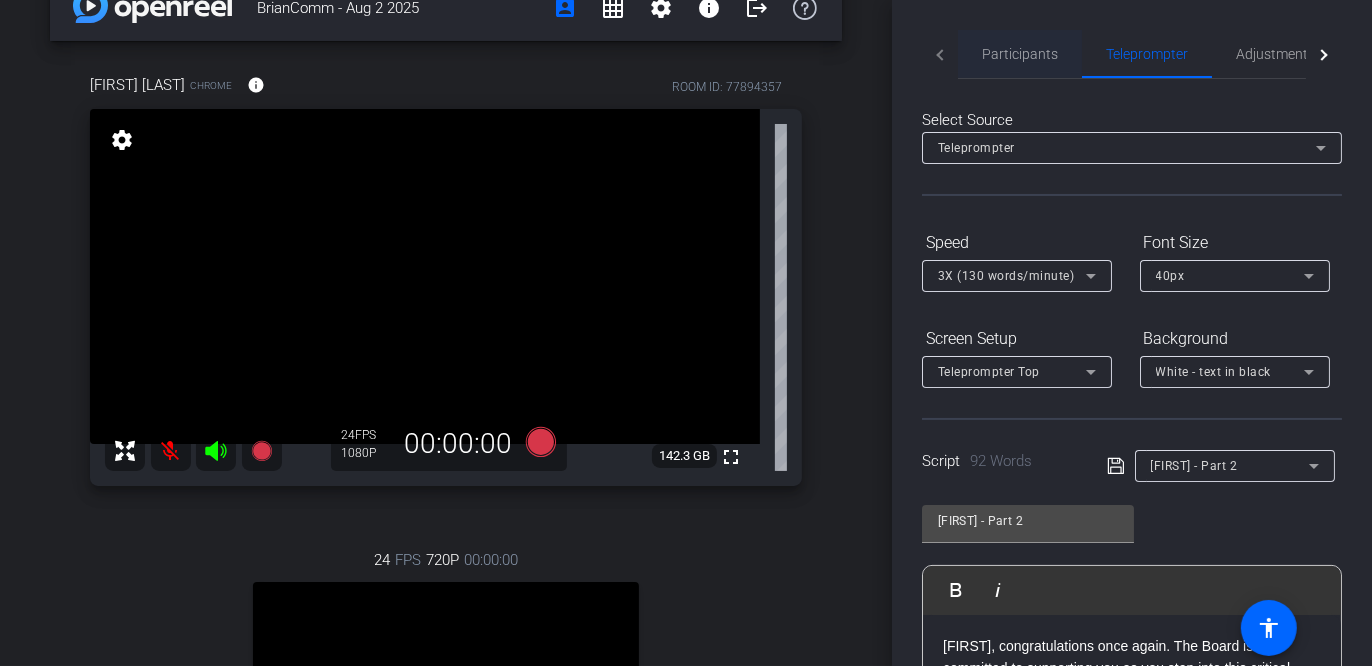 click on "Participants" at bounding box center [1020, 54] 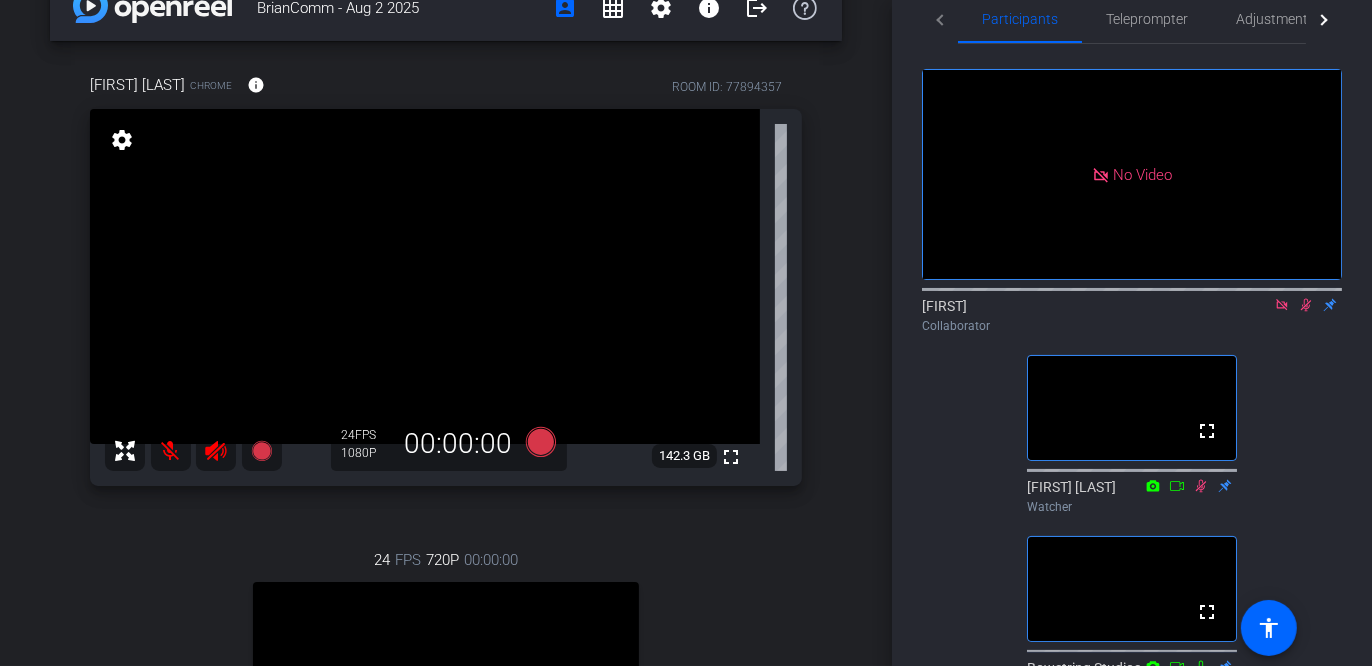 scroll, scrollTop: 0, scrollLeft: 0, axis: both 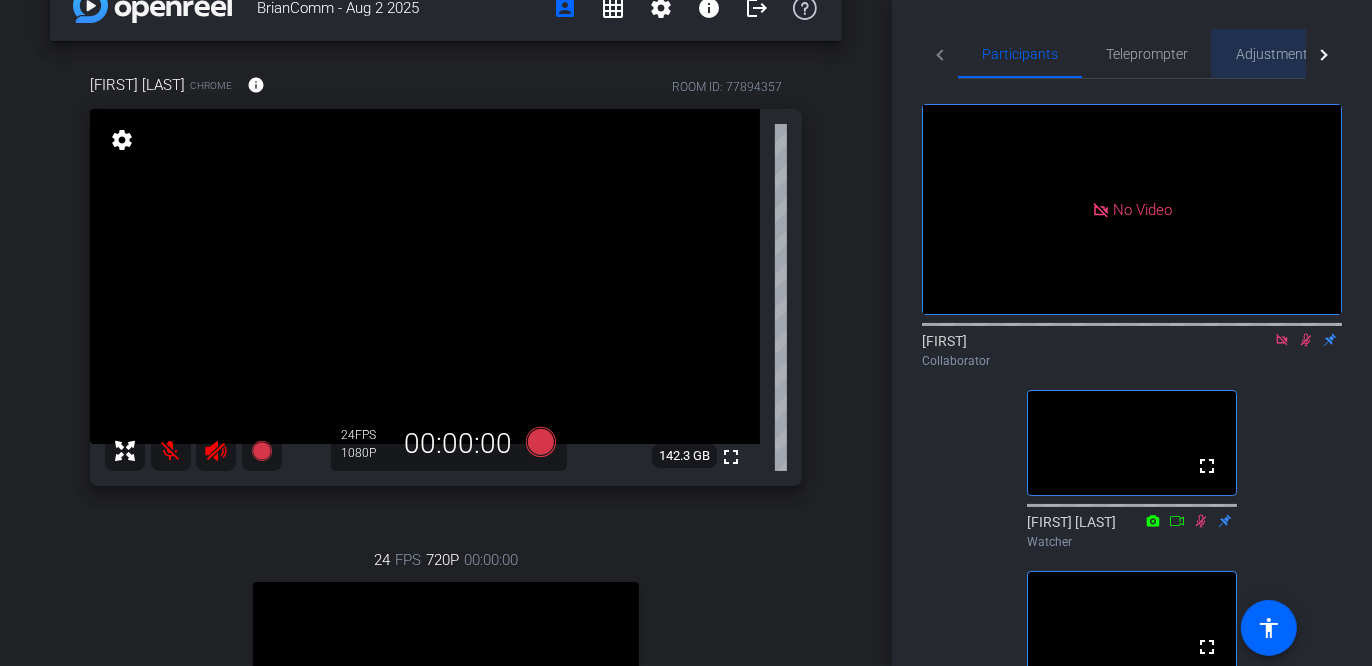 click on "Adjustments" at bounding box center (1275, 54) 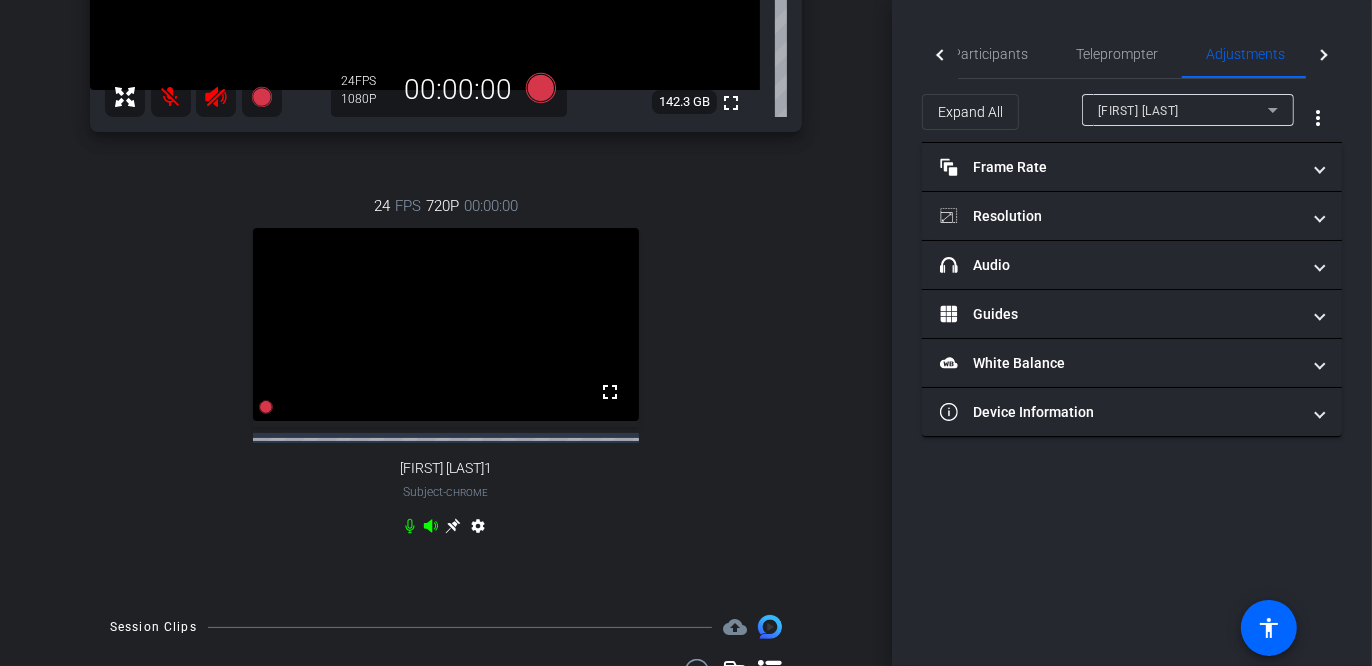 scroll, scrollTop: 402, scrollLeft: 0, axis: vertical 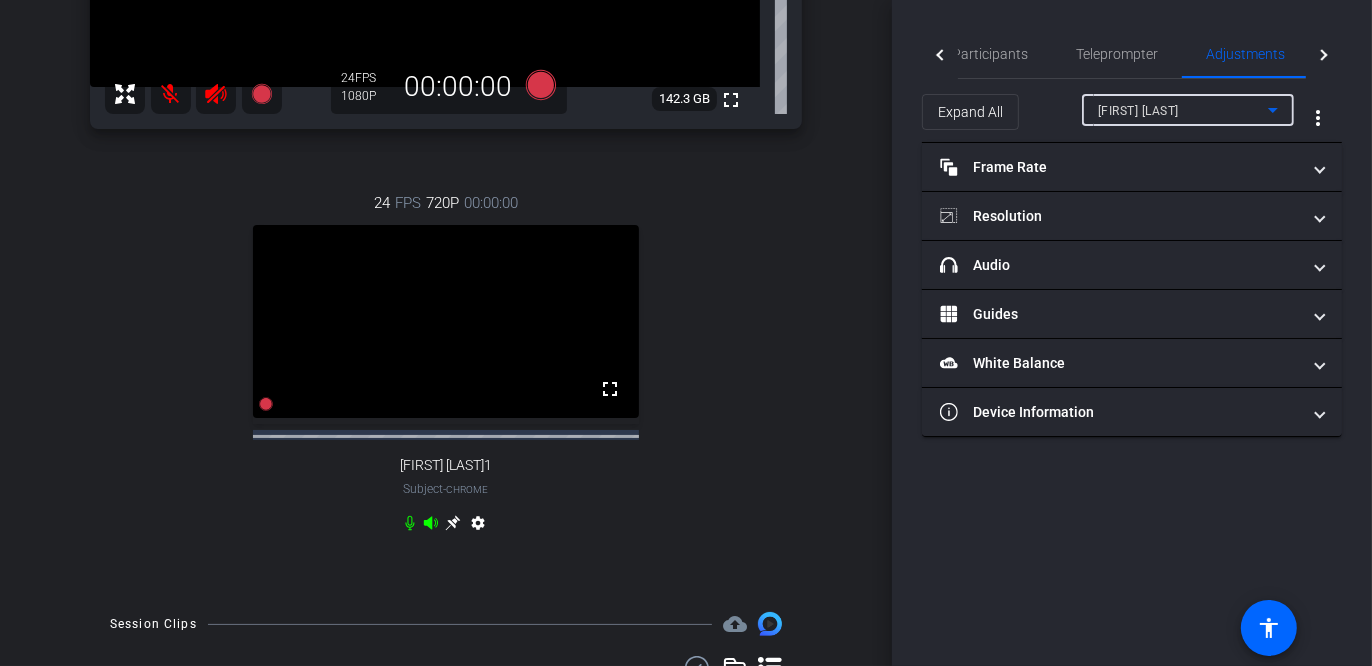 click on "[FIRST] [LAST]" at bounding box center (1183, 110) 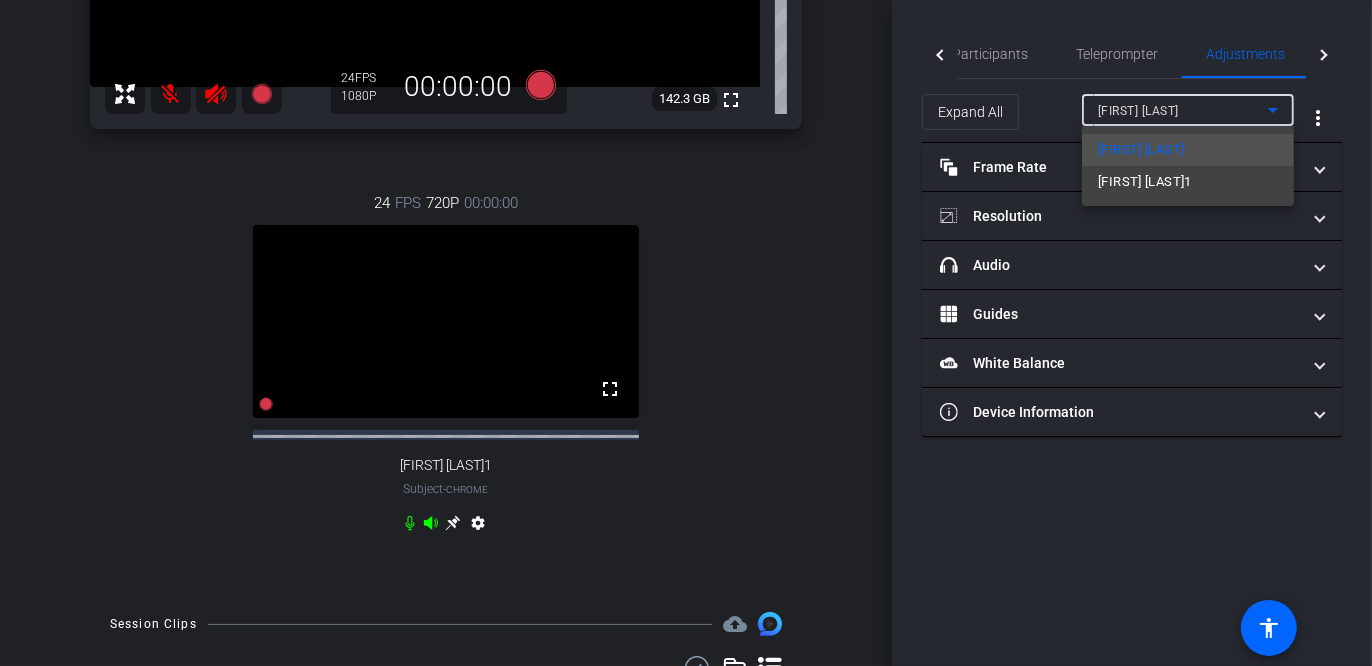click on "[FIRST] [LAST]1" at bounding box center (1145, 182) 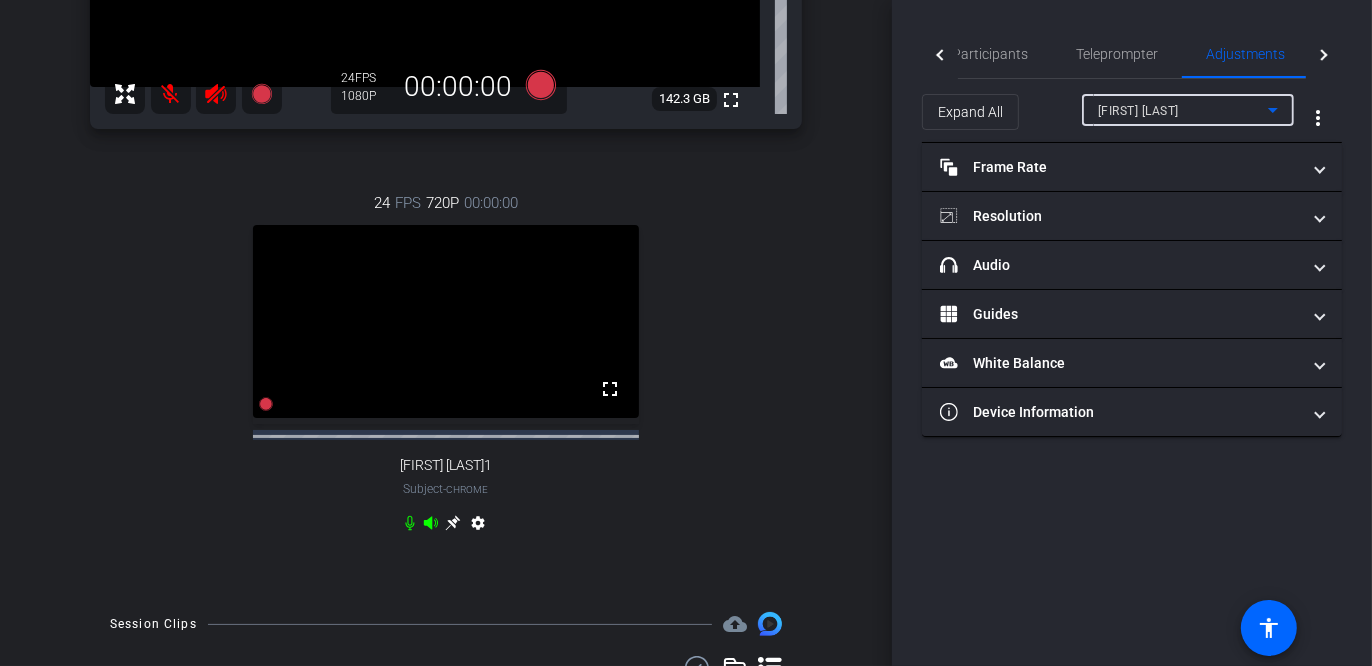 type on "11000" 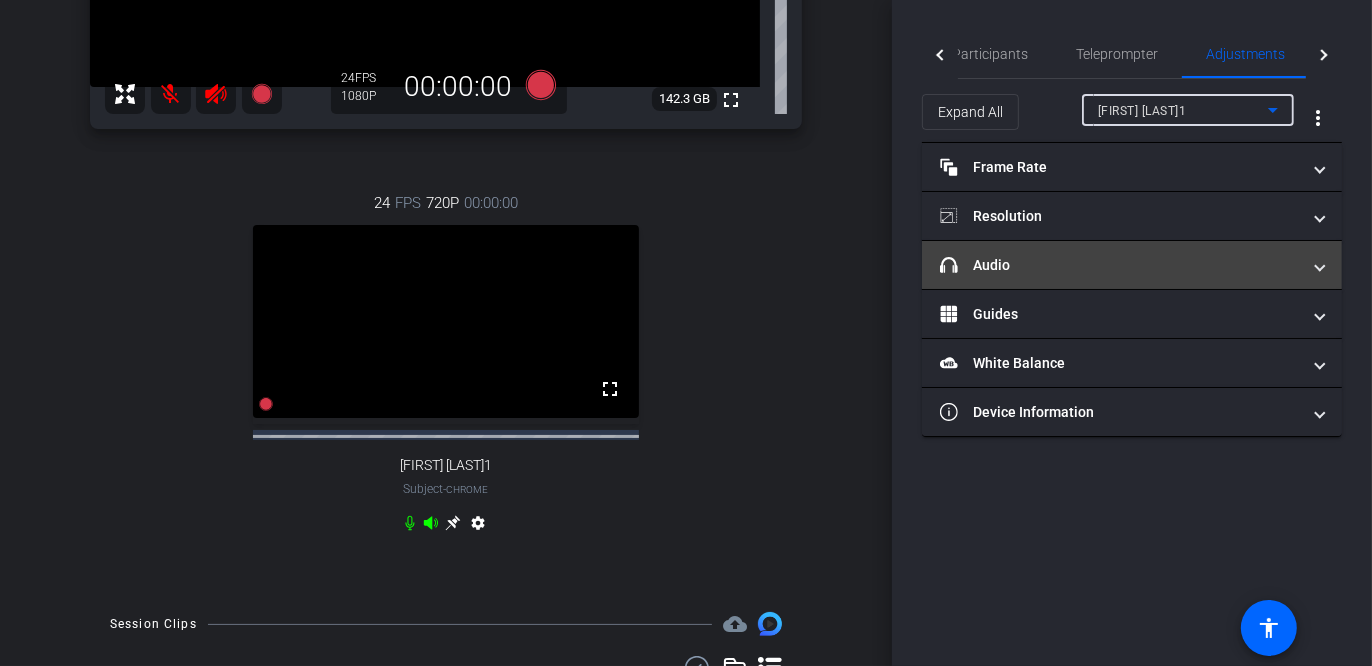 click on "headphone icon
Audio" at bounding box center (1120, 265) 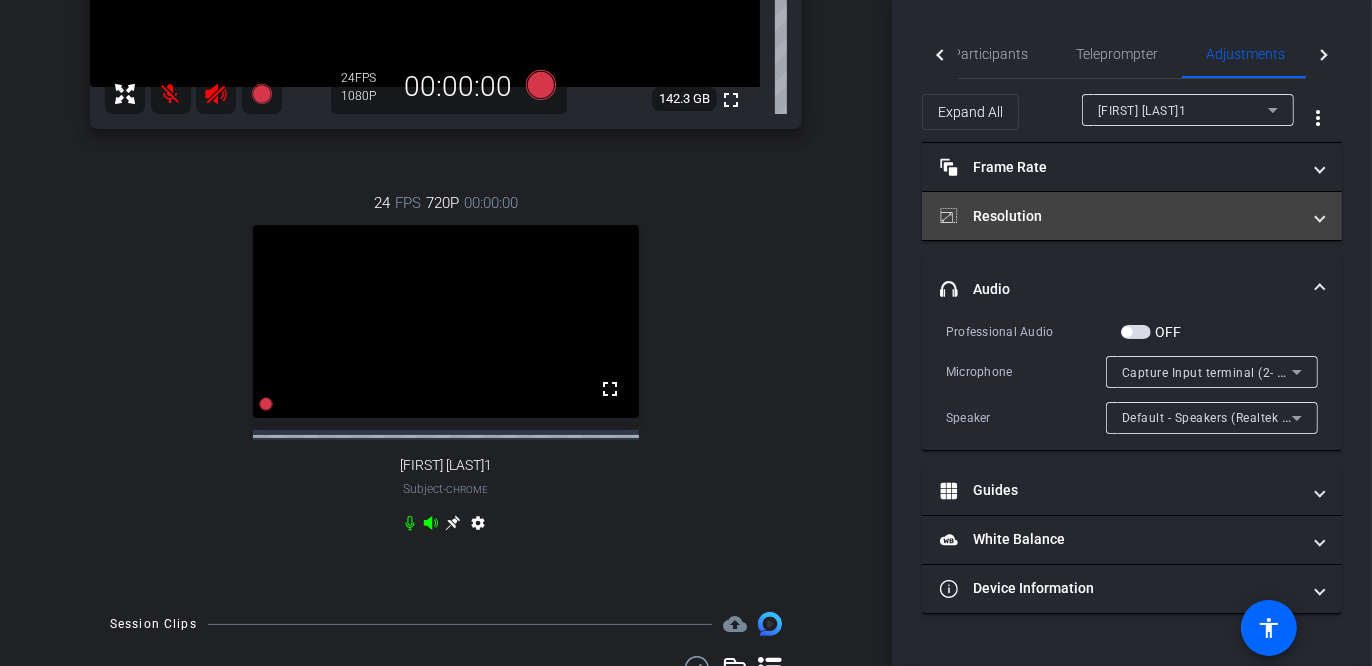 click on "Resolution" at bounding box center (1132, 216) 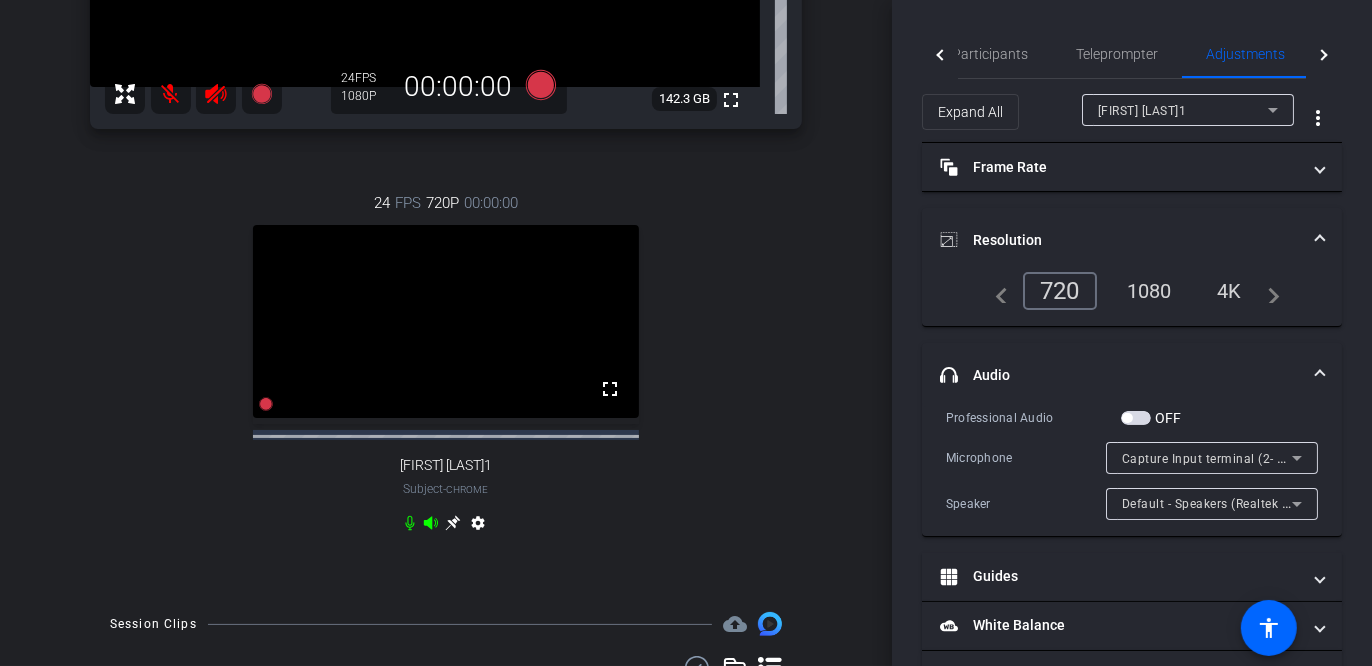 click on "1080" at bounding box center [1149, 291] 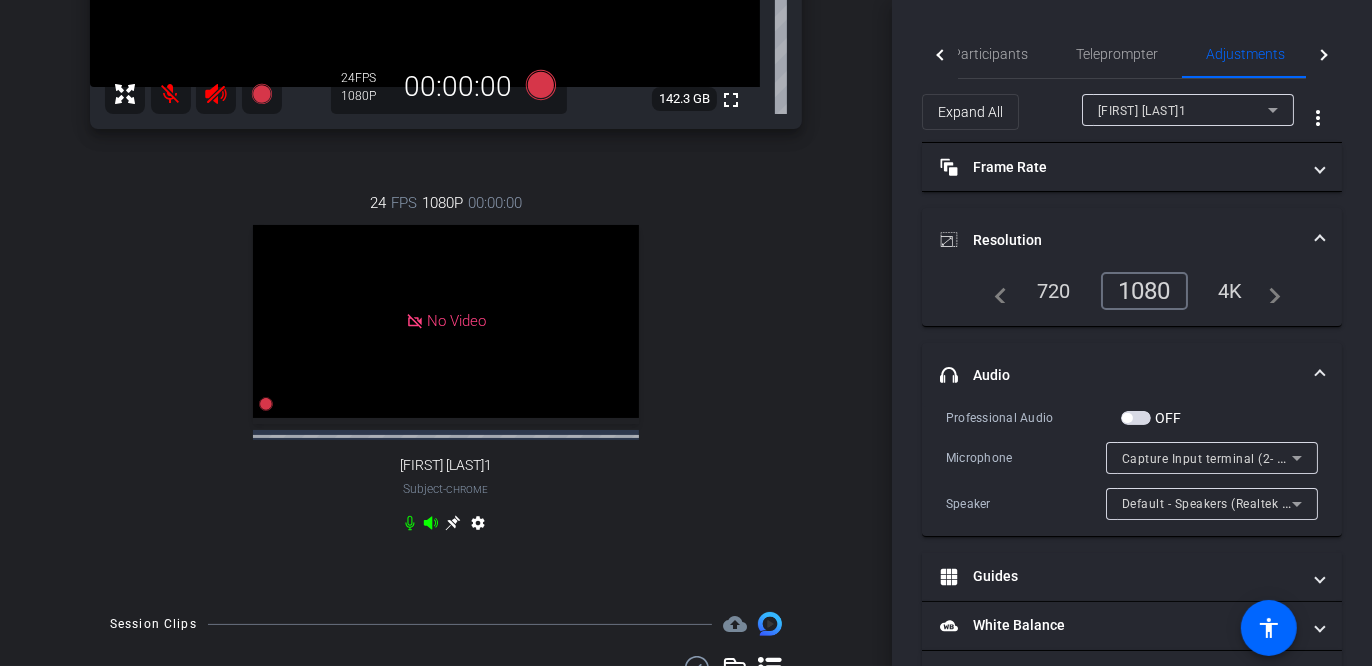 click on "720" at bounding box center [1054, 291] 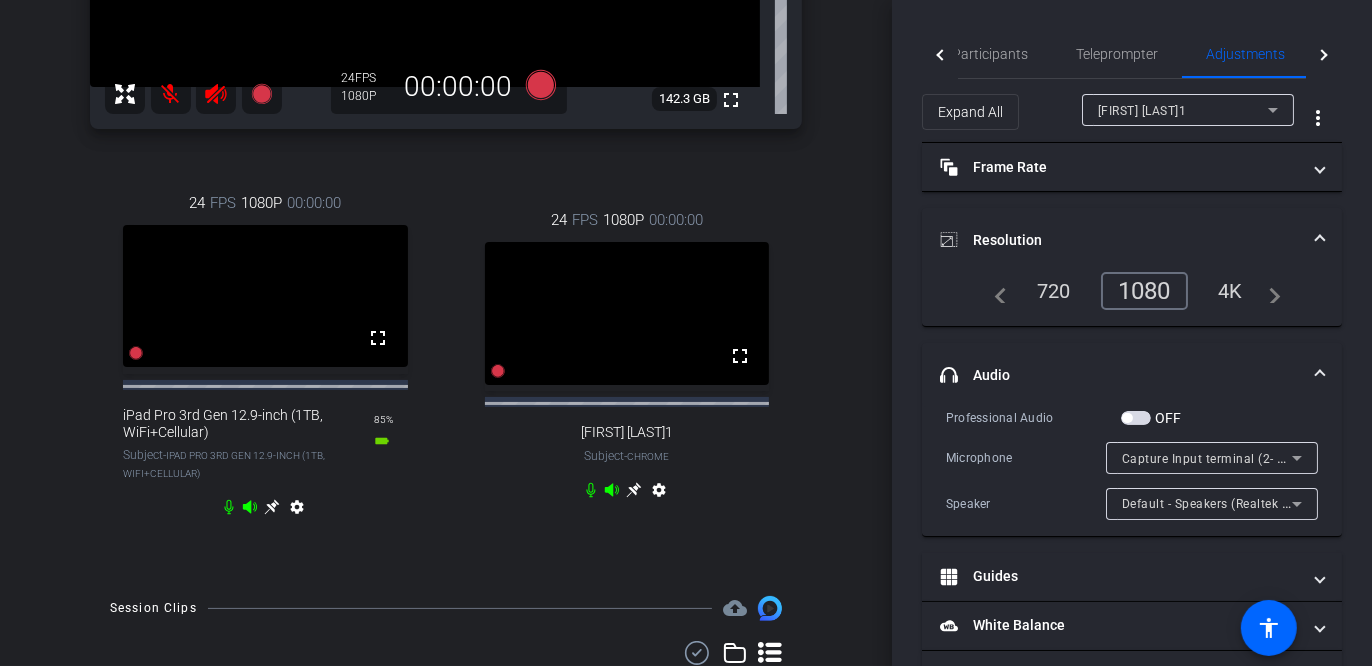 click 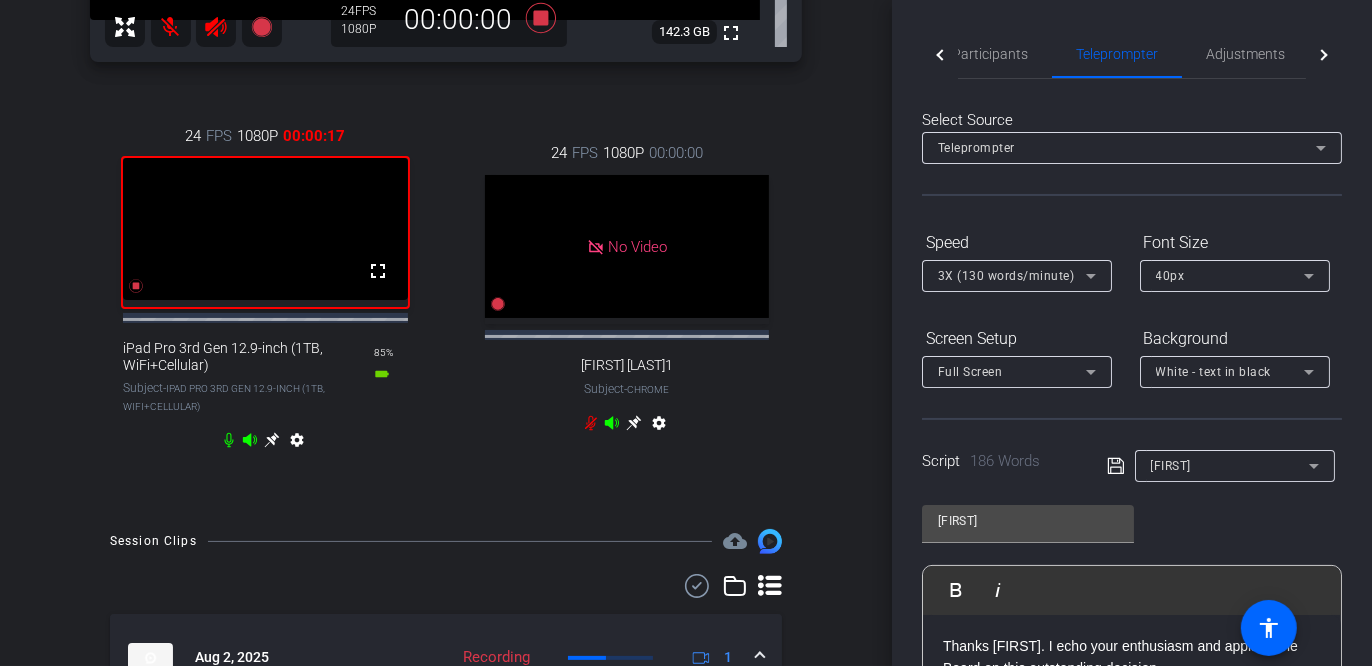 scroll, scrollTop: 467, scrollLeft: 0, axis: vertical 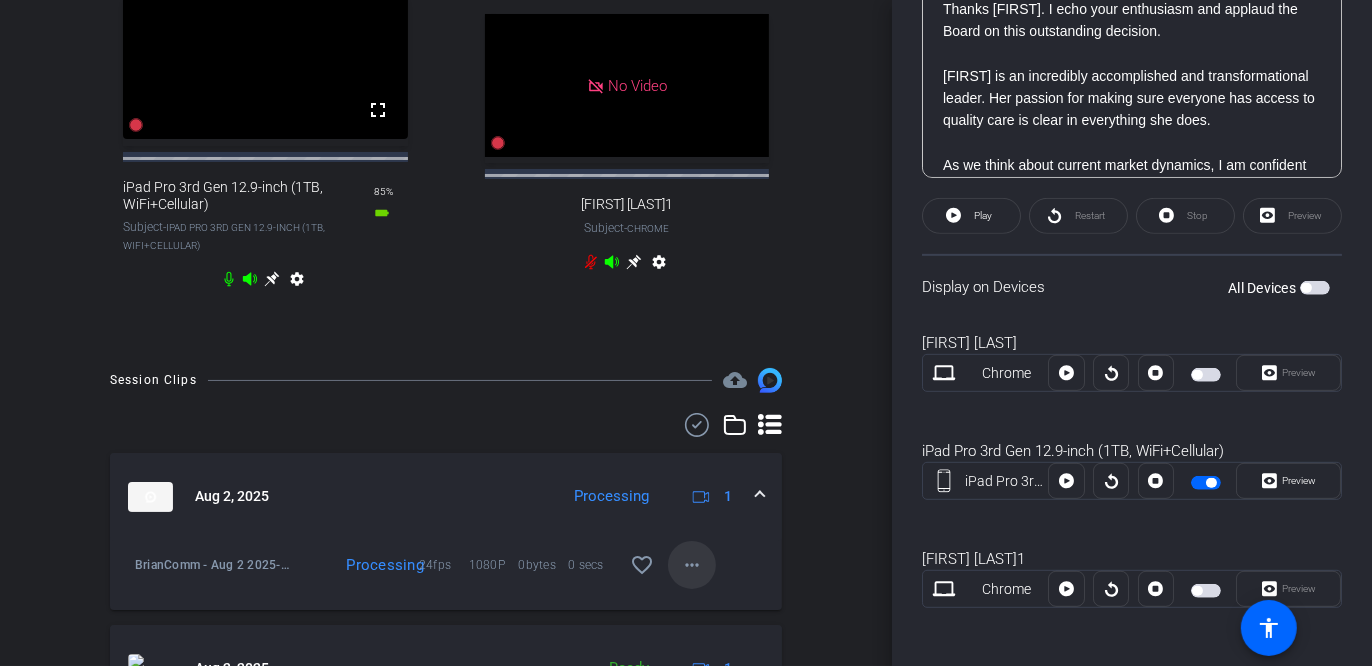 click on "more_horiz" at bounding box center [692, 565] 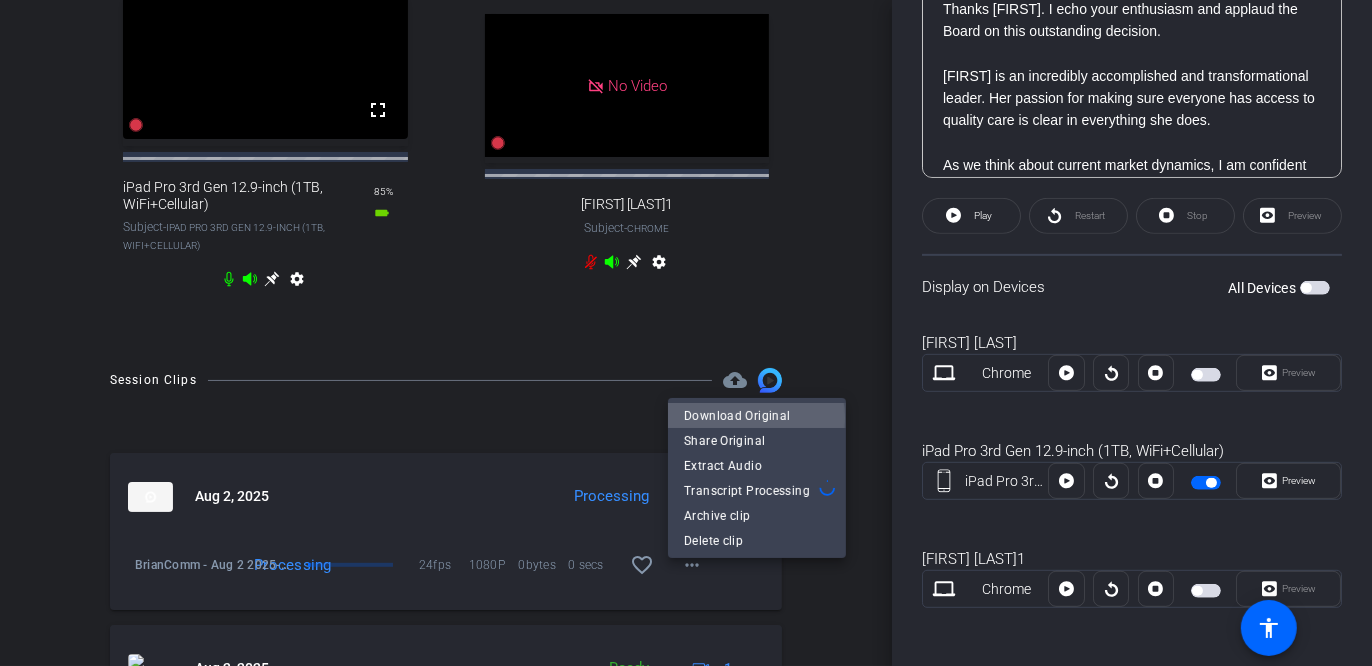 click on "Download Original" at bounding box center (757, 415) 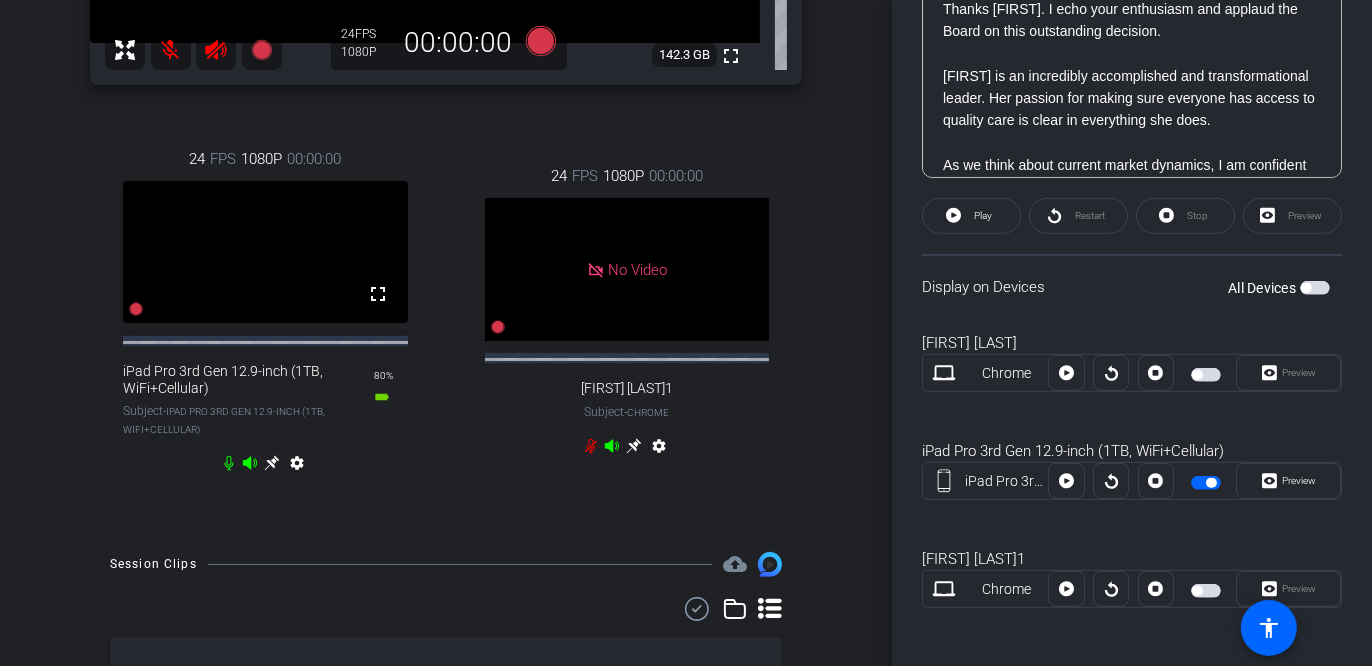 scroll, scrollTop: 430, scrollLeft: 0, axis: vertical 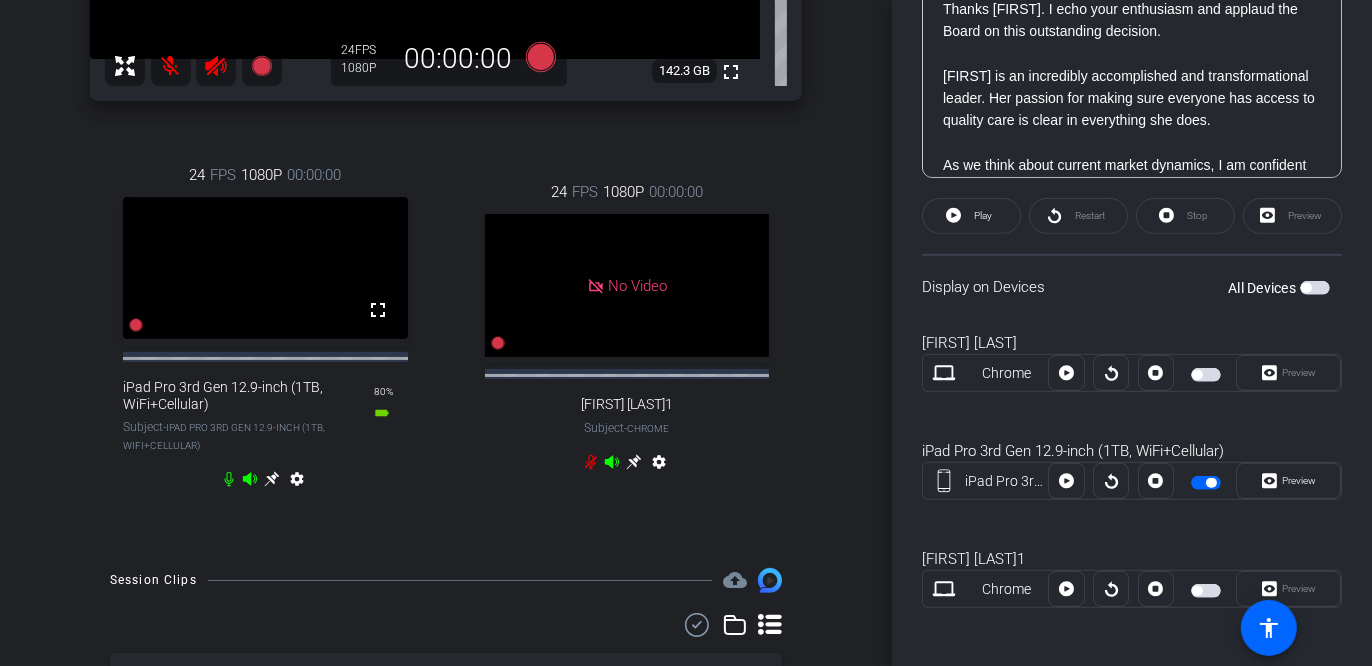 click 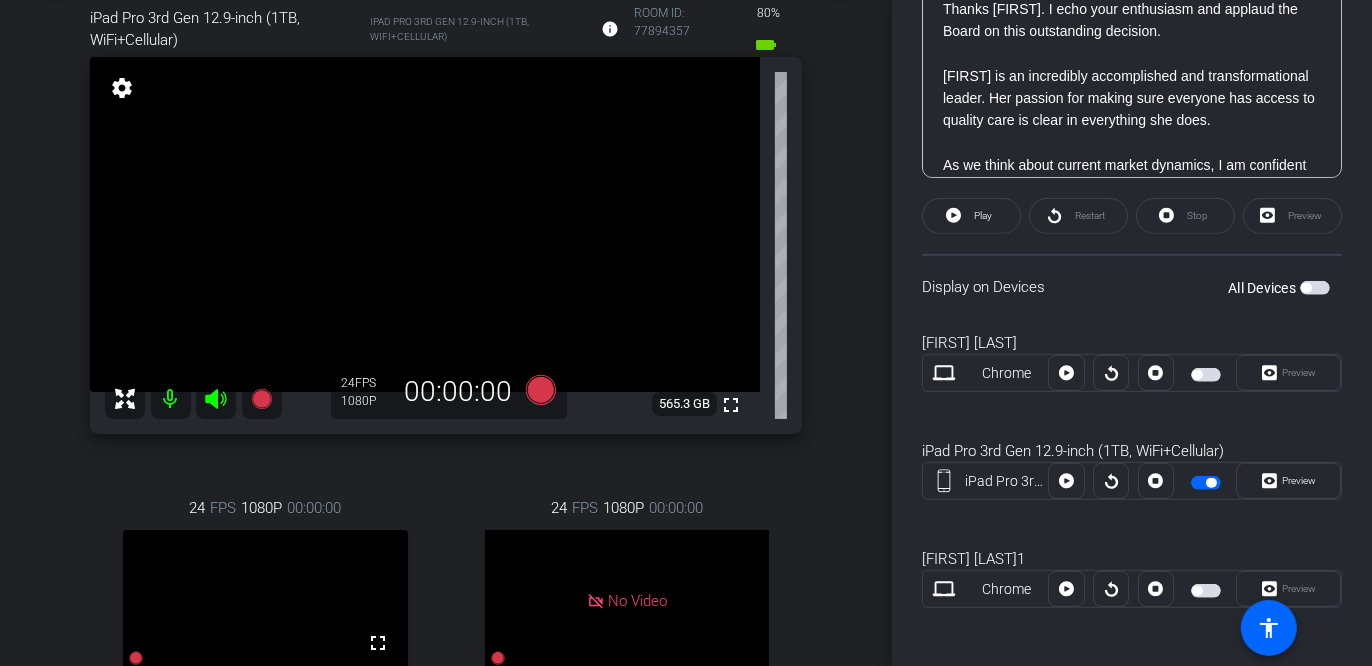 scroll, scrollTop: 125, scrollLeft: 0, axis: vertical 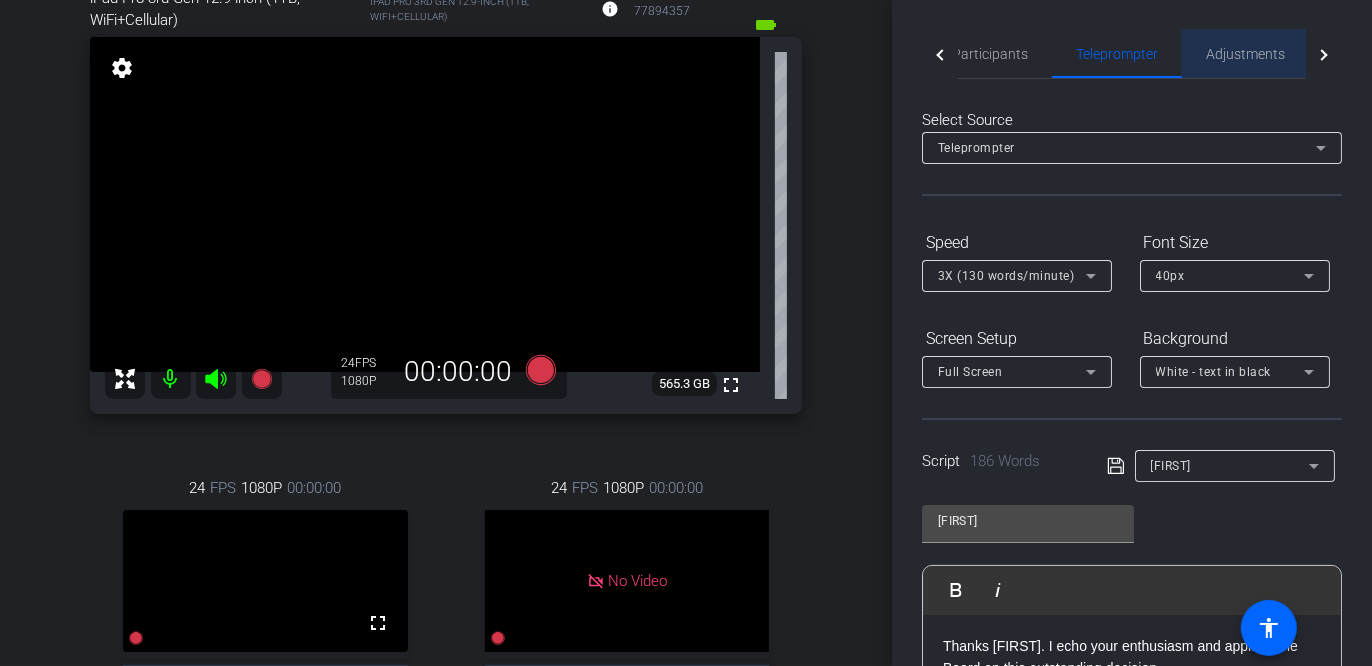 click on "Adjustments" at bounding box center [1245, 54] 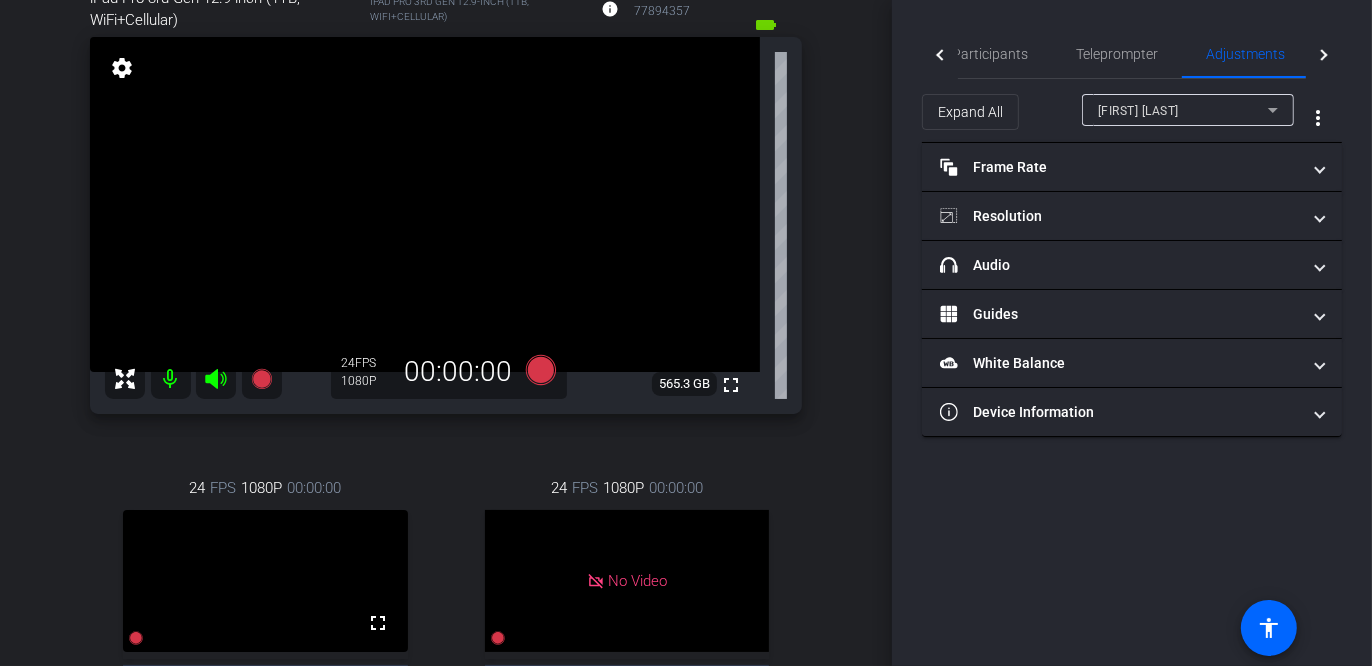 click on "[FIRST] [LAST]" at bounding box center (1183, 110) 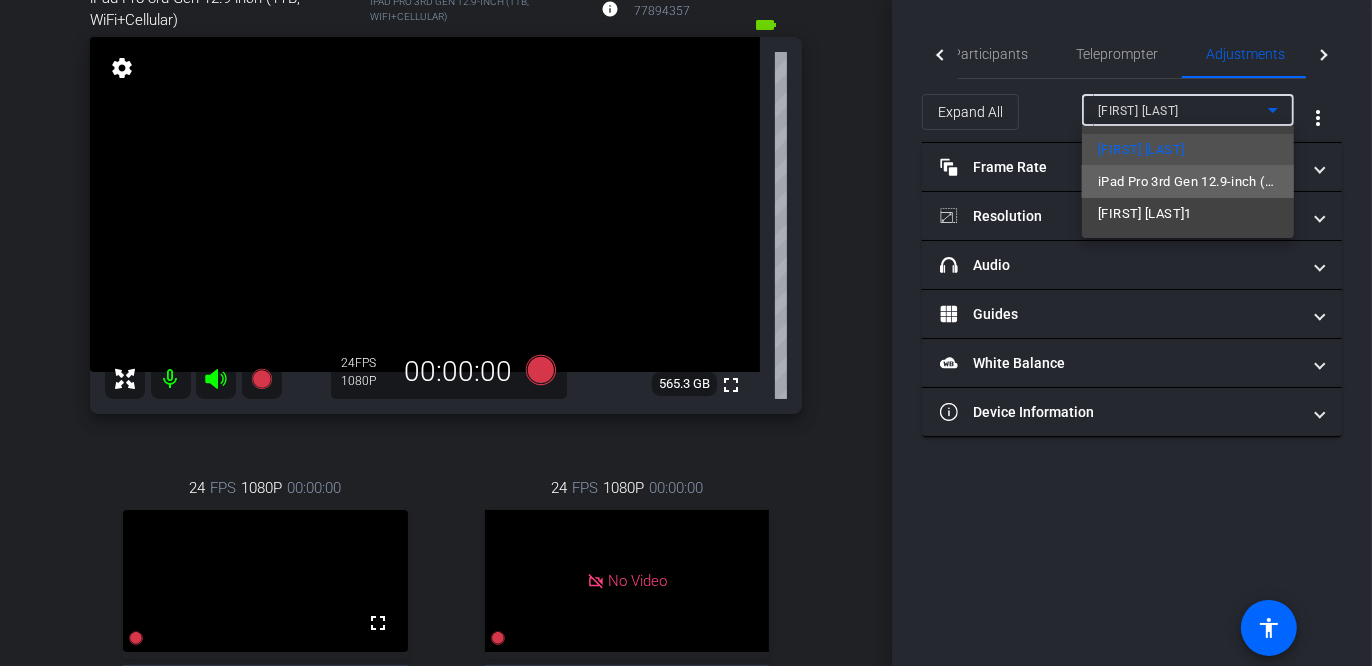 click on "iPad Pro 3rd Gen 12.9-inch (1TB, WiFi+Cellular)" at bounding box center [1188, 182] 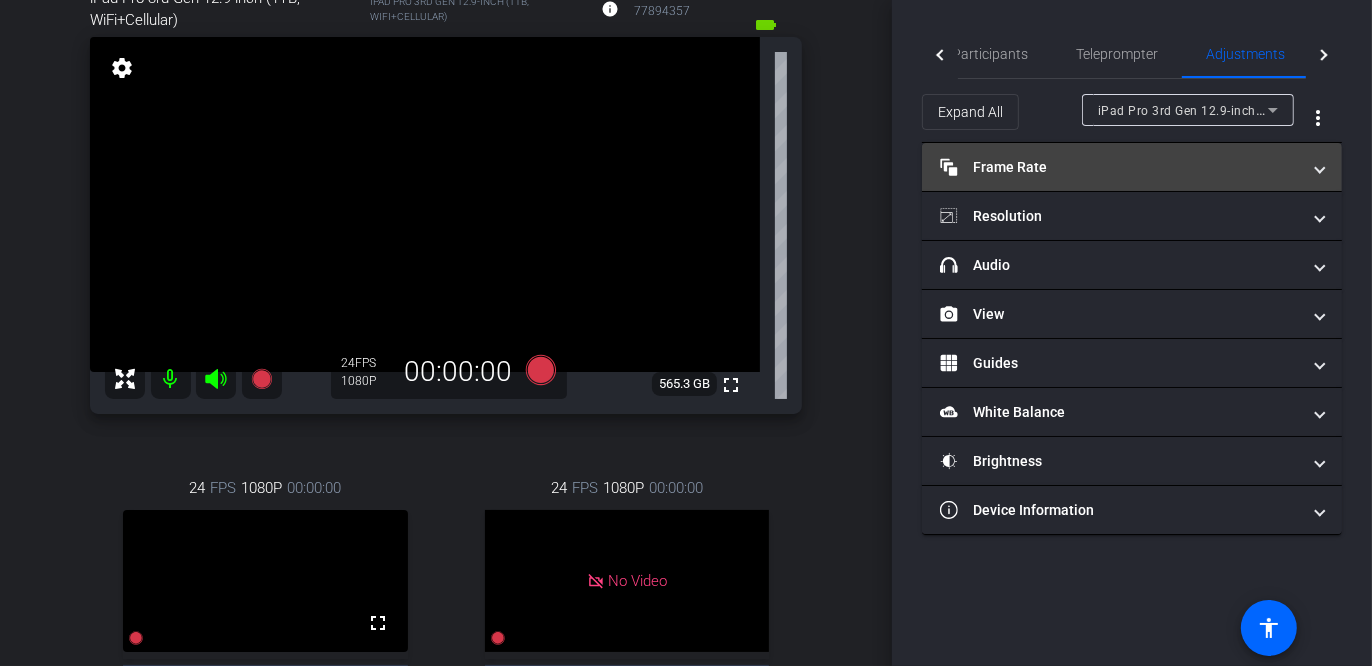 click on "Frame Rate
Frame Rate" at bounding box center (1120, 167) 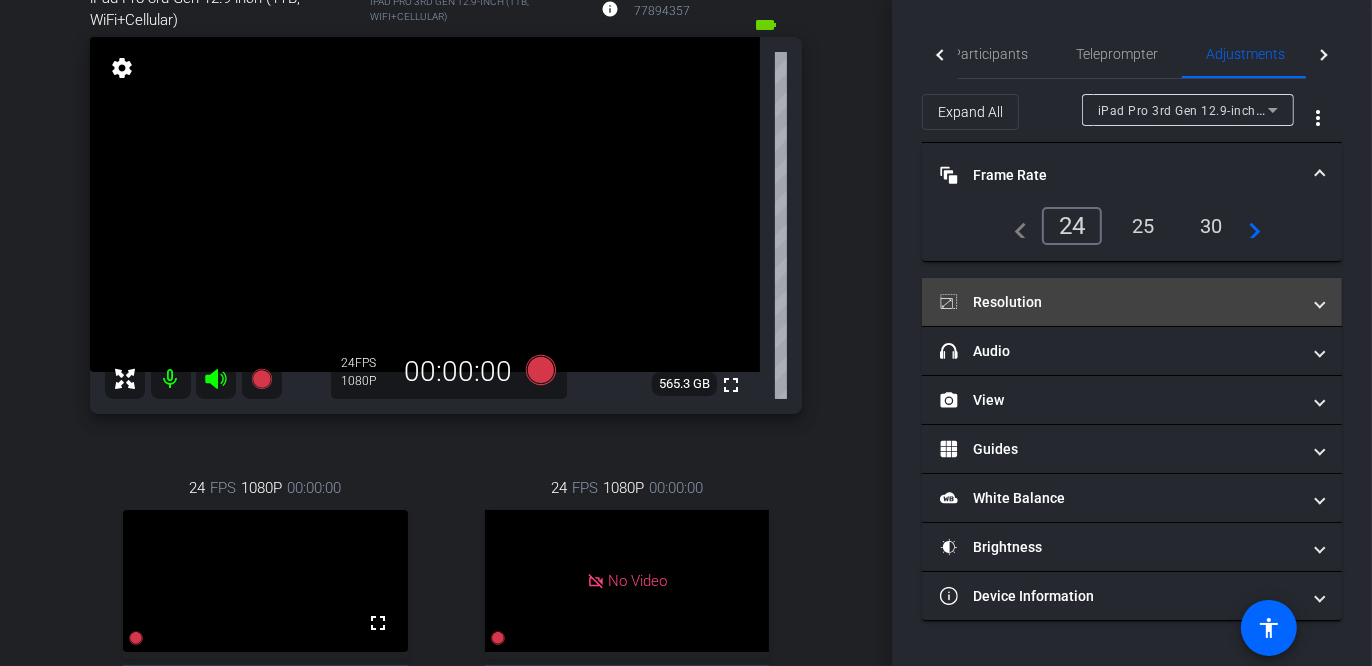 click on "Resolution" at bounding box center (1120, 302) 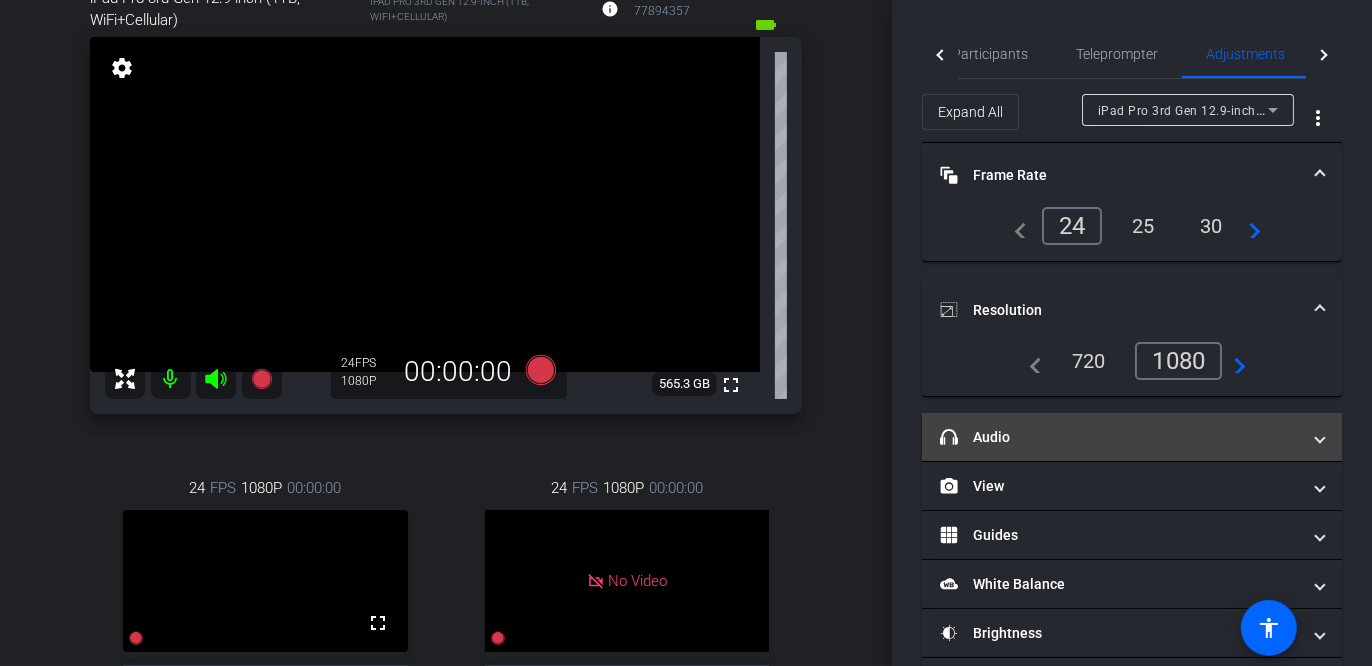 click on "headphone icon
Audio" at bounding box center [1120, 437] 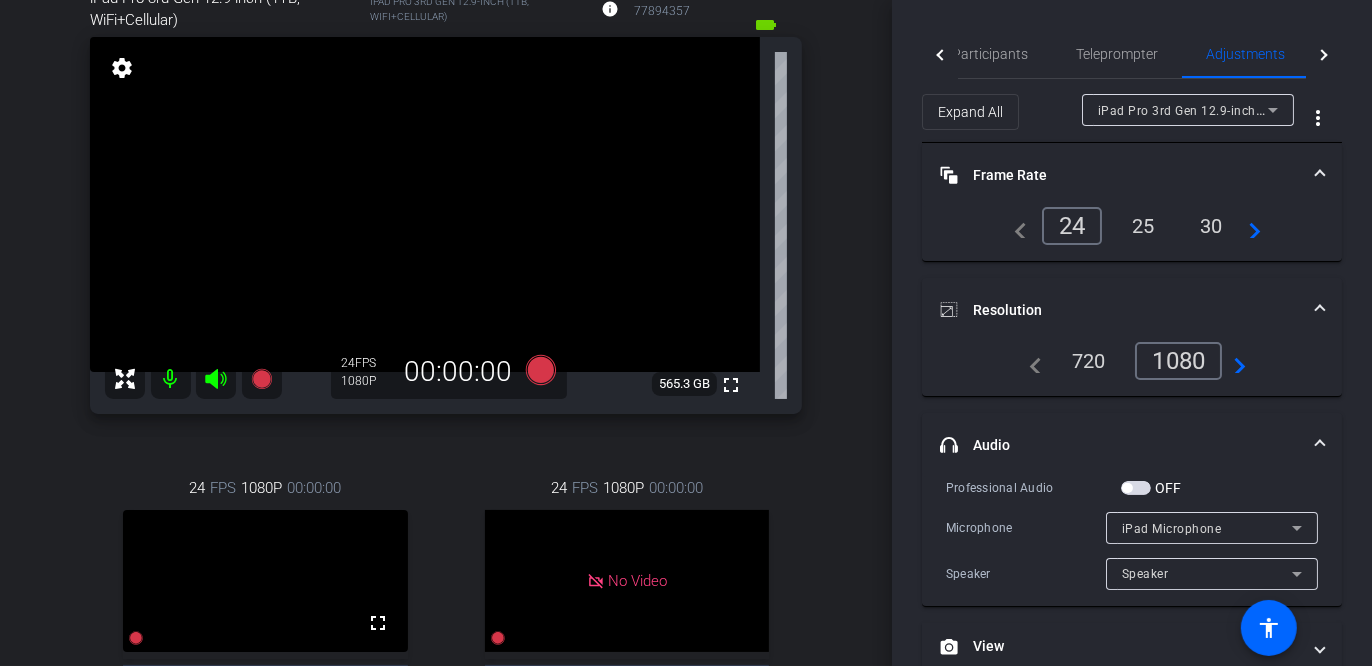 click on "headphone icon
Audio" at bounding box center (1132, 445) 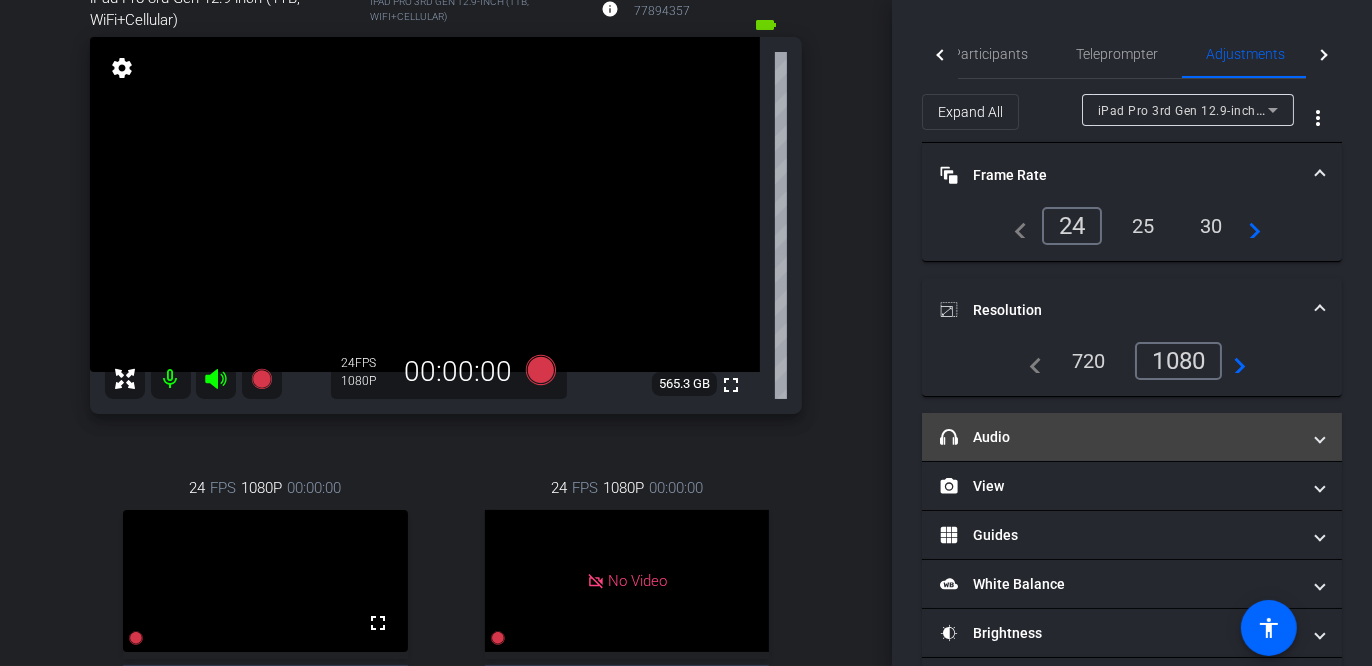 scroll, scrollTop: 64, scrollLeft: 0, axis: vertical 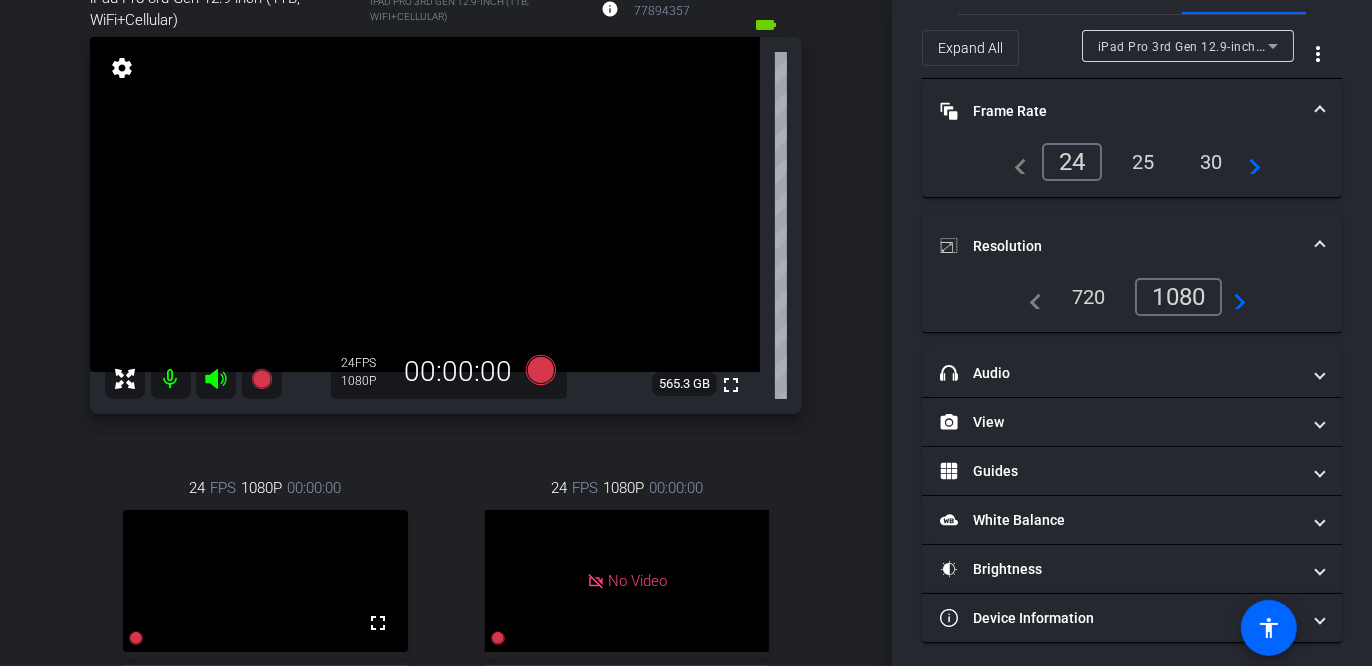 click at bounding box center [425, 204] 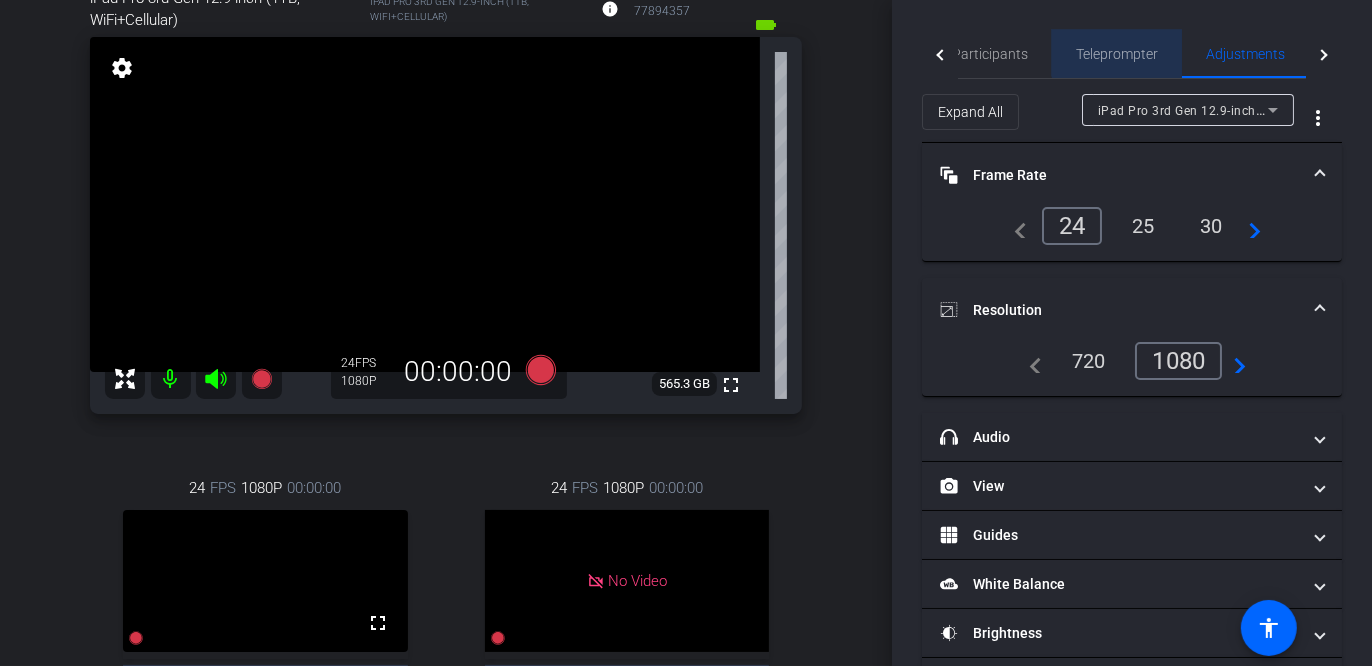 click on "Teleprompter" at bounding box center (1117, 54) 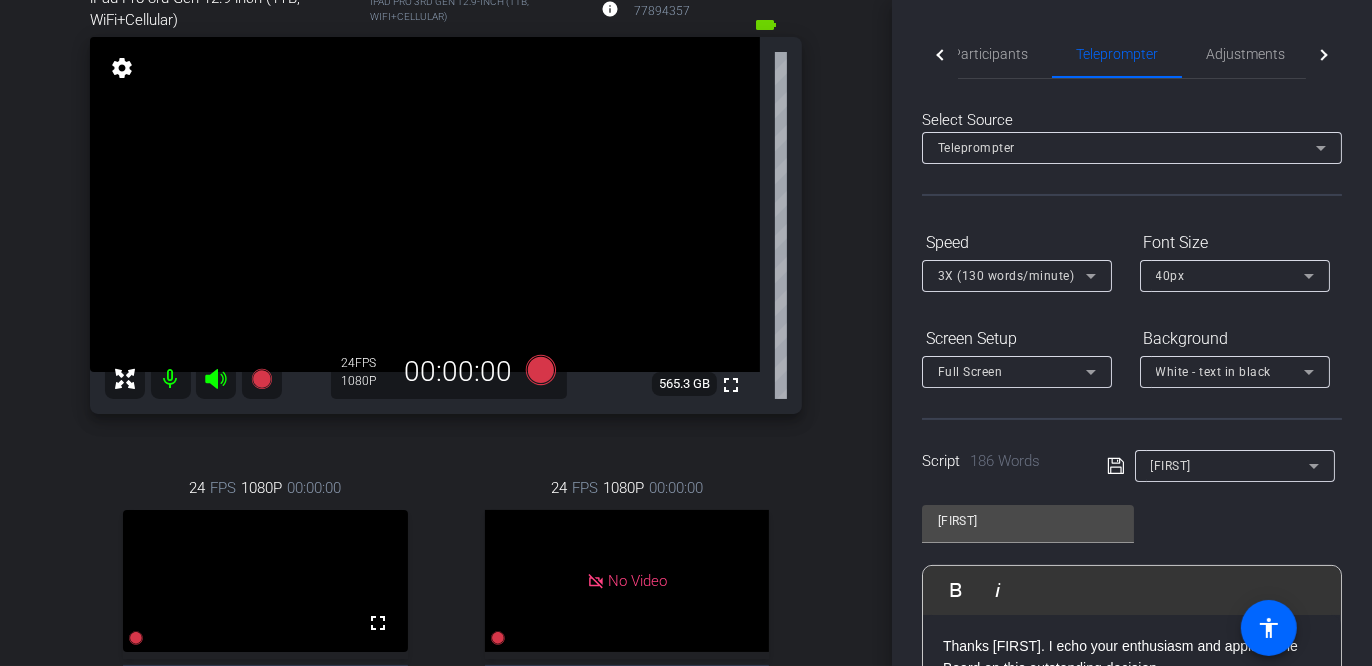 click on "Full Screen" at bounding box center [1012, 371] 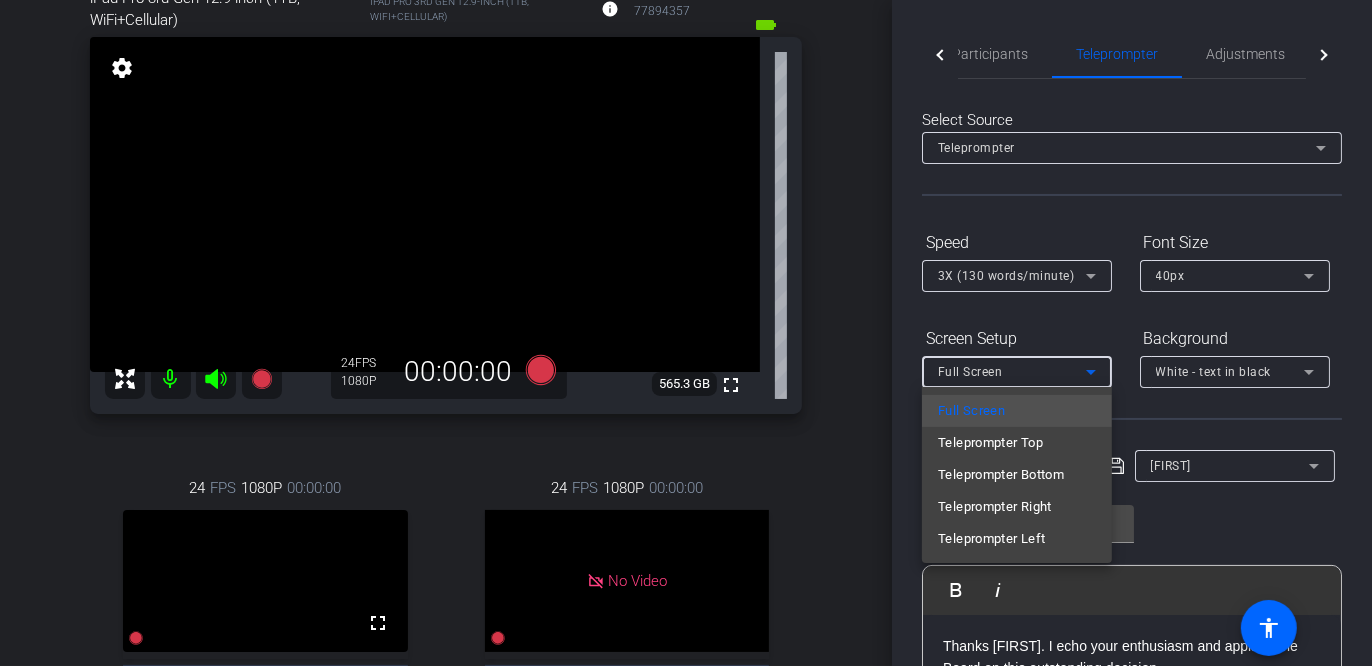 click at bounding box center [686, 333] 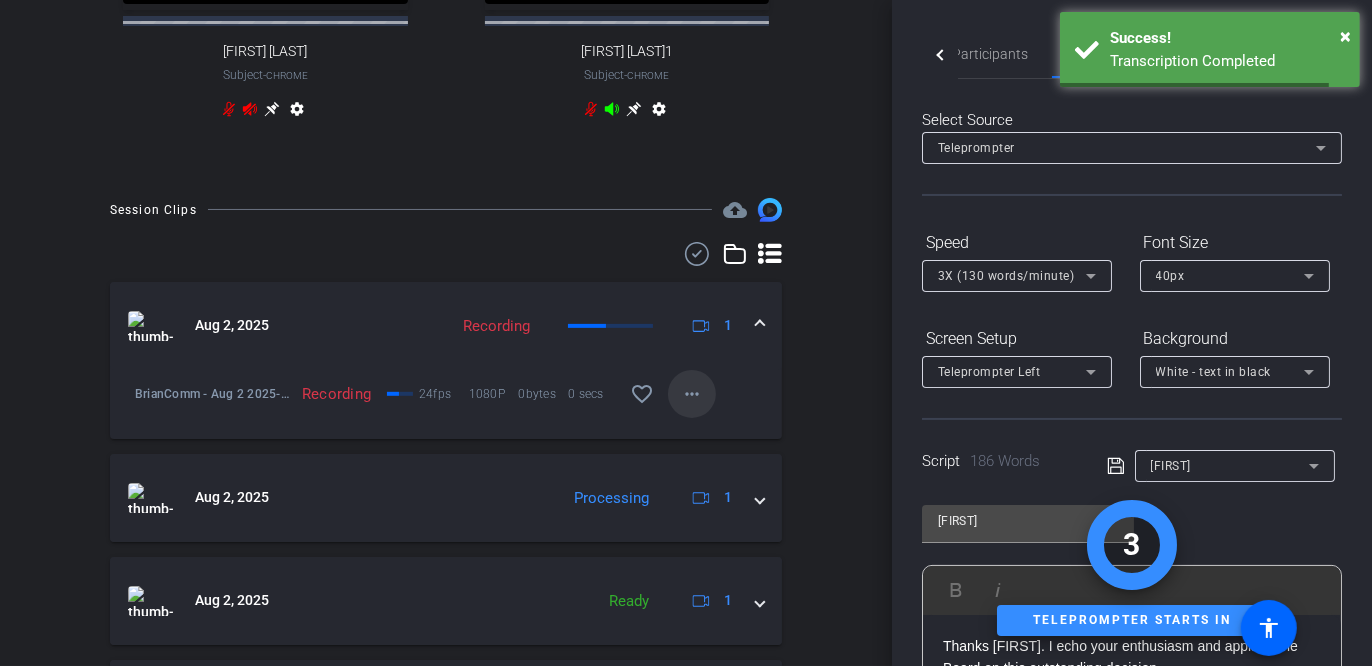scroll, scrollTop: 773, scrollLeft: 0, axis: vertical 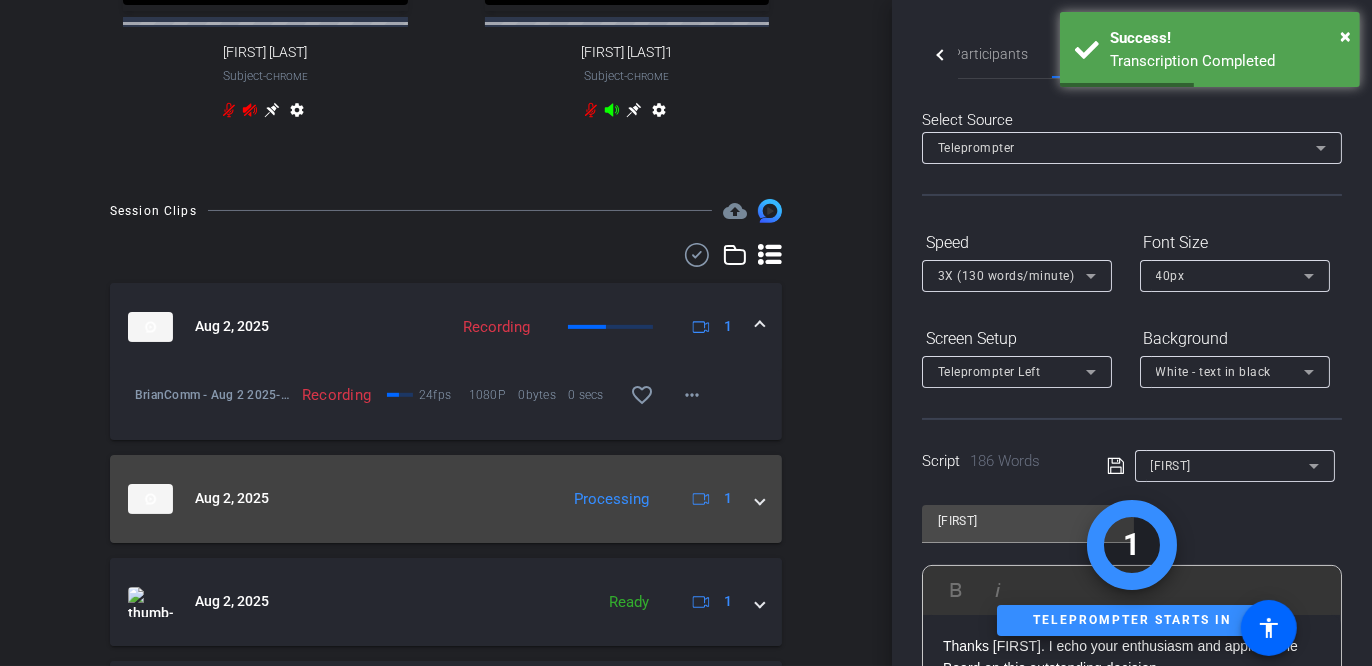 click on "Aug 2, 2025   Processing
1" at bounding box center [446, 499] 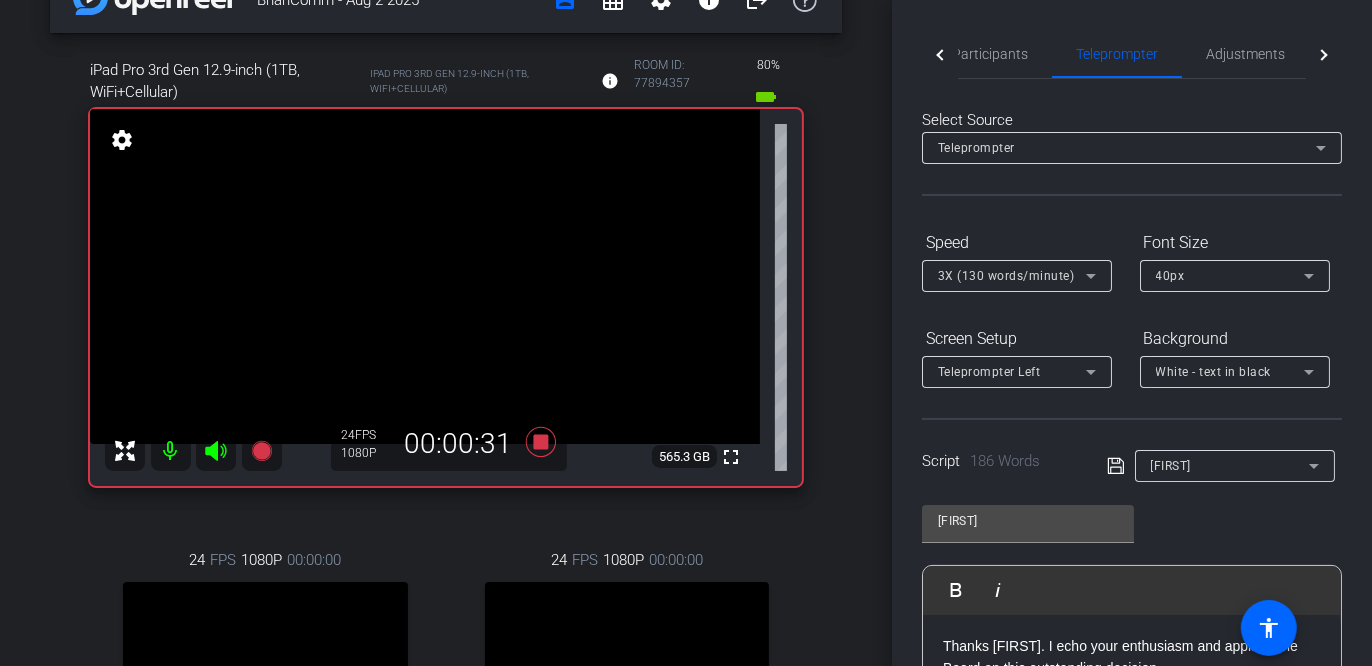 scroll, scrollTop: 0, scrollLeft: 0, axis: both 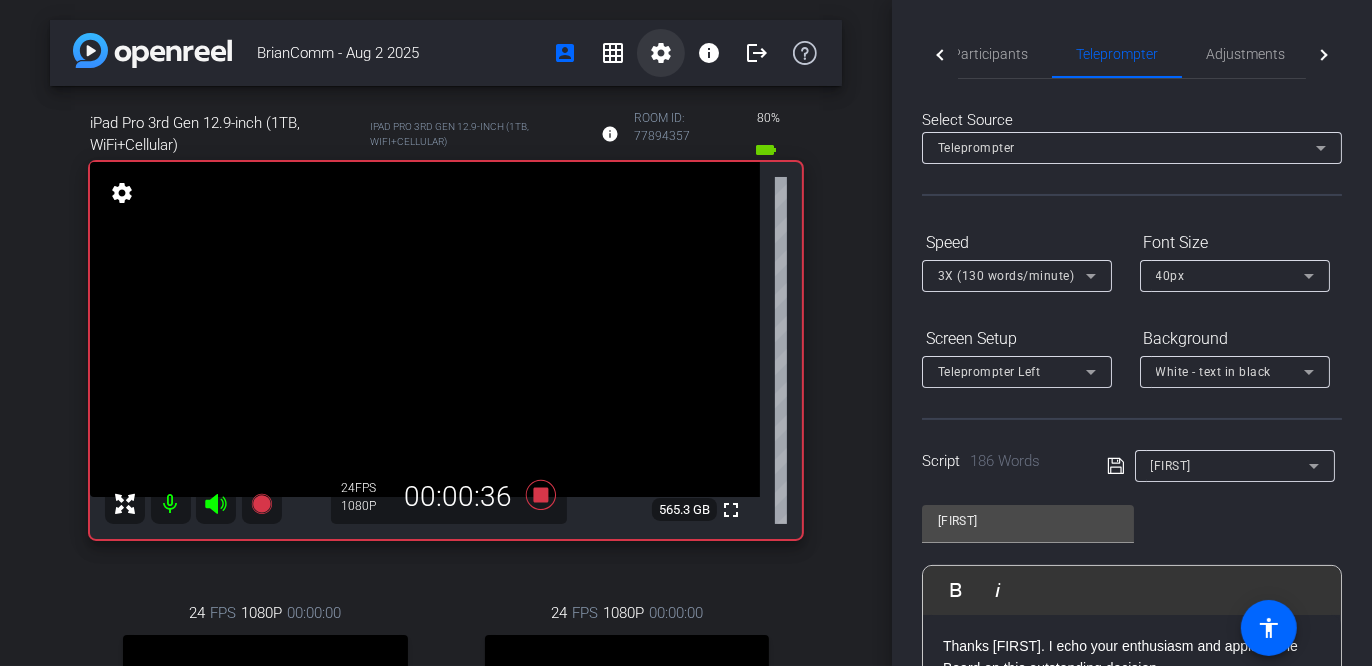 click at bounding box center [661, 53] 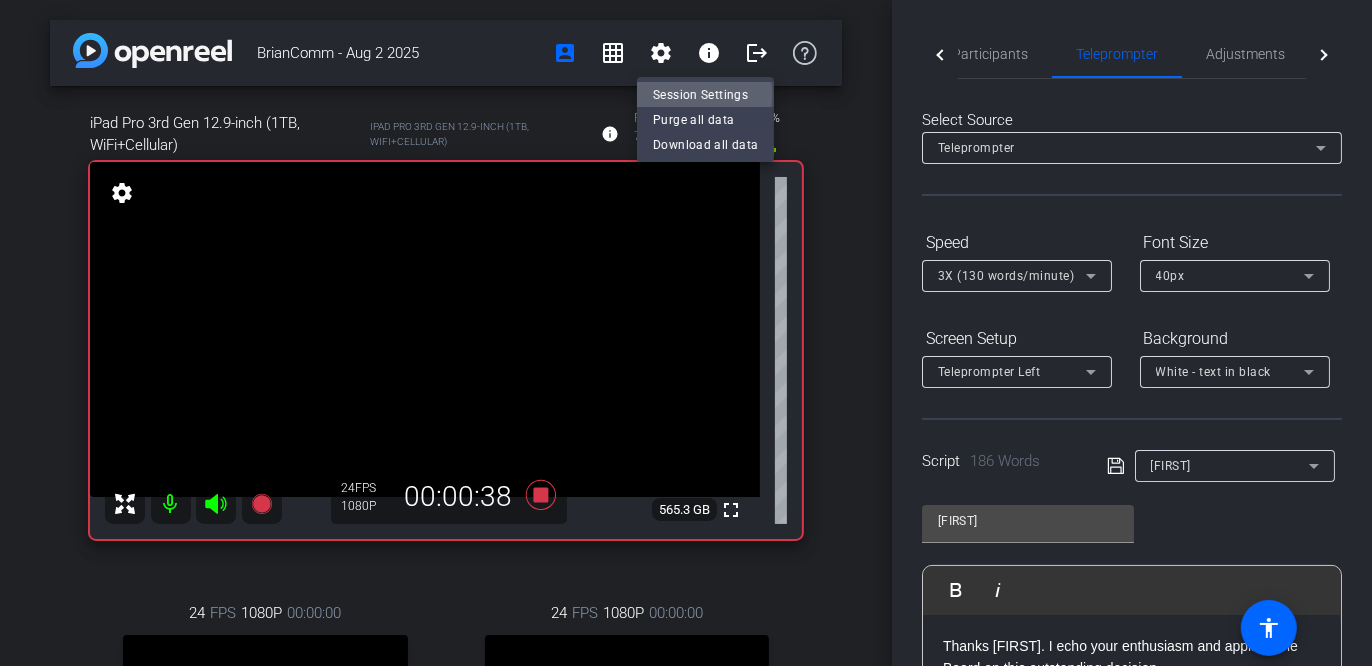 click on "Session Settings" at bounding box center [705, 94] 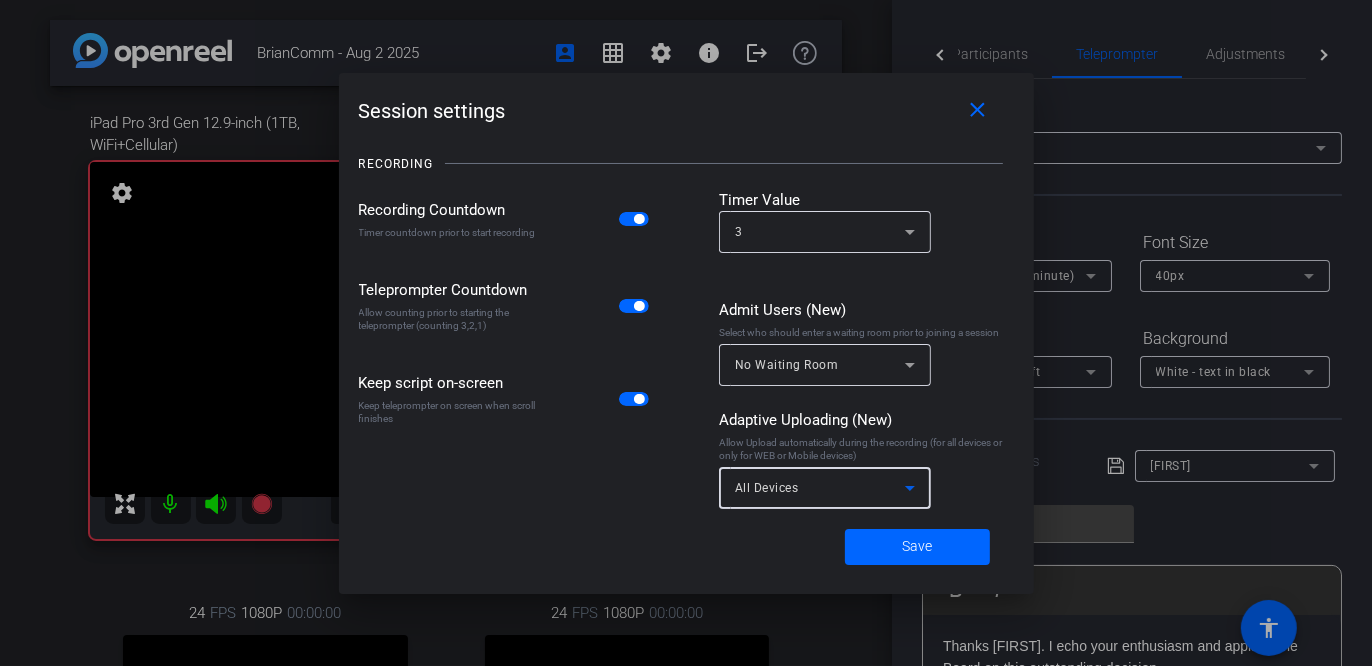 click on "All Devices" at bounding box center (820, 487) 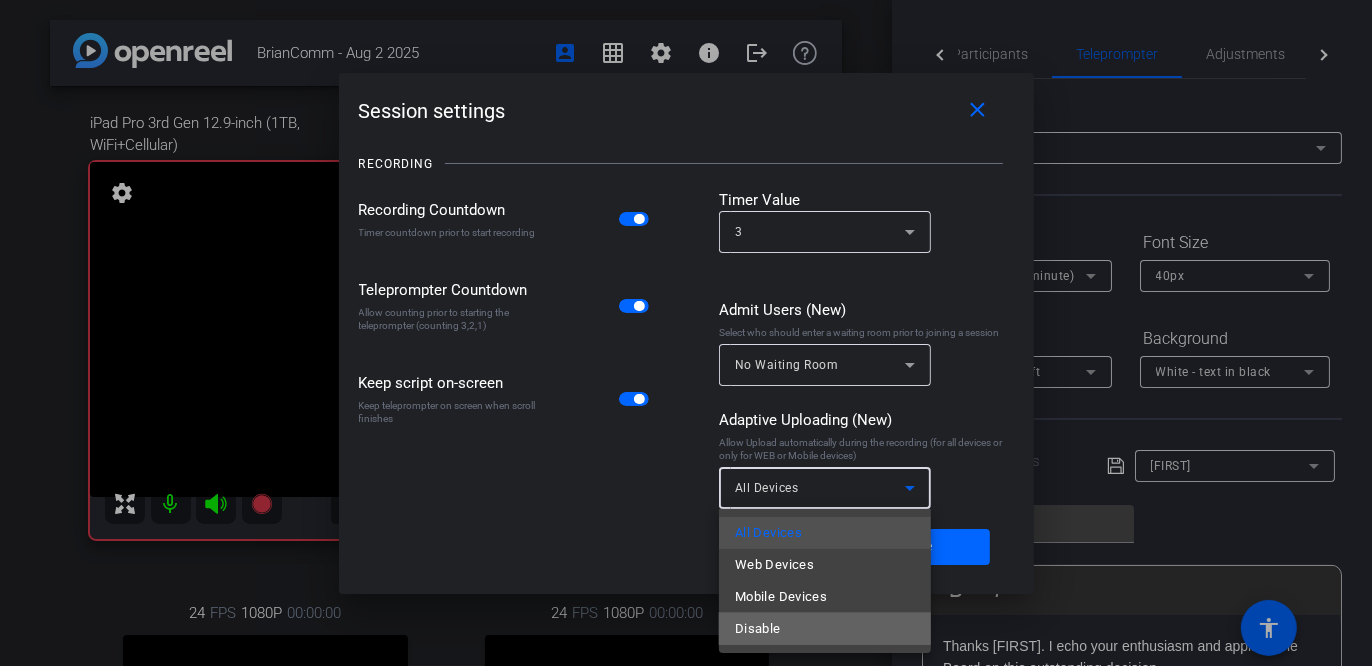 click on "Disable" at bounding box center [825, 629] 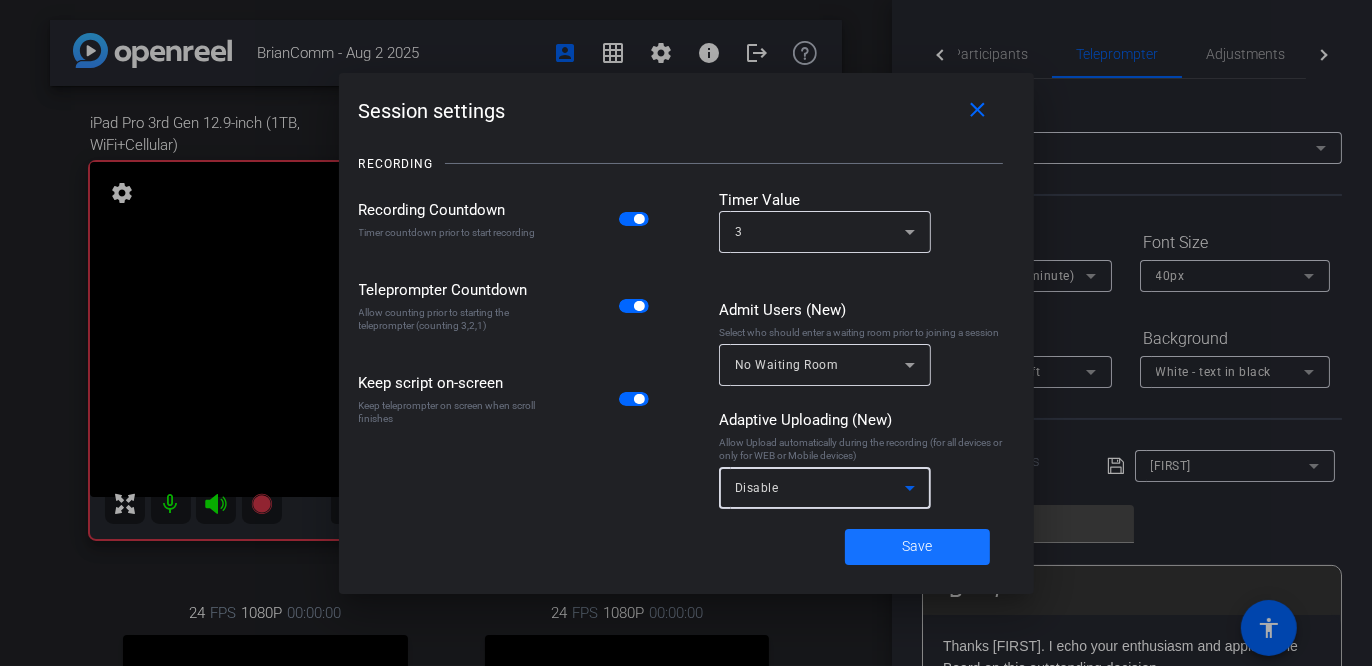click on "Save" at bounding box center [917, 546] 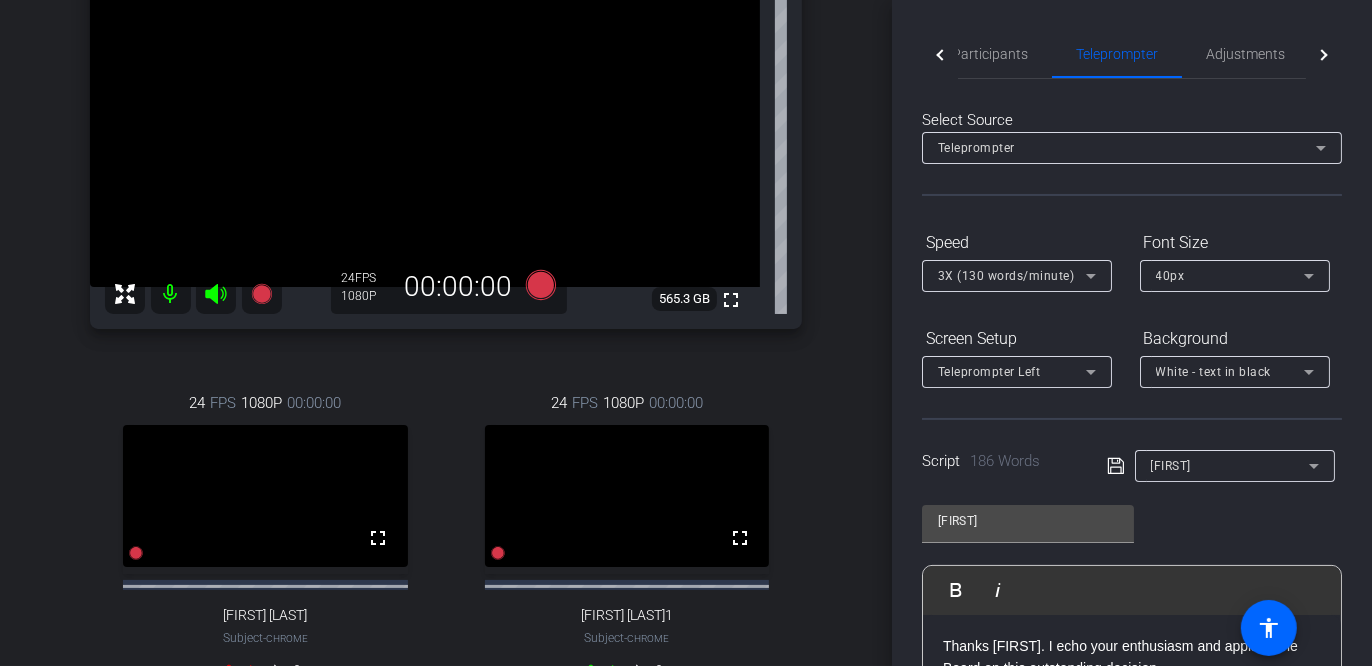 scroll, scrollTop: 378, scrollLeft: 0, axis: vertical 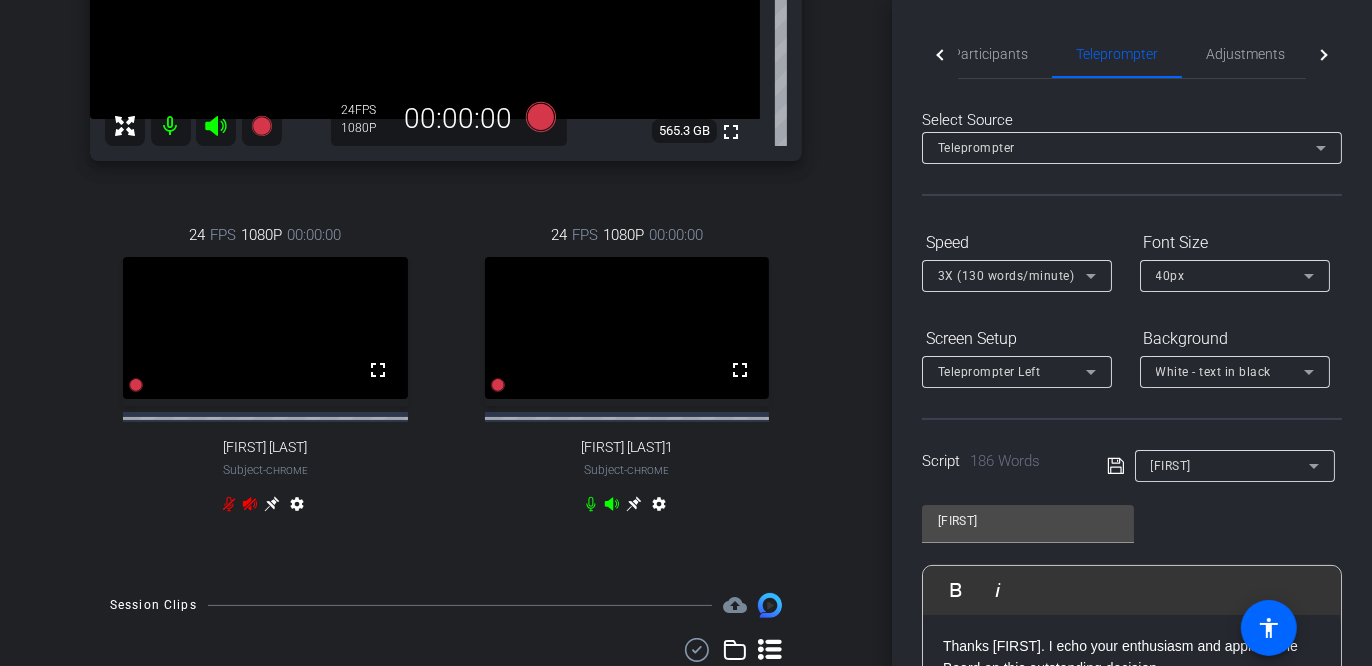 click 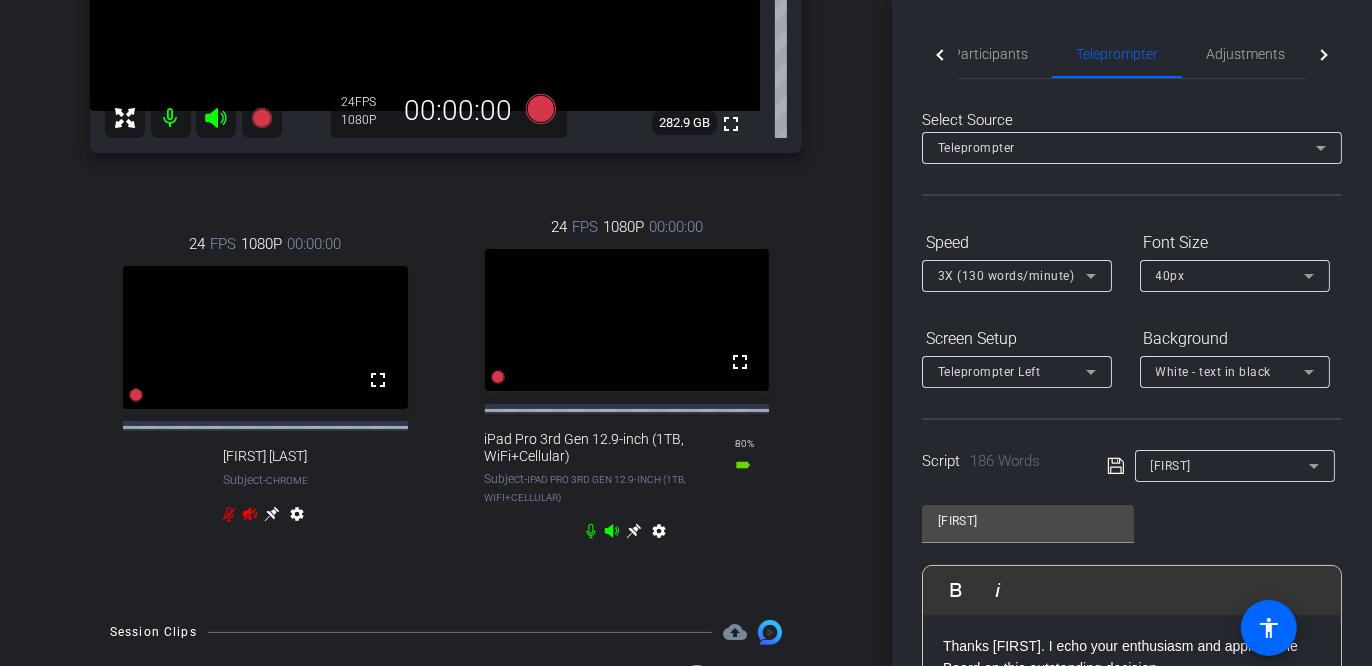 scroll, scrollTop: 370, scrollLeft: 0, axis: vertical 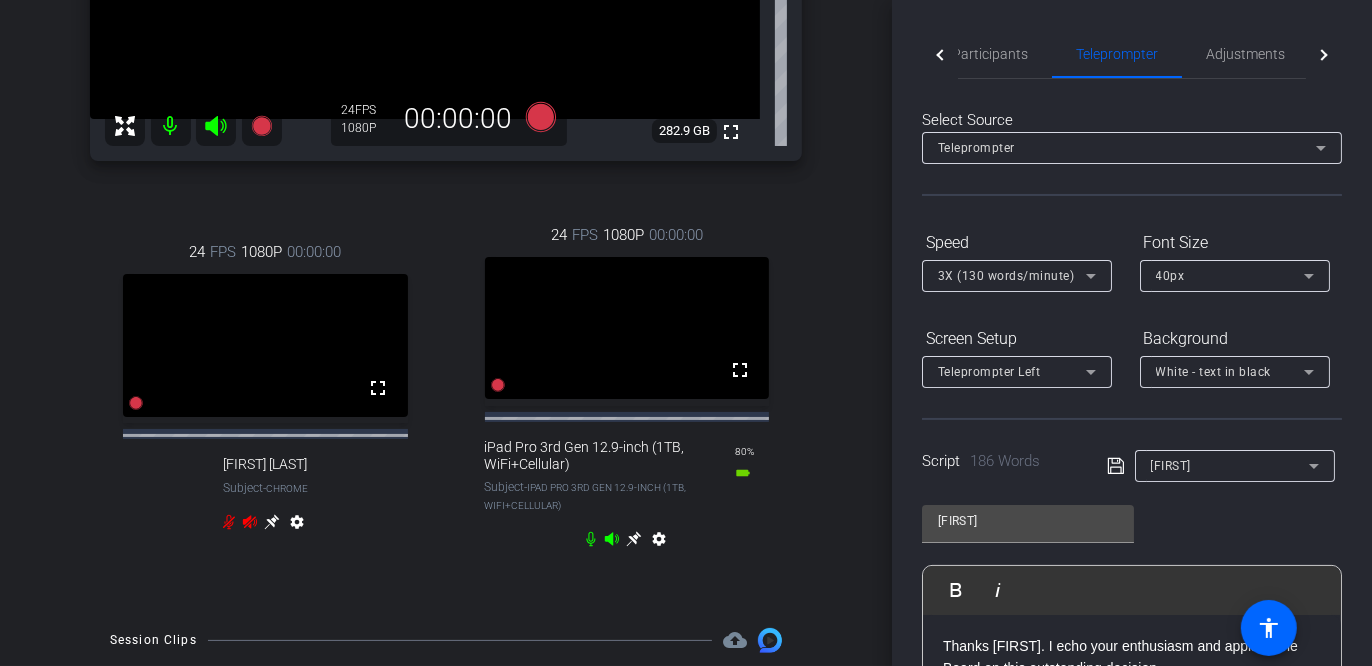 click 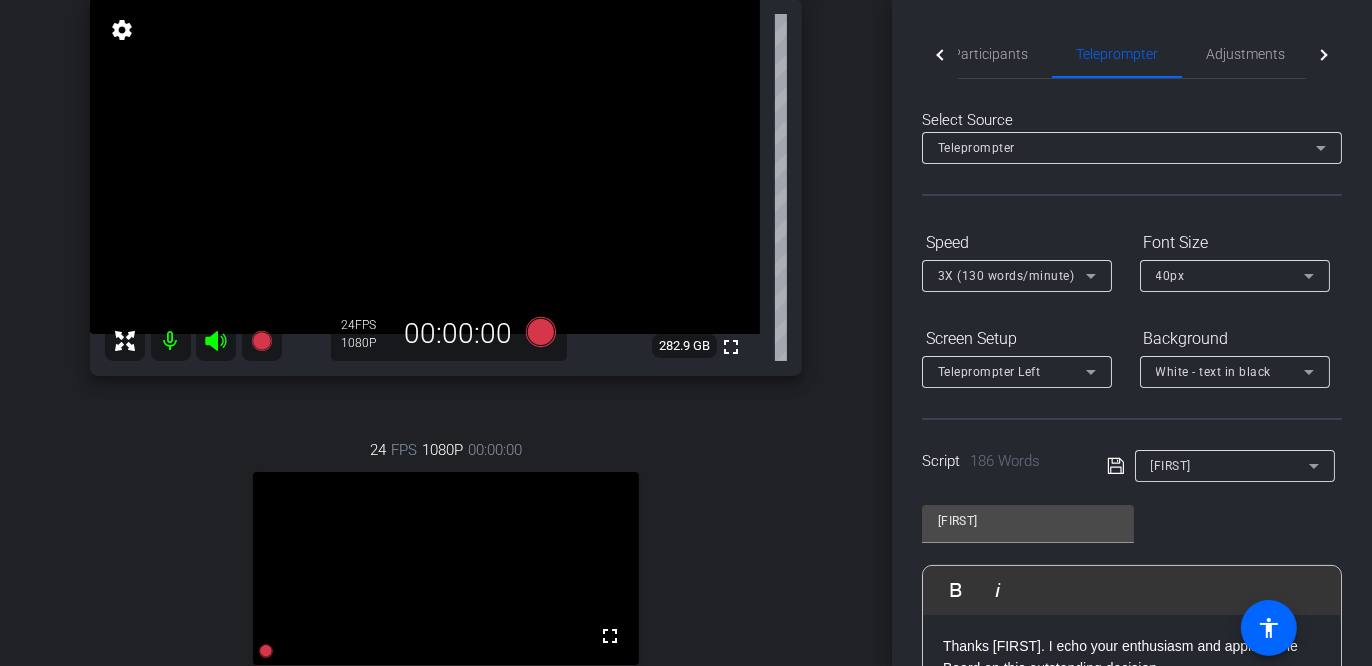 scroll, scrollTop: 120, scrollLeft: 0, axis: vertical 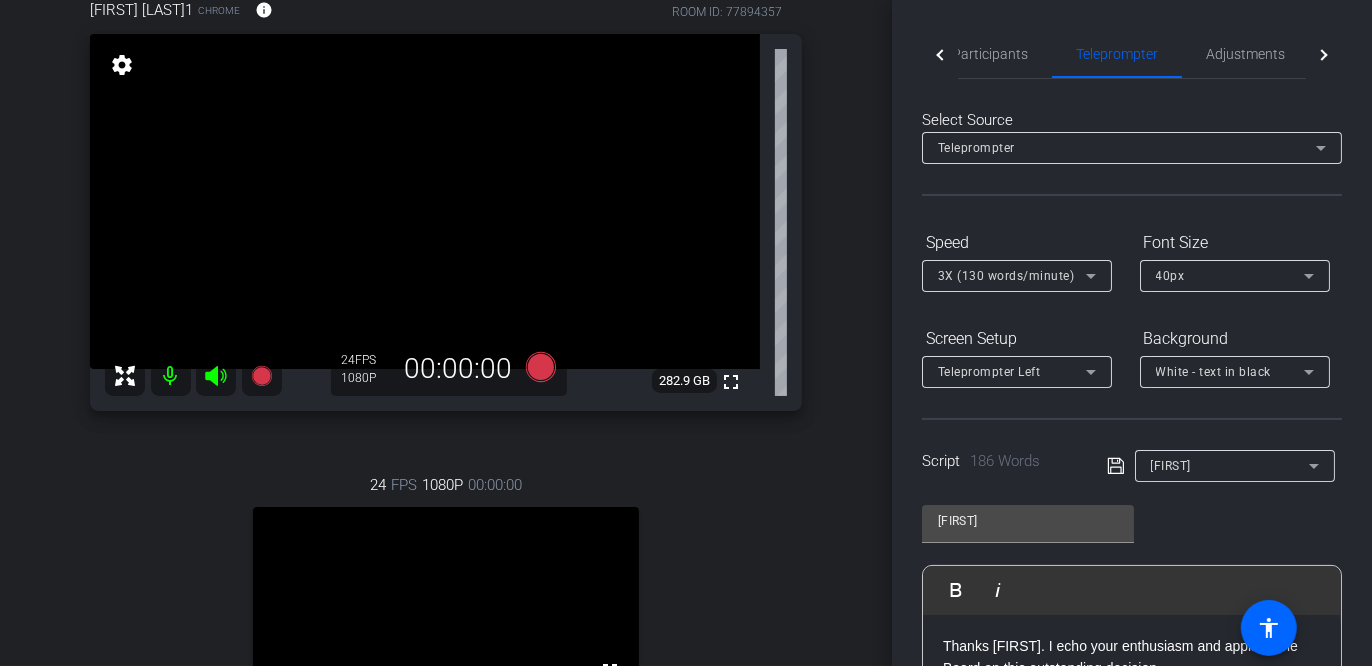 type on "[FIRST] - Main Body" 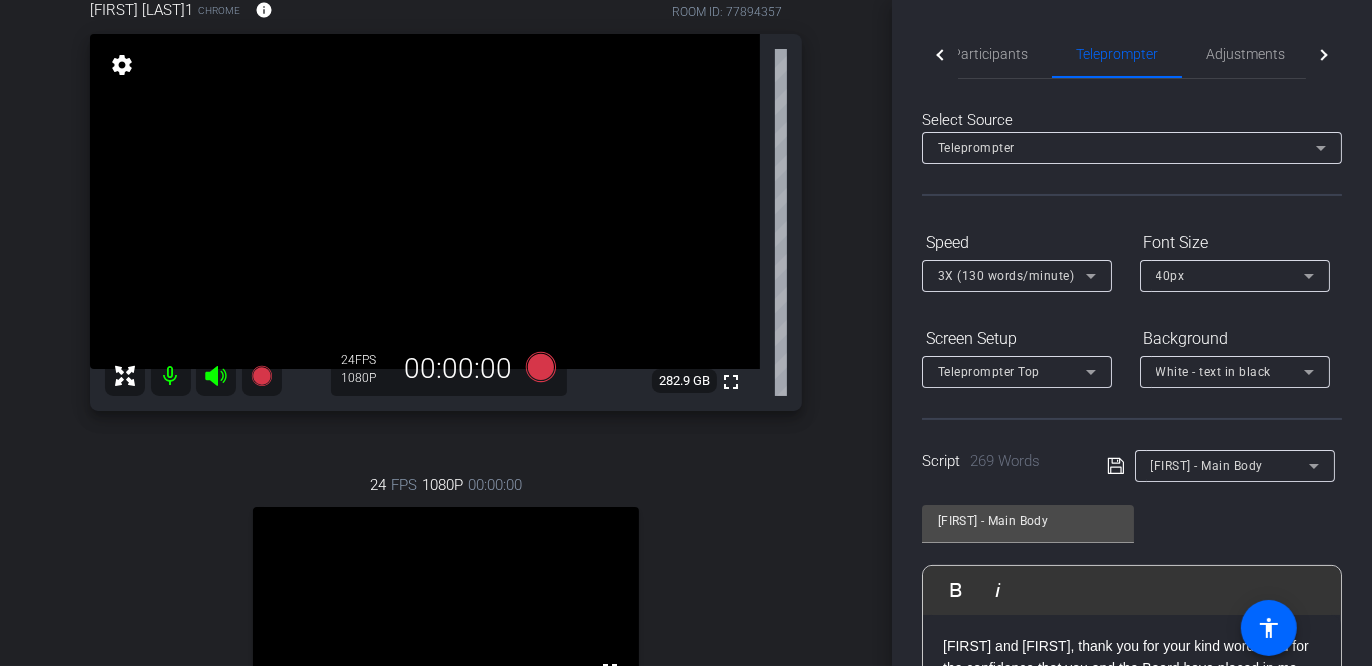 click on "settings" at bounding box center [122, 65] 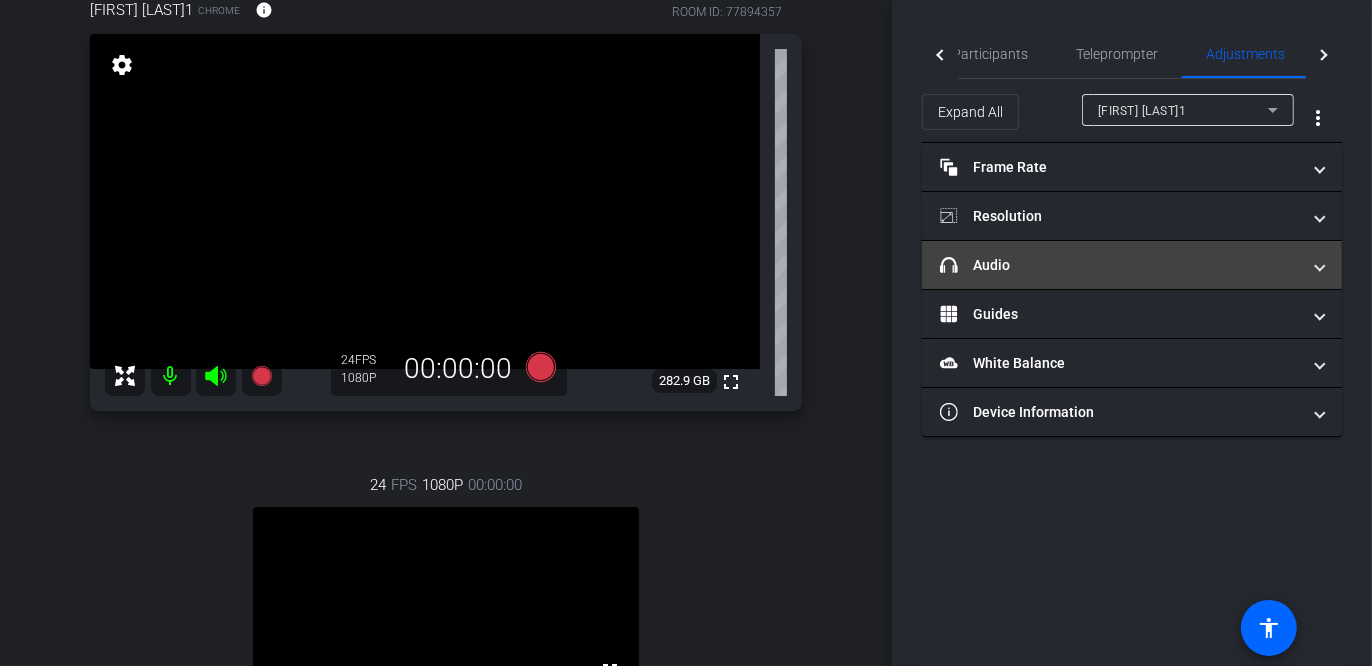 click on "headphone icon
Audio" at bounding box center (1120, 265) 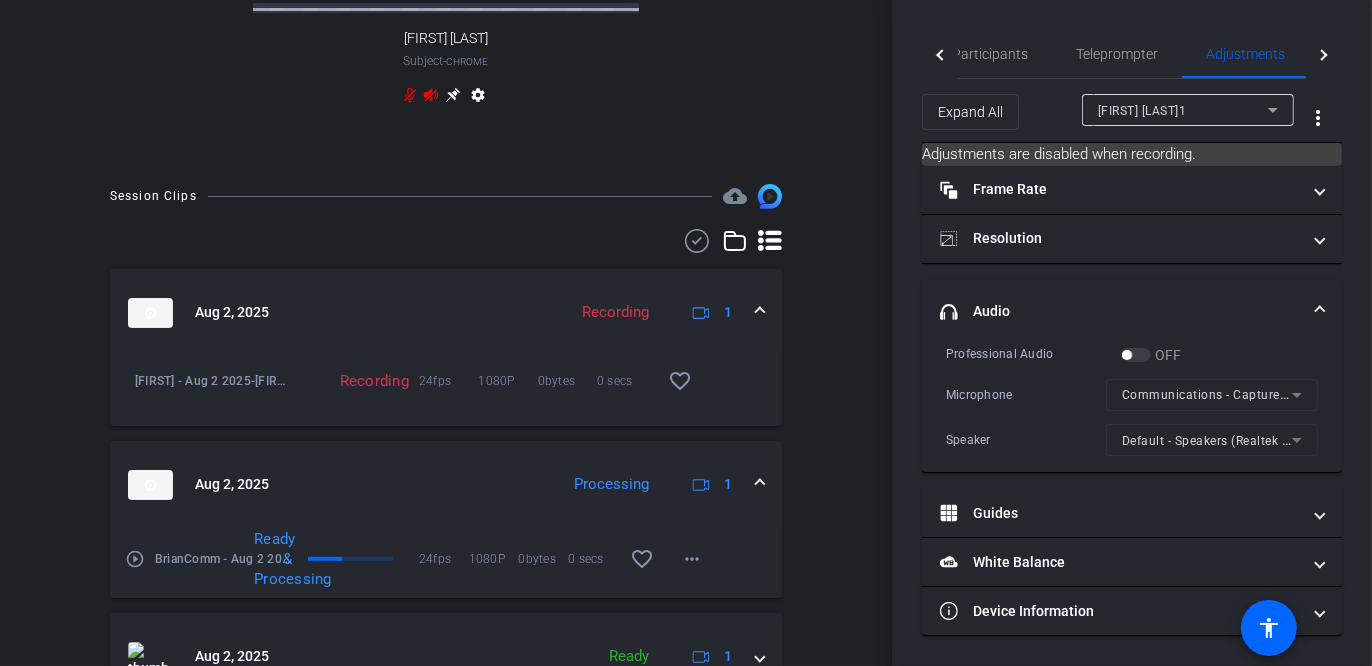 scroll, scrollTop: 831, scrollLeft: 0, axis: vertical 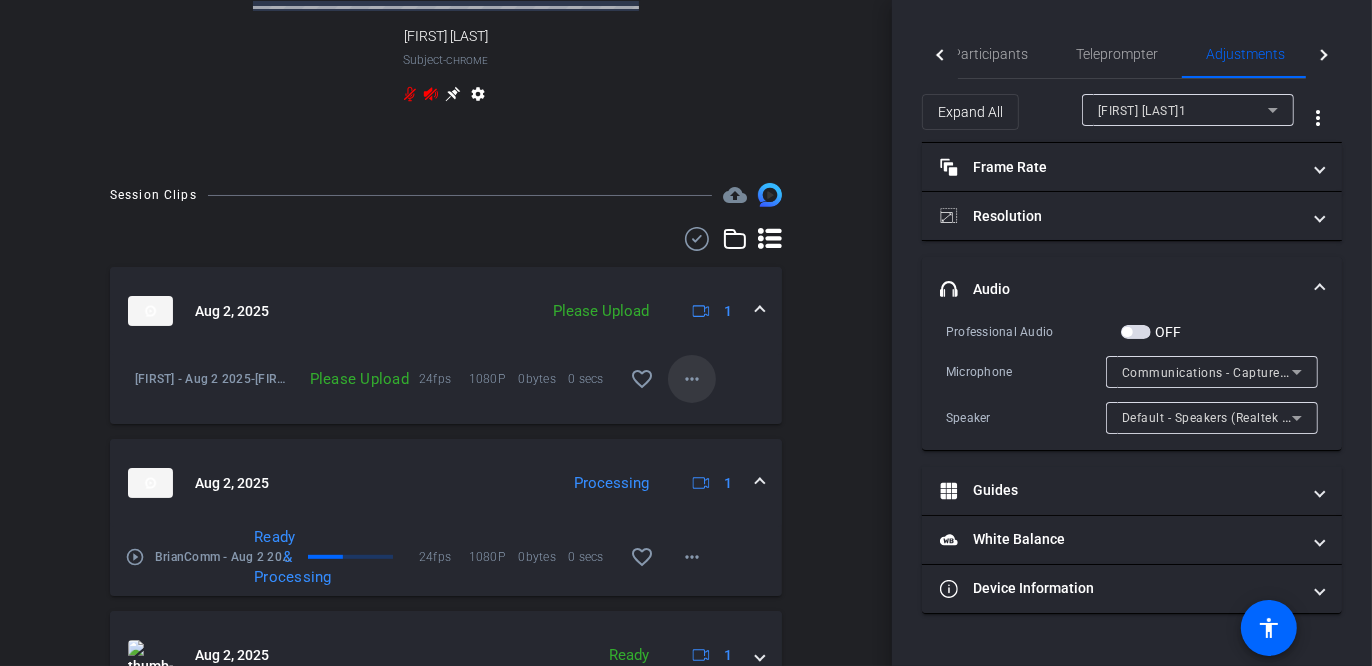 click on "more_horiz" at bounding box center [692, 379] 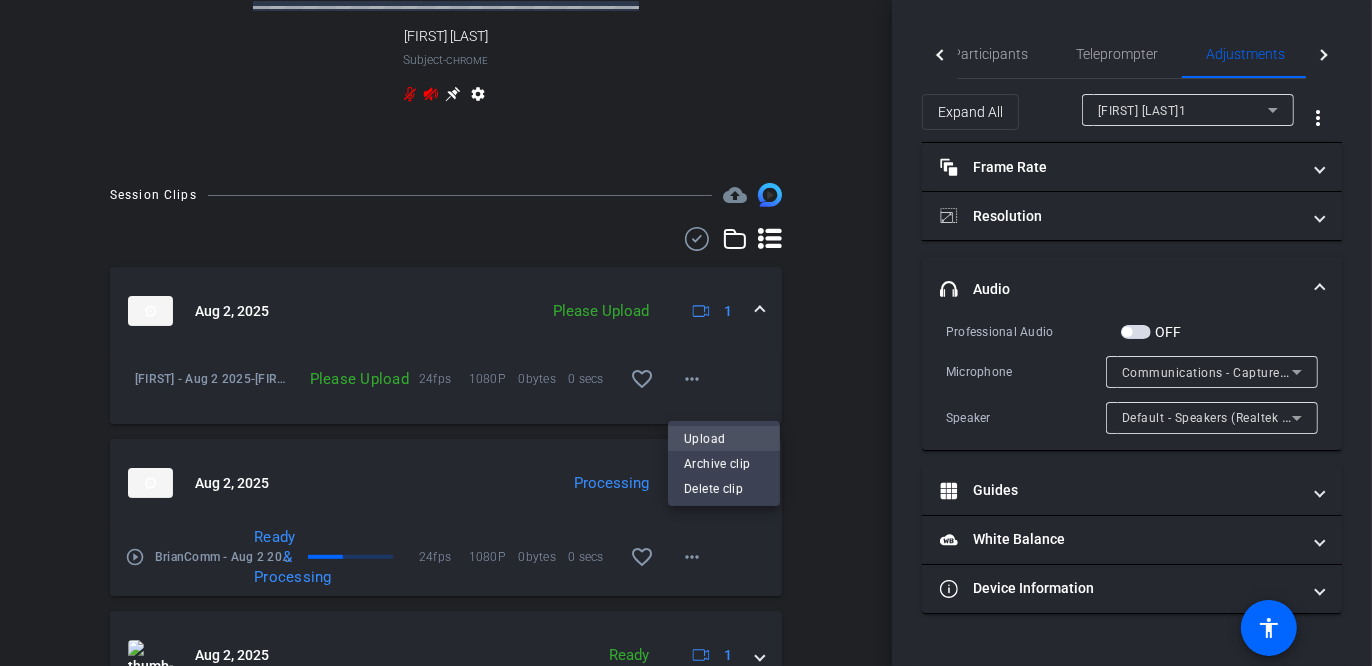 click on "Upload" at bounding box center [724, 438] 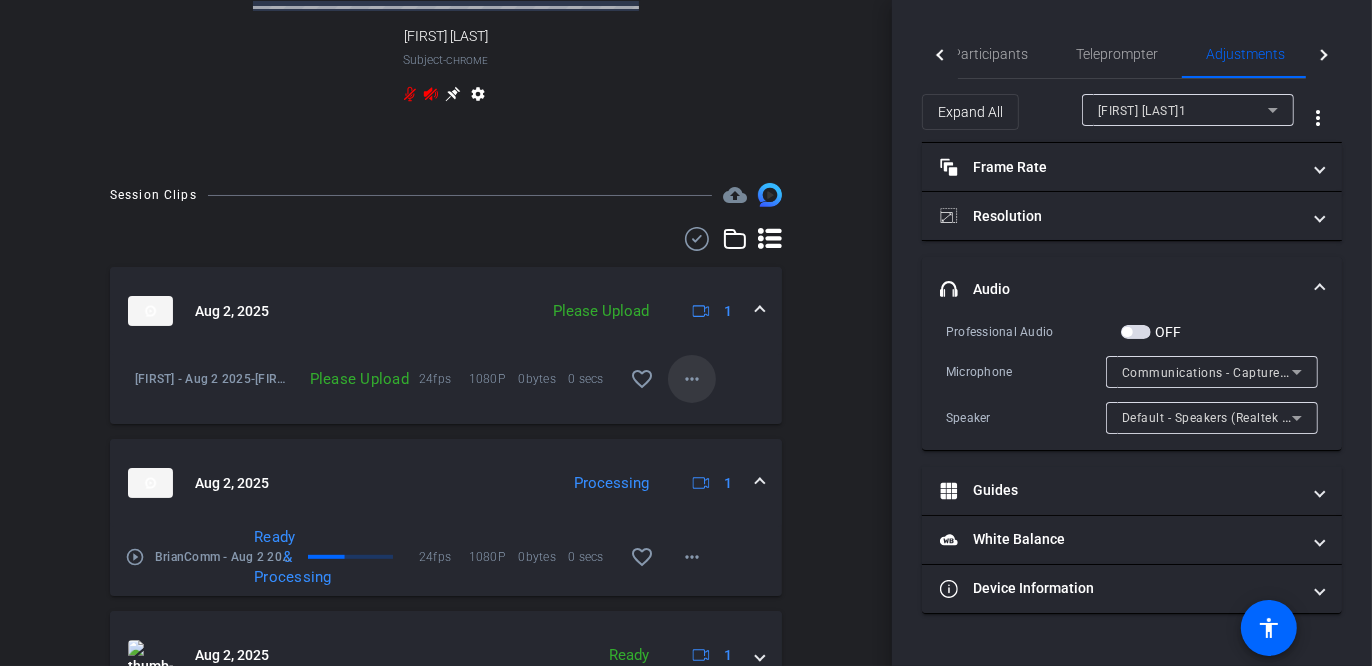 click on "more_horiz" at bounding box center [692, 379] 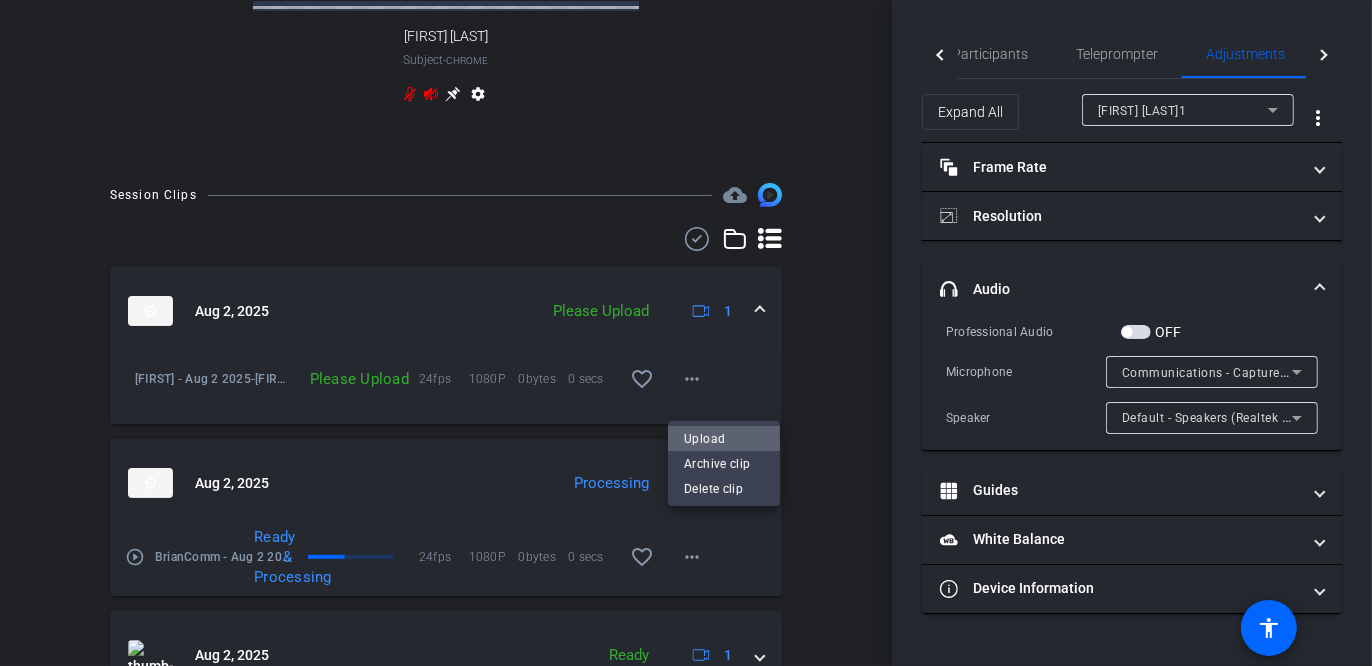 click on "Upload" at bounding box center [724, 438] 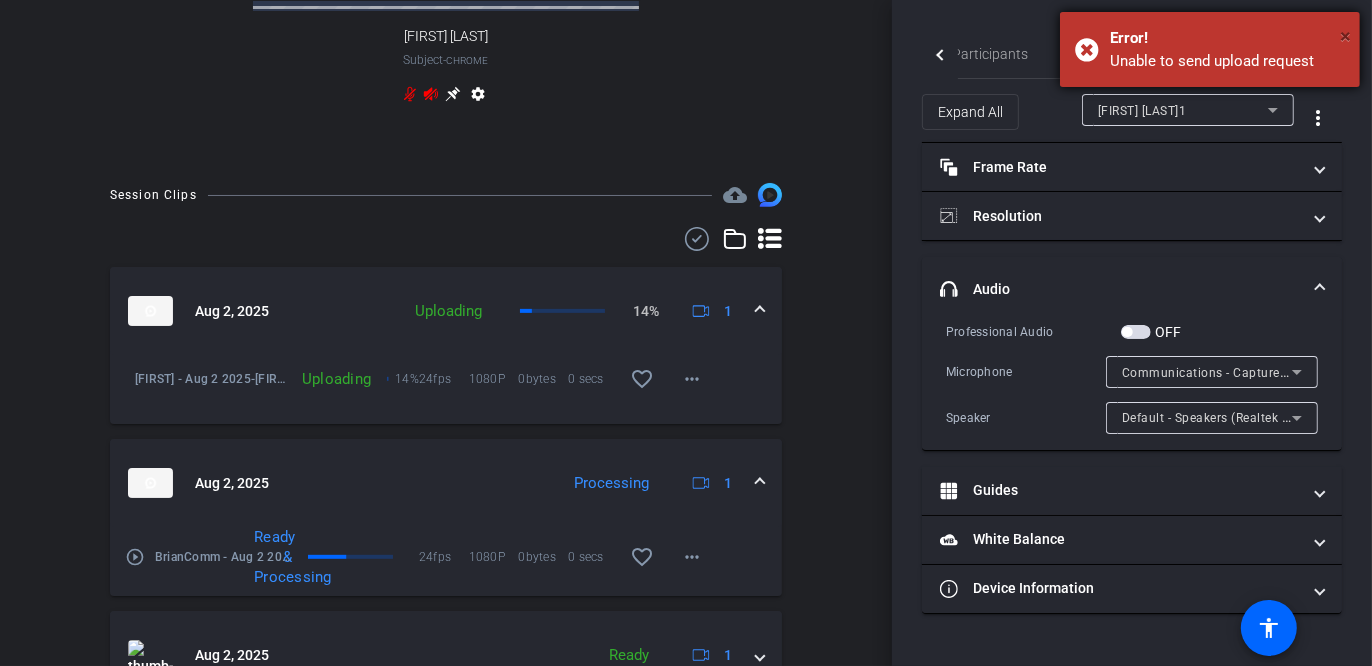 click on "×" at bounding box center [1345, 36] 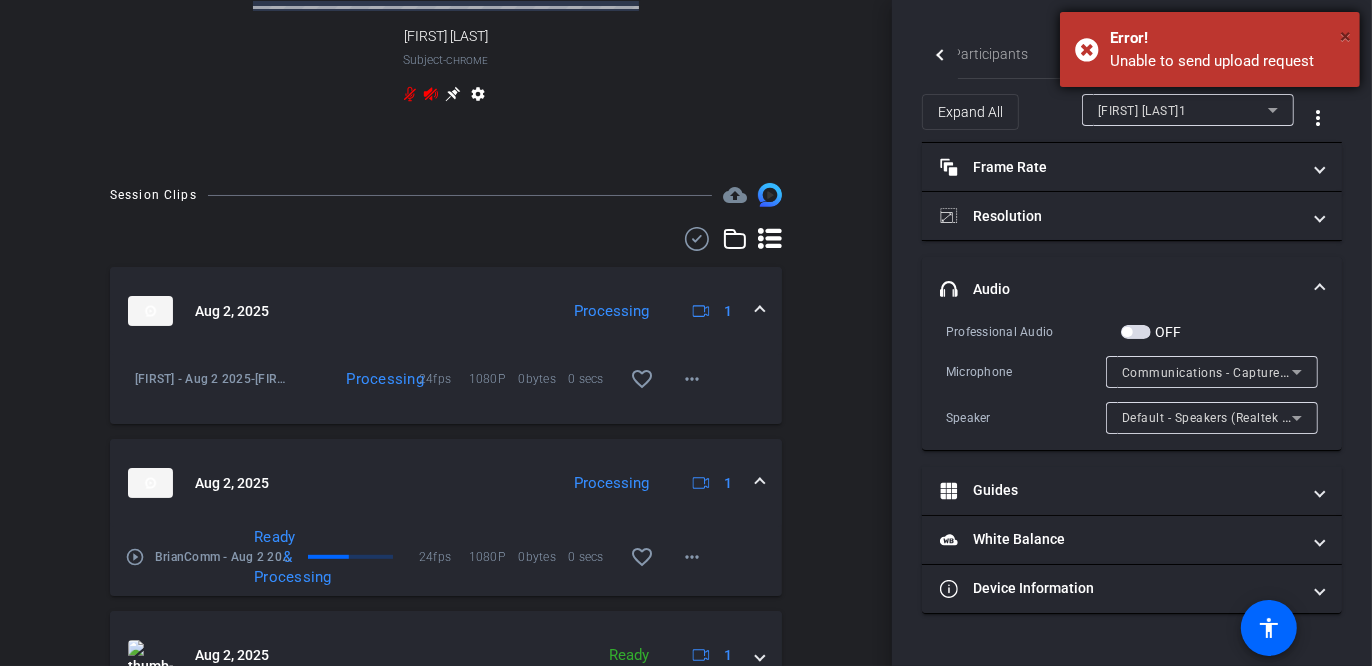 click on "×" at bounding box center (1345, 36) 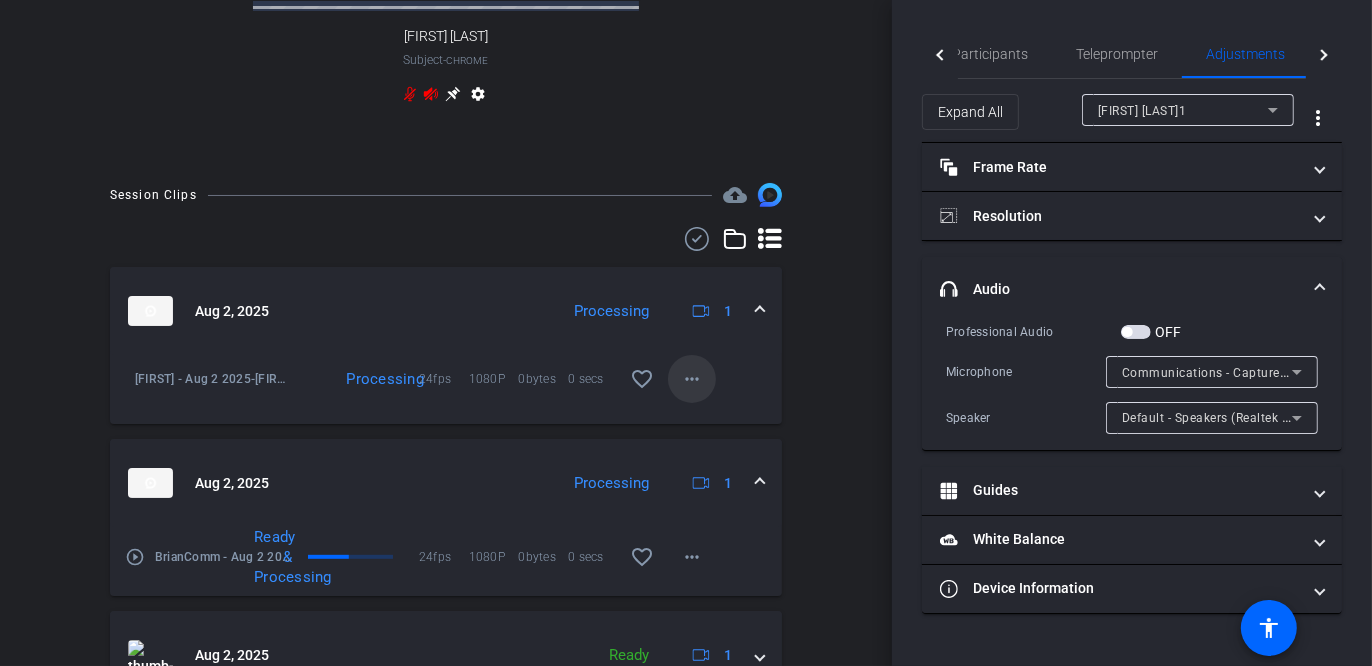 click on "more_horiz" at bounding box center [692, 379] 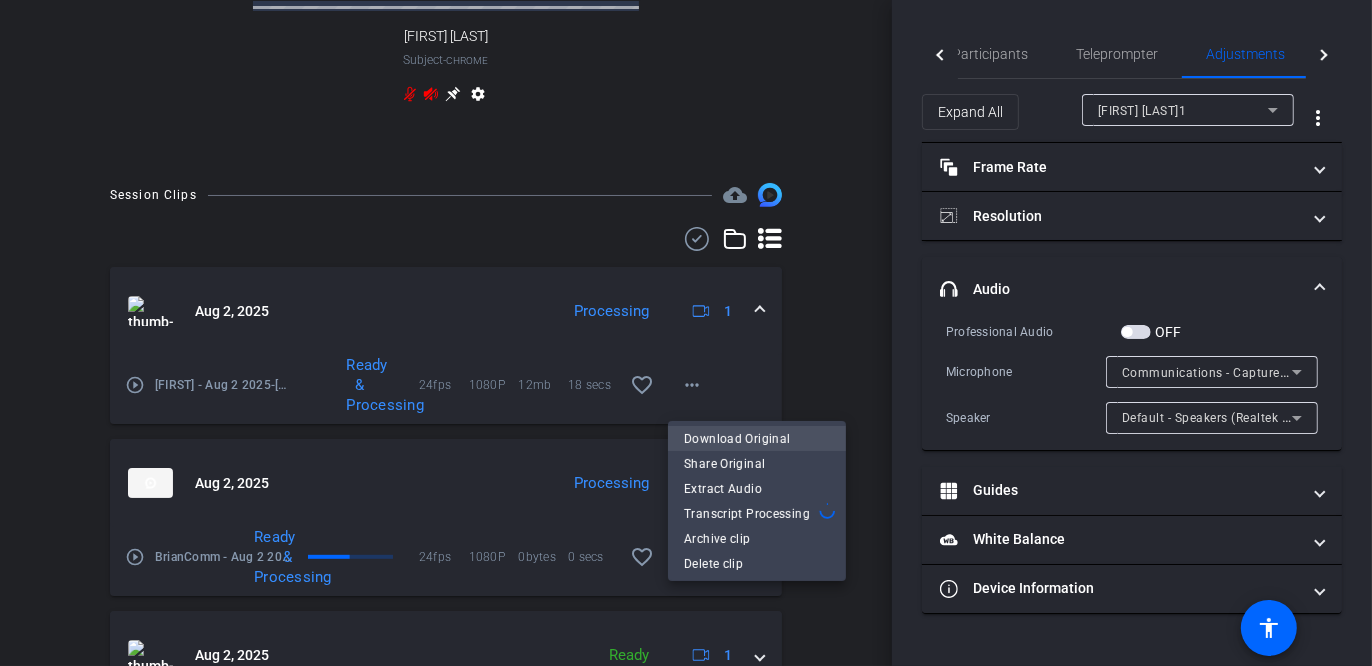 click on "Download Original" at bounding box center [757, 438] 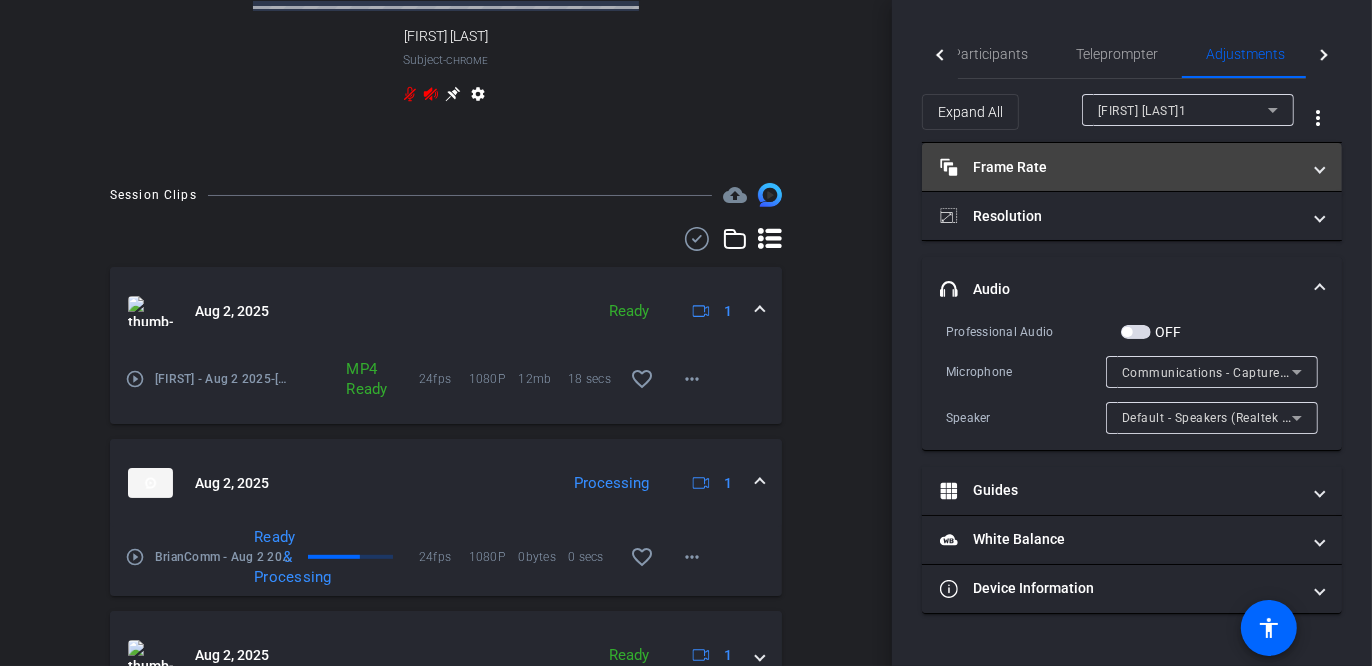 type 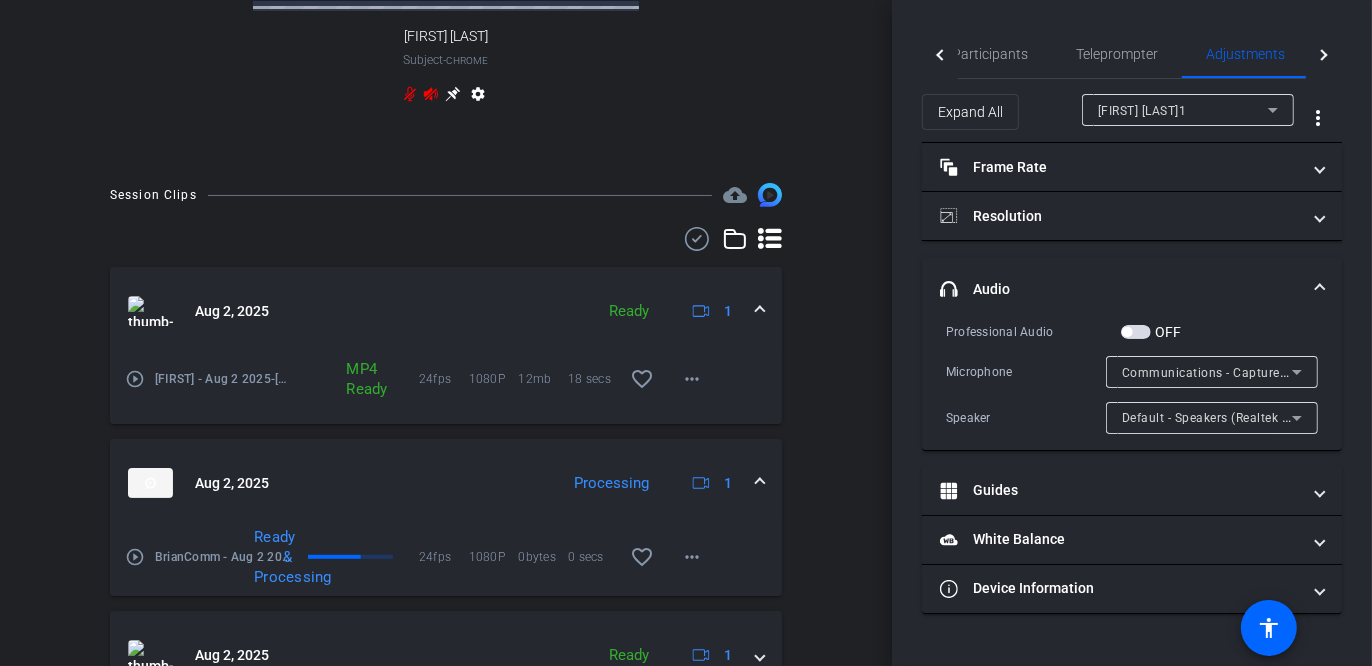 click on "[FIRST] - Aug 2 2025  account_box grid_on  settings  info logout
[FIRST] [LAST]1 Chrome info ROOM ID: 77894357 fullscreen settings  282.9 GB
24 FPS  1080P   00:00:00
24 FPS 1080P  00:00:00  fullscreen
[FIRST] [LAST] Subject   -  Chrome
settings  Session Clips   cloud_upload" at bounding box center [446, 333] 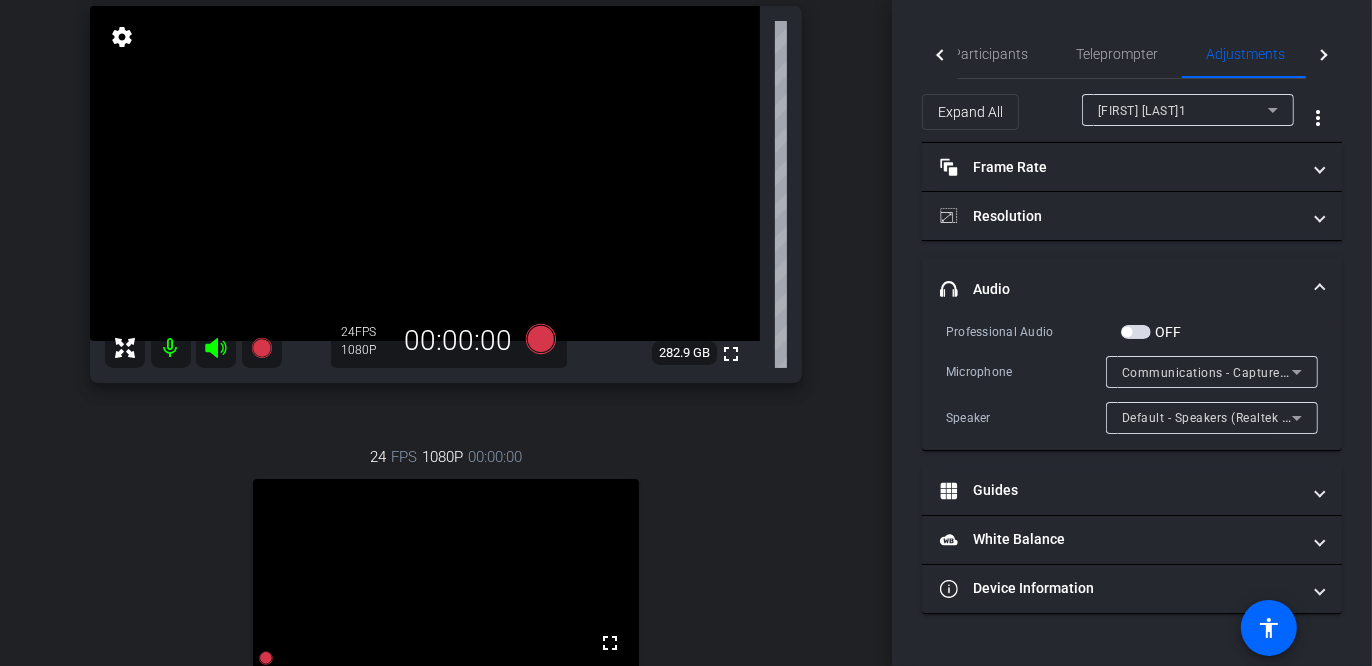 scroll, scrollTop: 145, scrollLeft: 0, axis: vertical 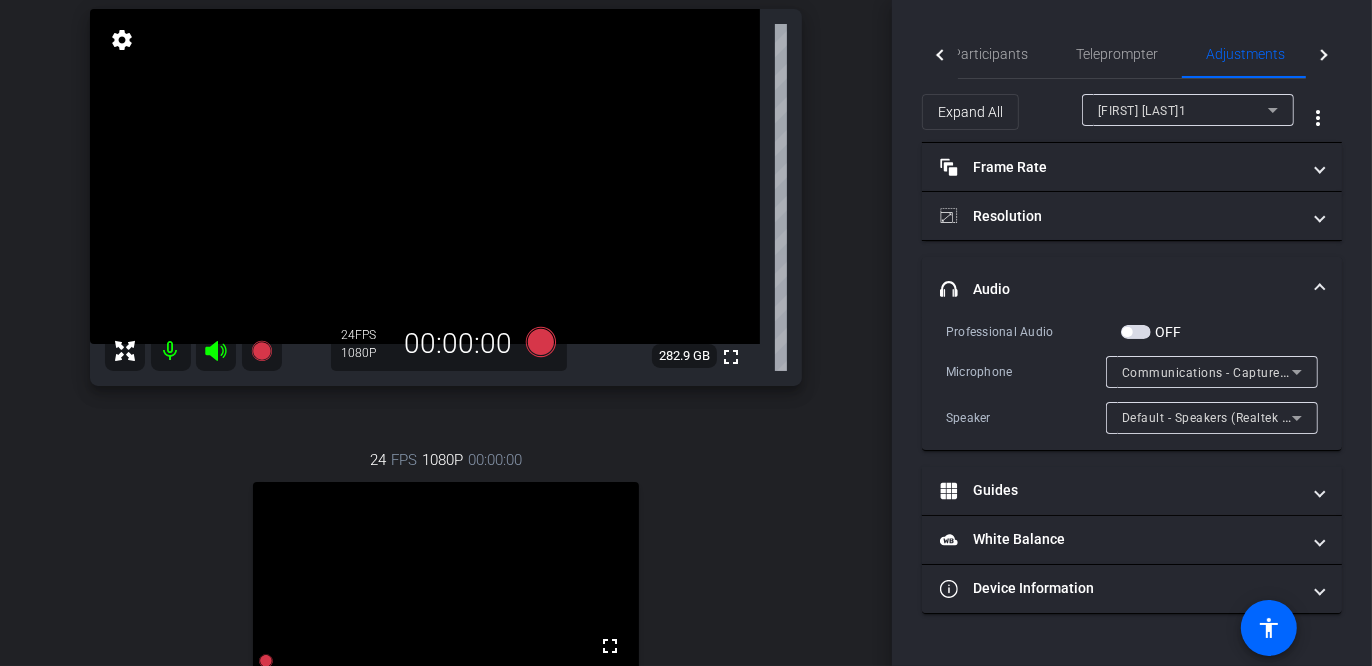 click at bounding box center [1136, 332] 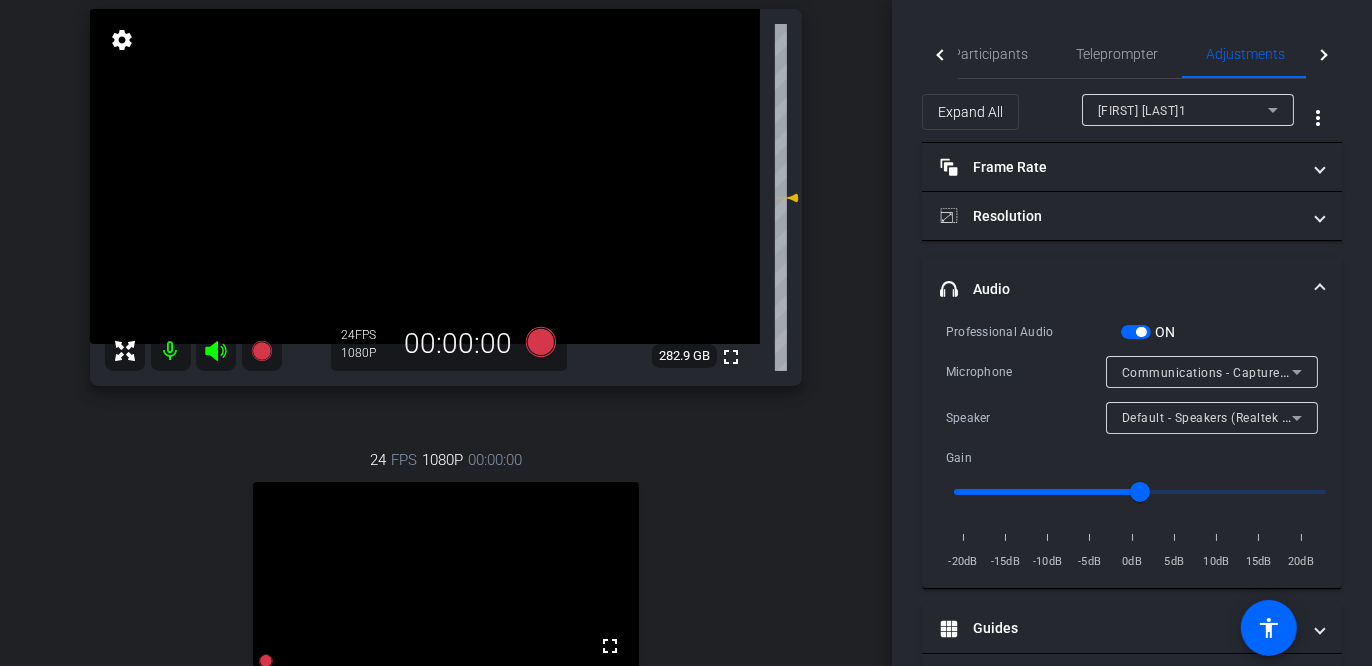 click on "ON" at bounding box center (1148, 332) 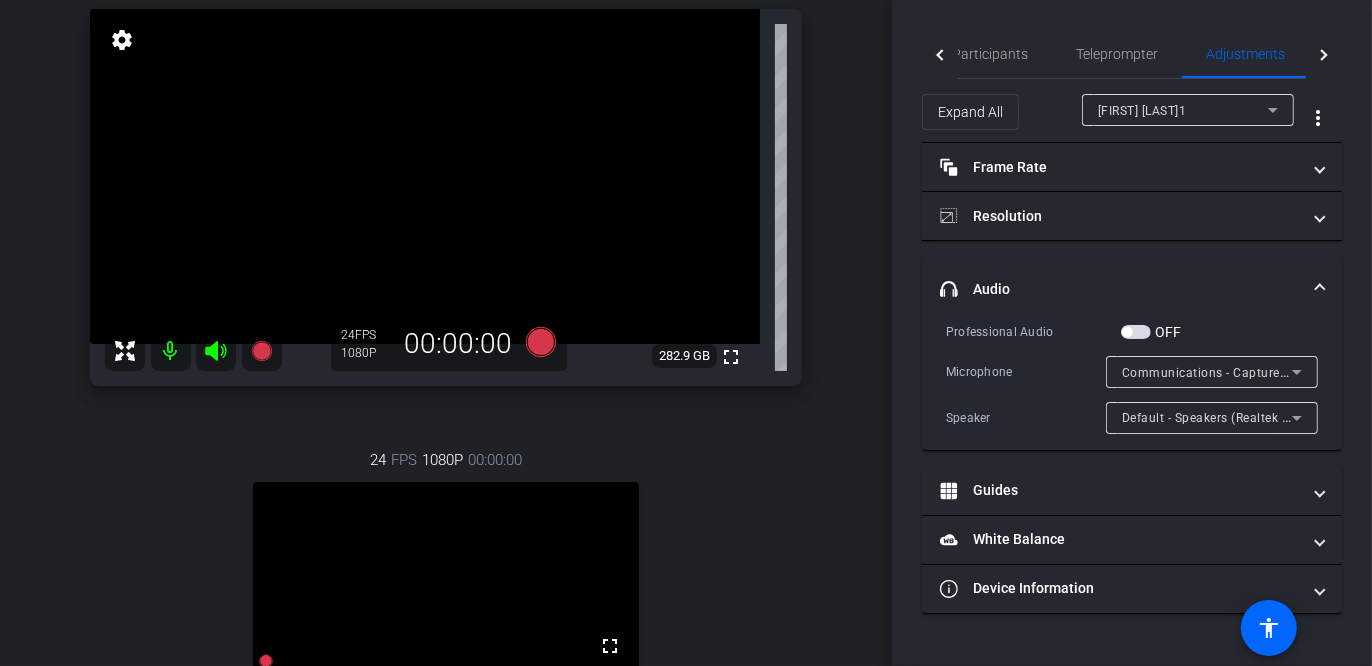 click at bounding box center (1136, 332) 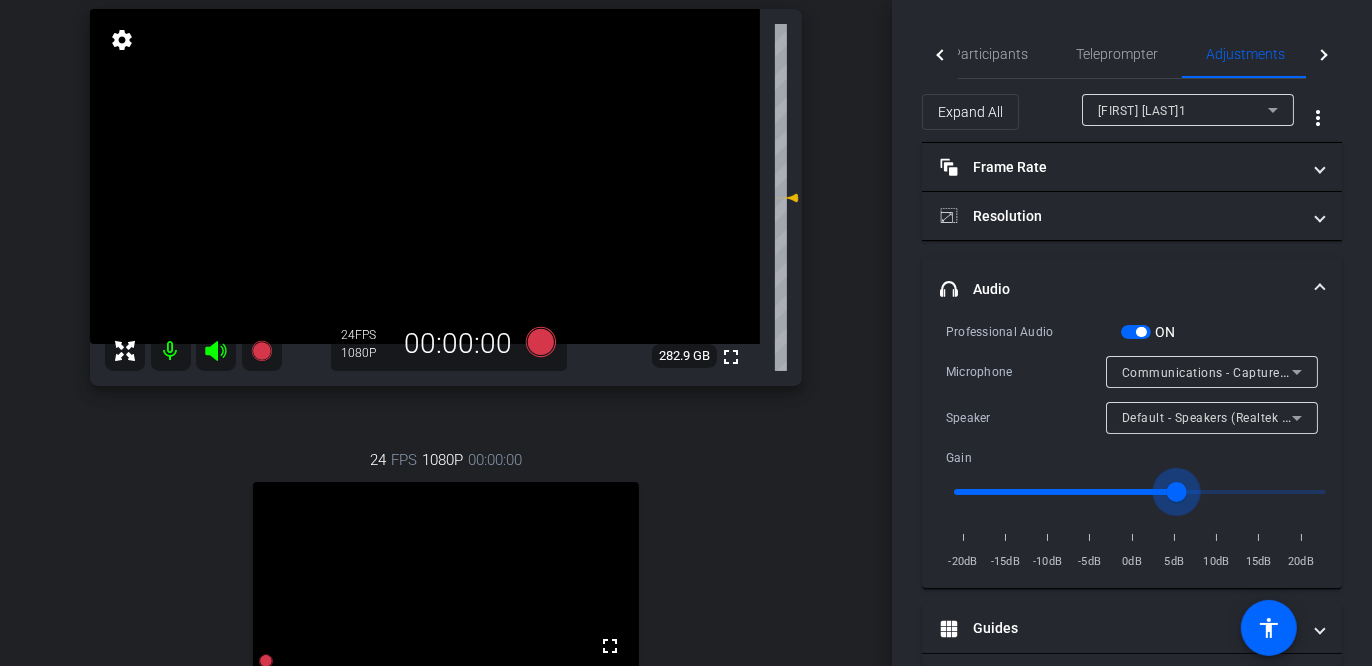 type on "1.2" 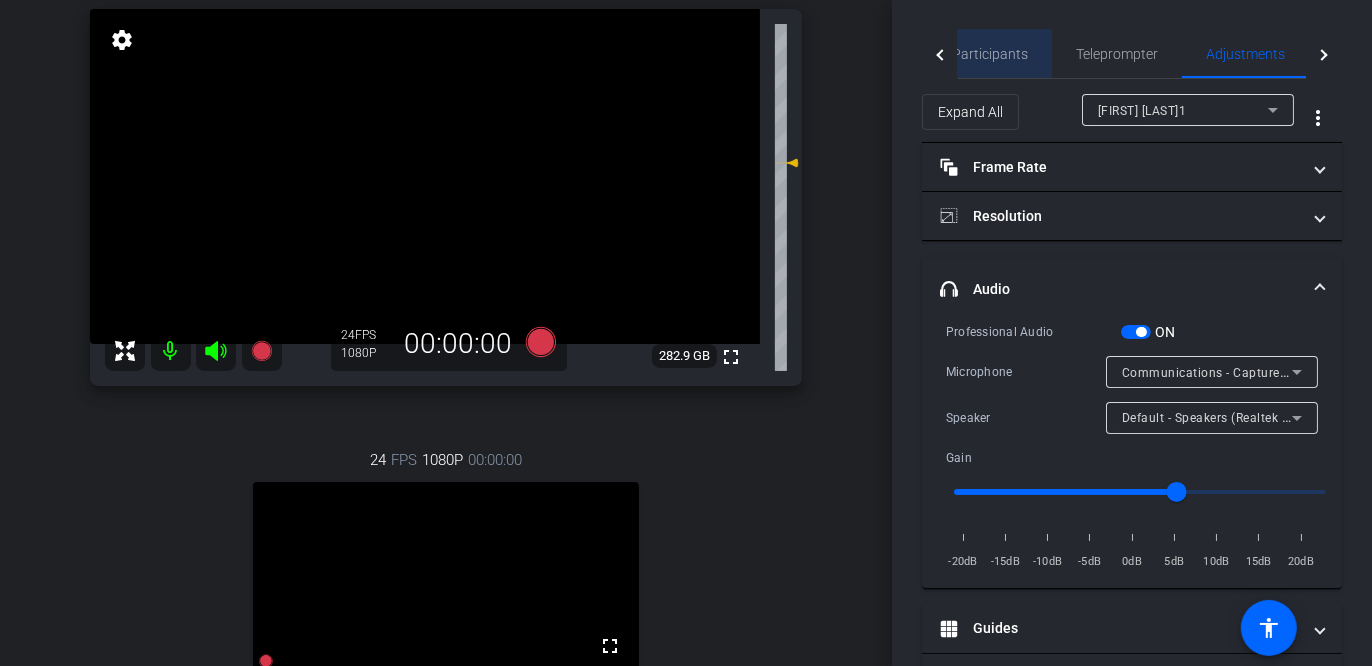 click on "Participants" at bounding box center [990, 54] 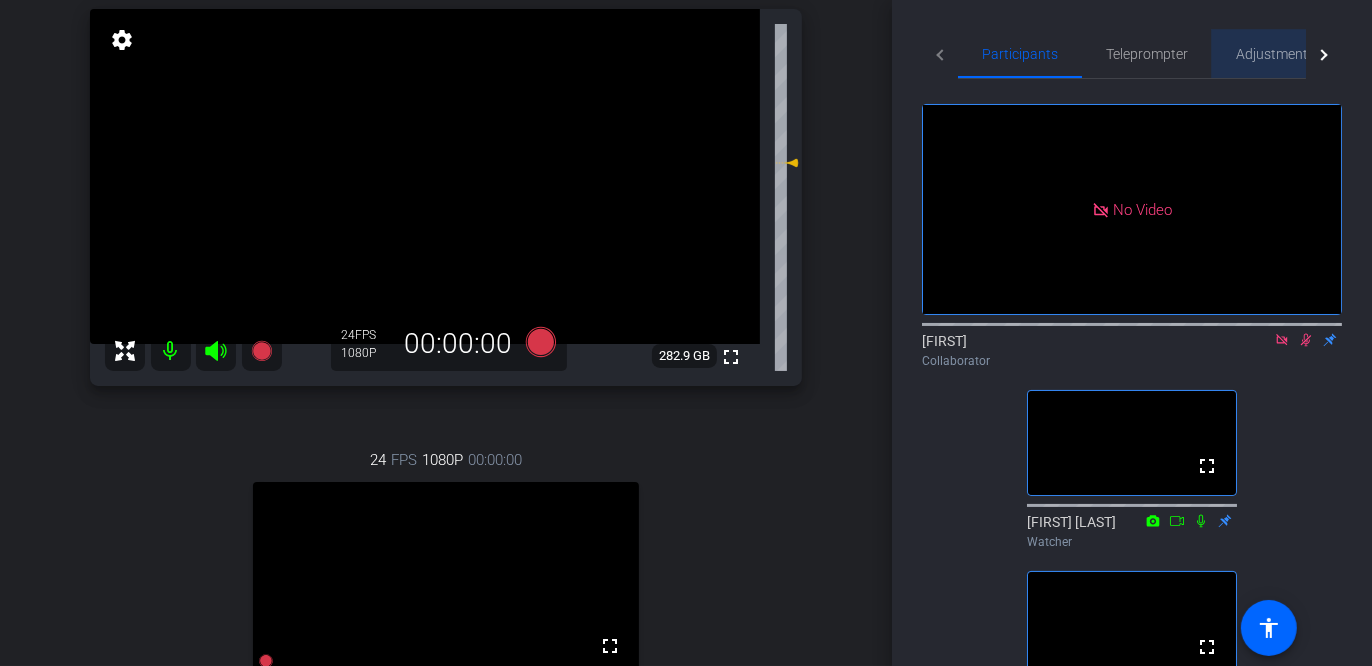 click on "Adjustments" at bounding box center (1275, 54) 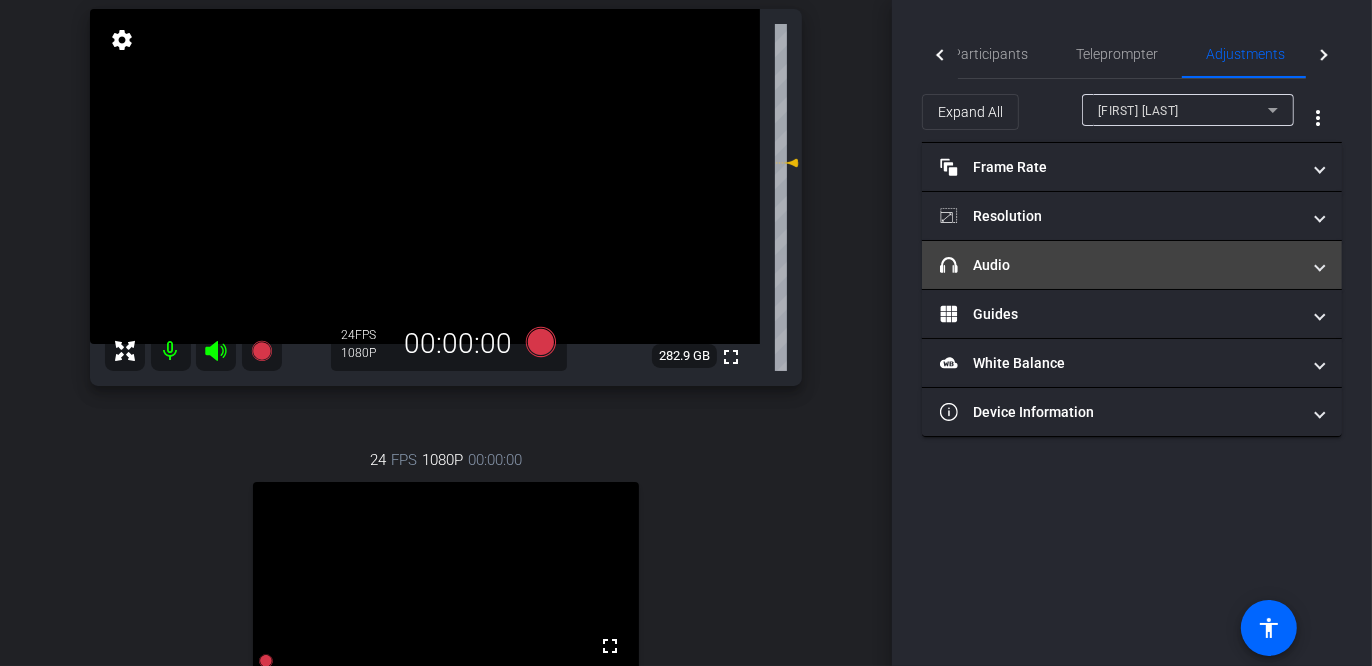 click on "headphone icon
Audio" at bounding box center [1120, 265] 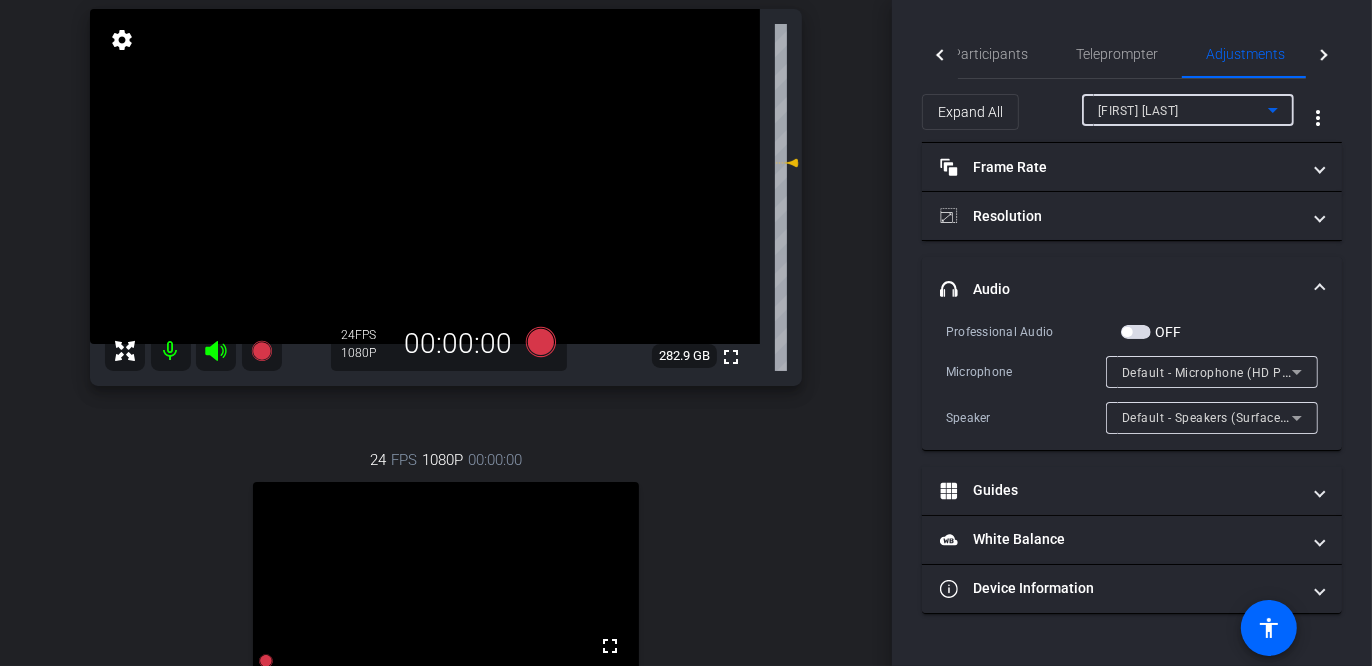 click on "[FIRST] [LAST]" at bounding box center (1138, 111) 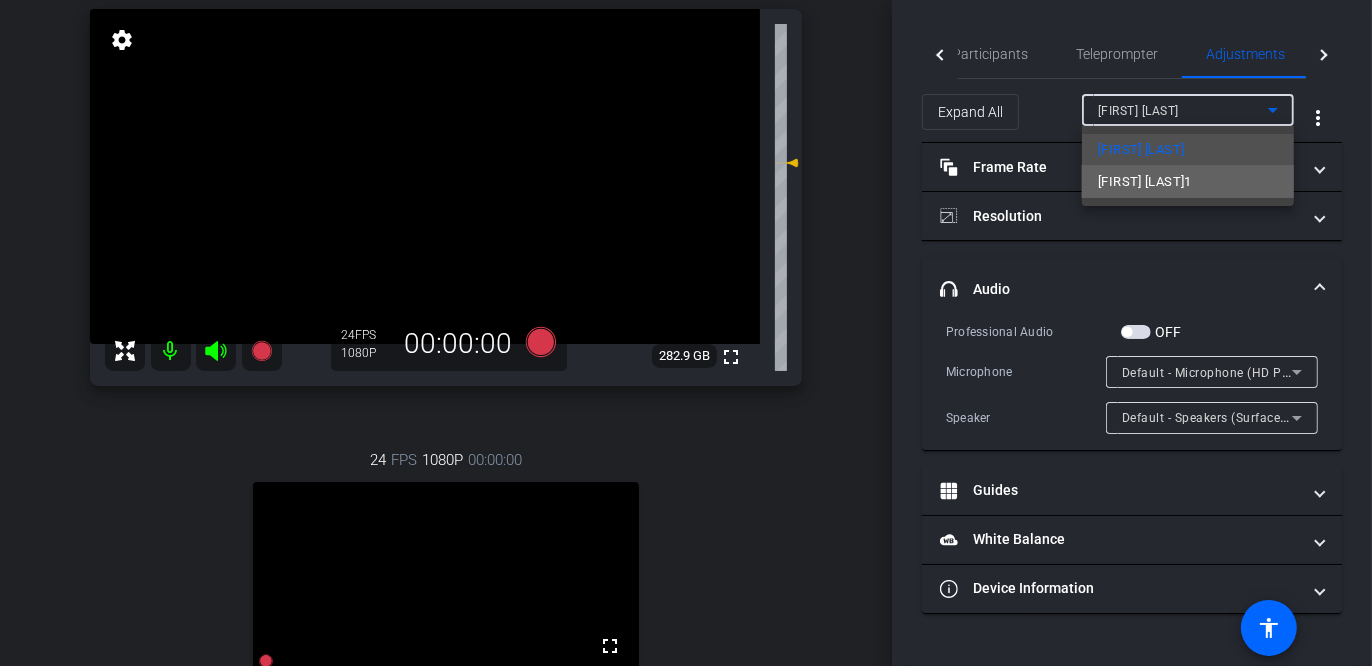 click on "[FIRST] [LAST]1" at bounding box center (1145, 182) 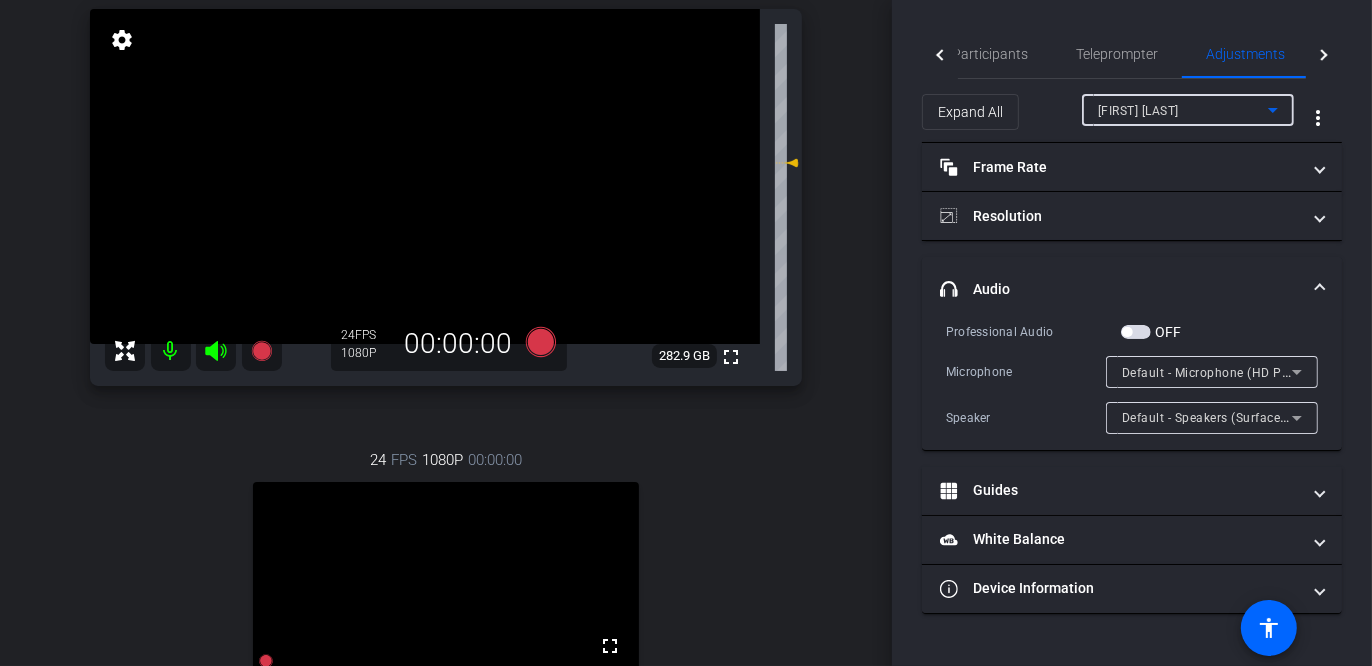 type on "11000" 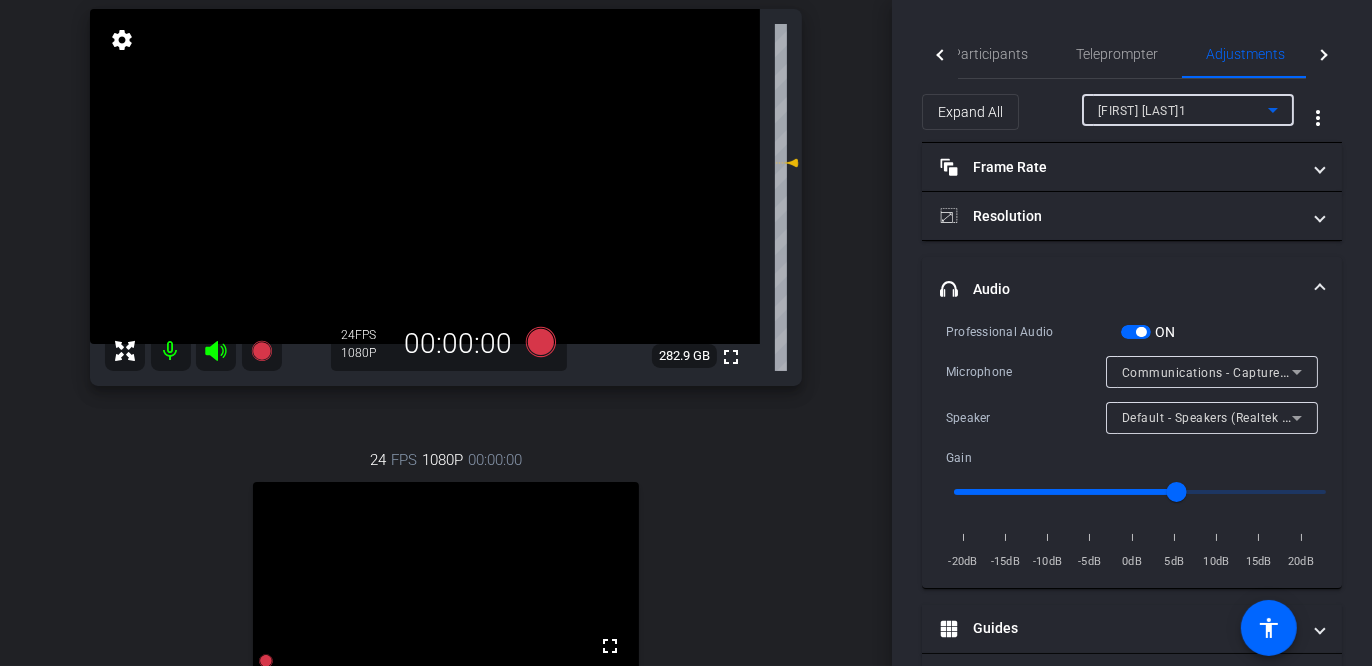 click at bounding box center (1136, 332) 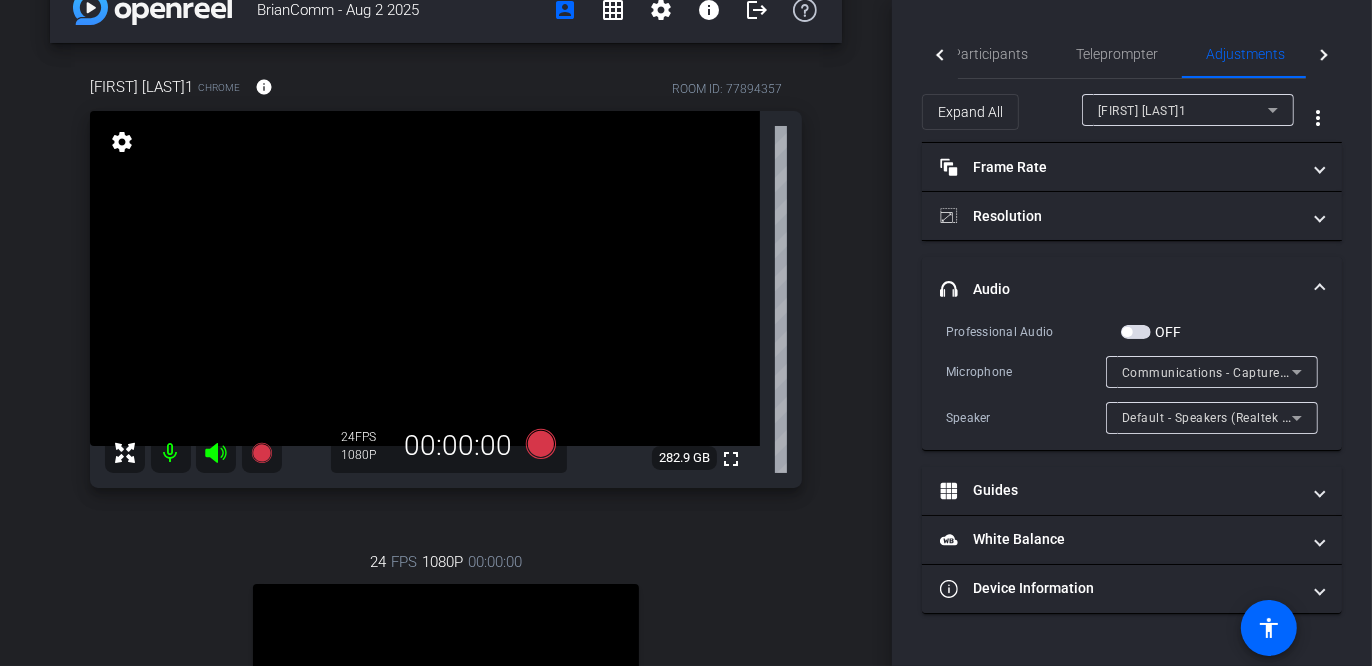 scroll, scrollTop: 54, scrollLeft: 0, axis: vertical 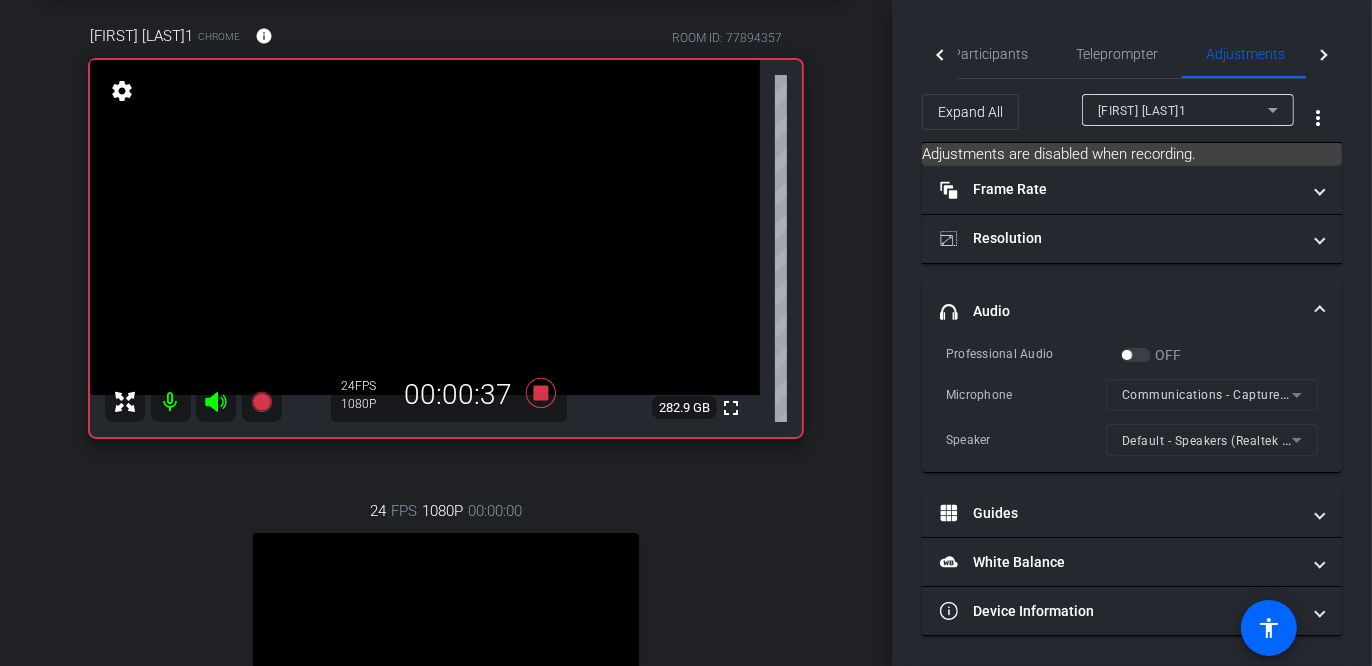 click 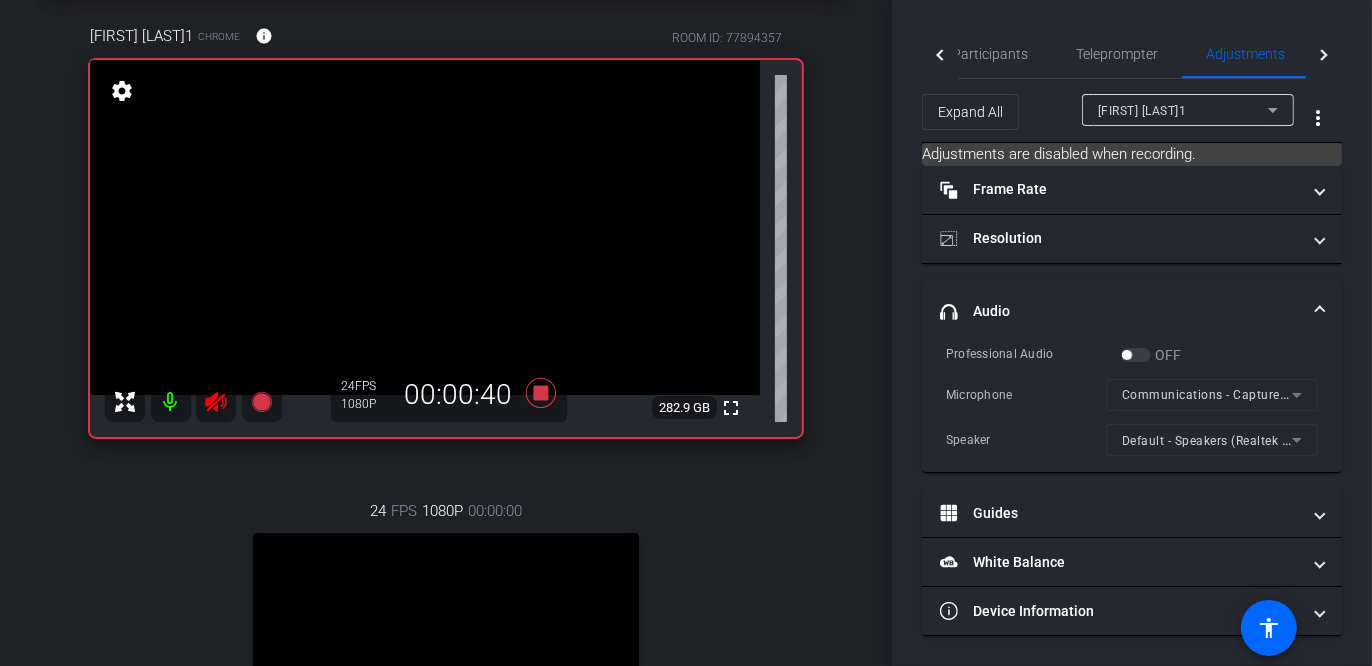 click 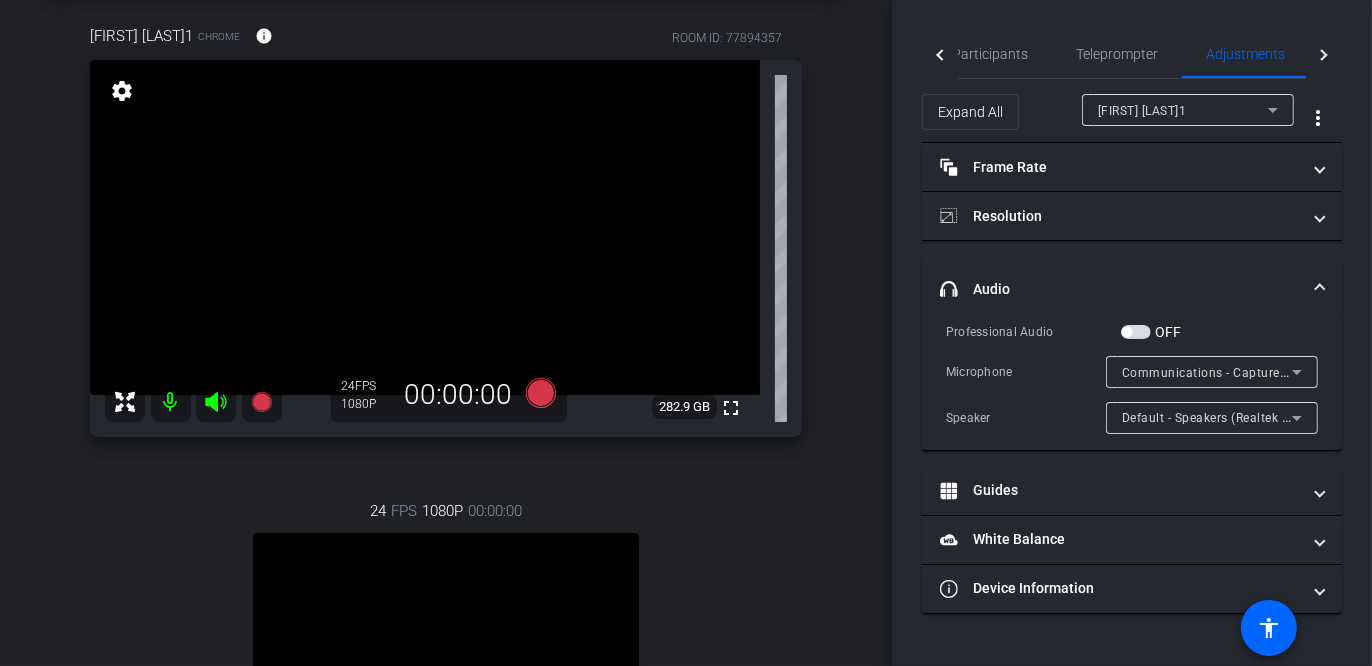 click 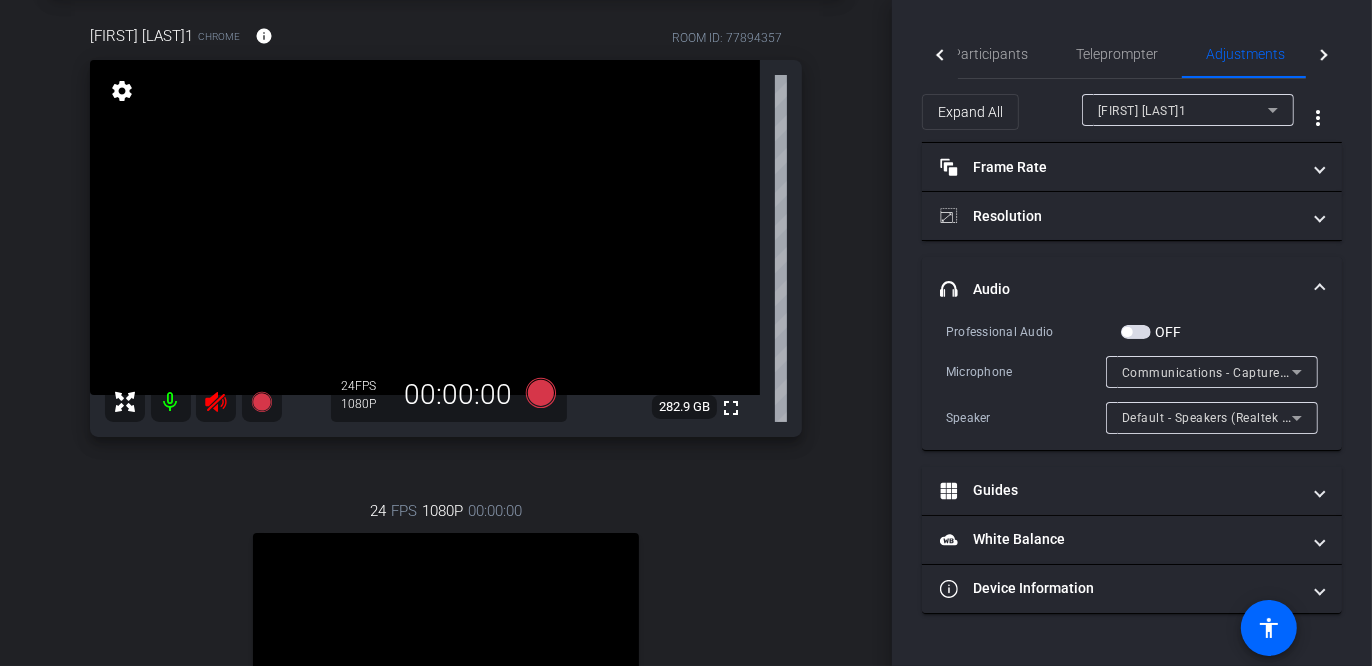 click 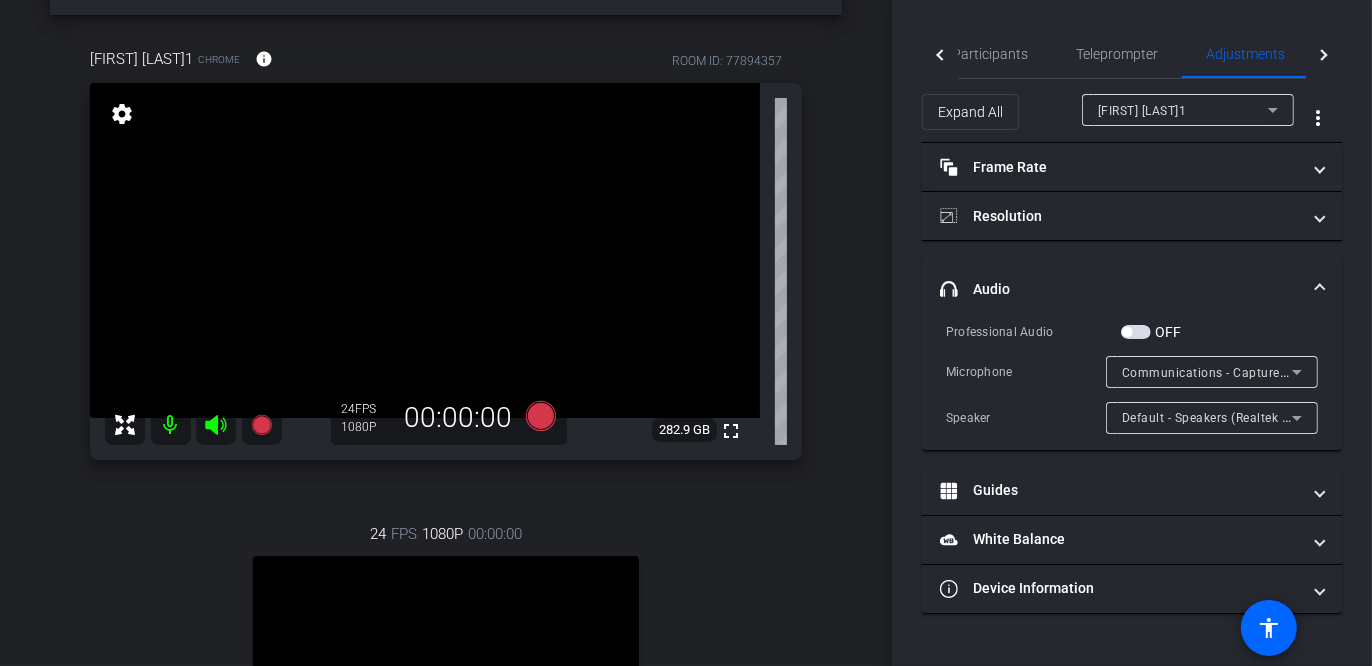 scroll, scrollTop: 68, scrollLeft: 0, axis: vertical 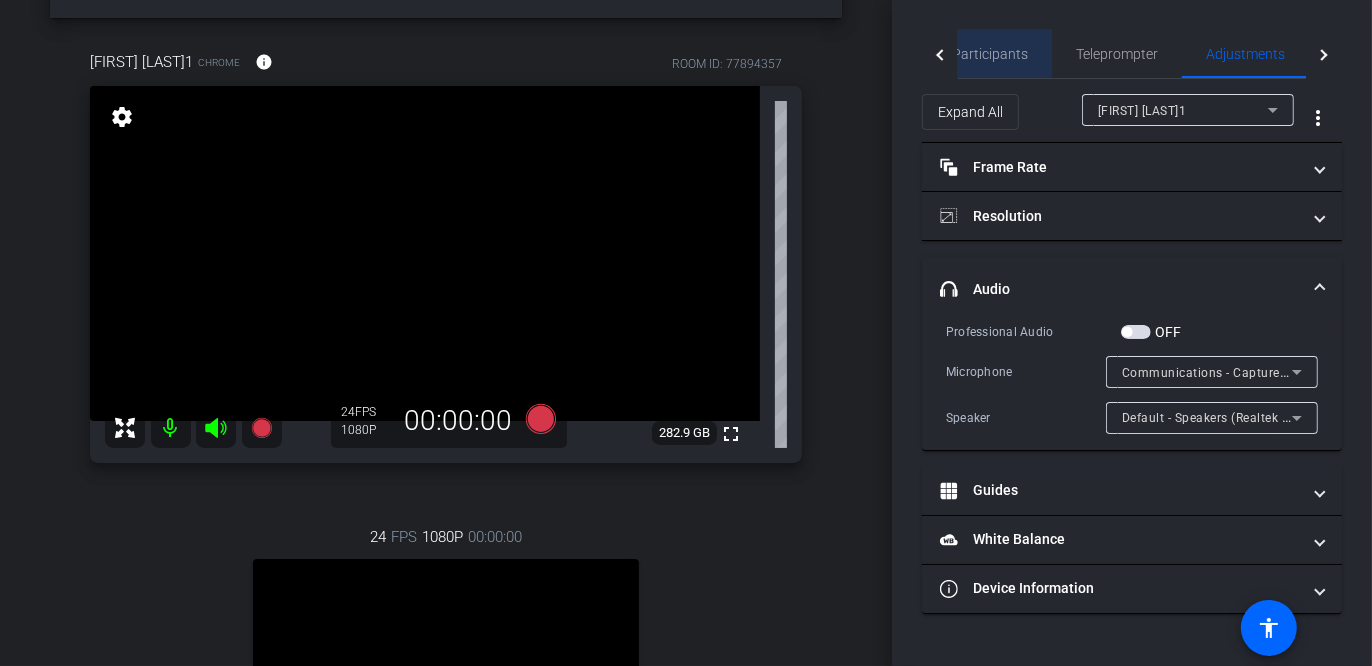 click on "Participants" at bounding box center (990, 54) 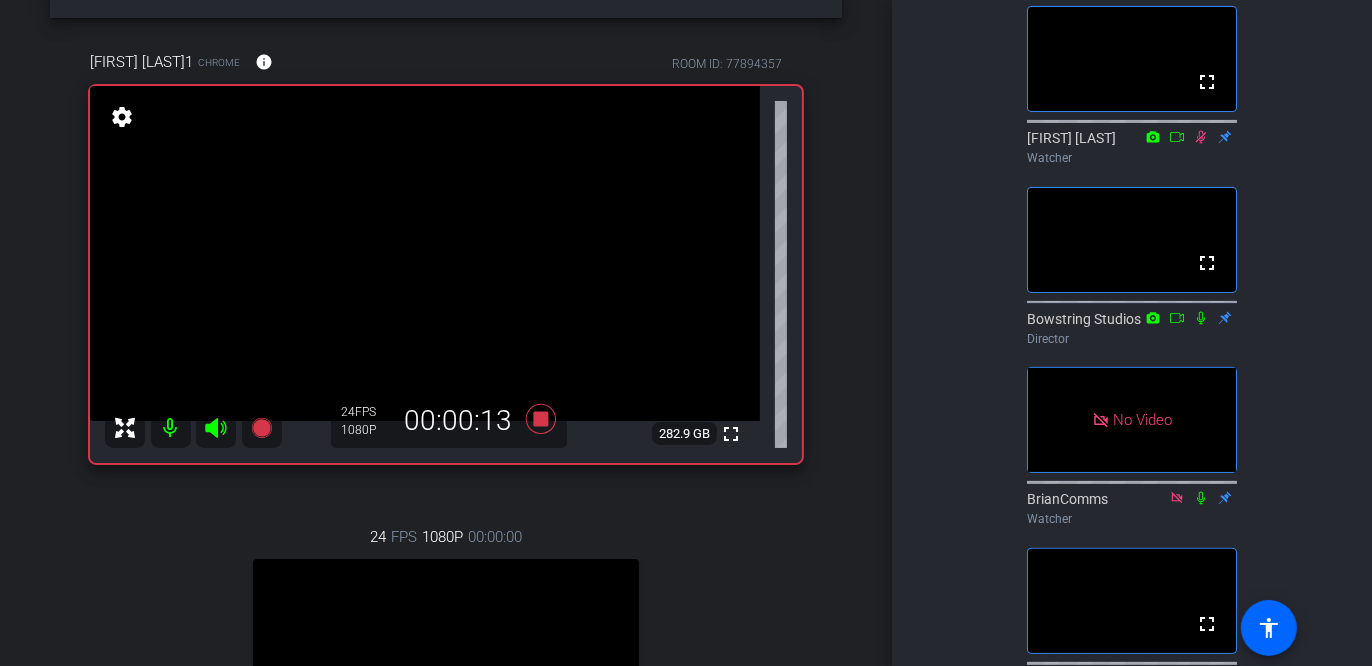 scroll, scrollTop: 382, scrollLeft: 0, axis: vertical 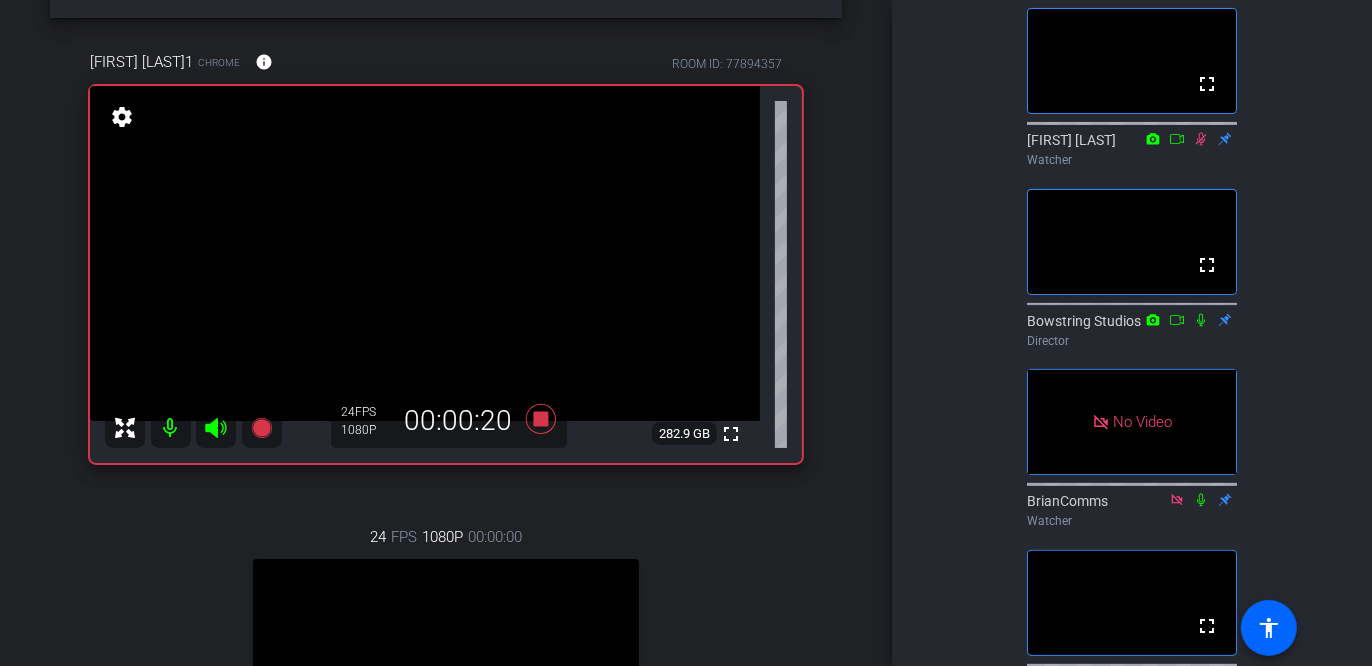 click 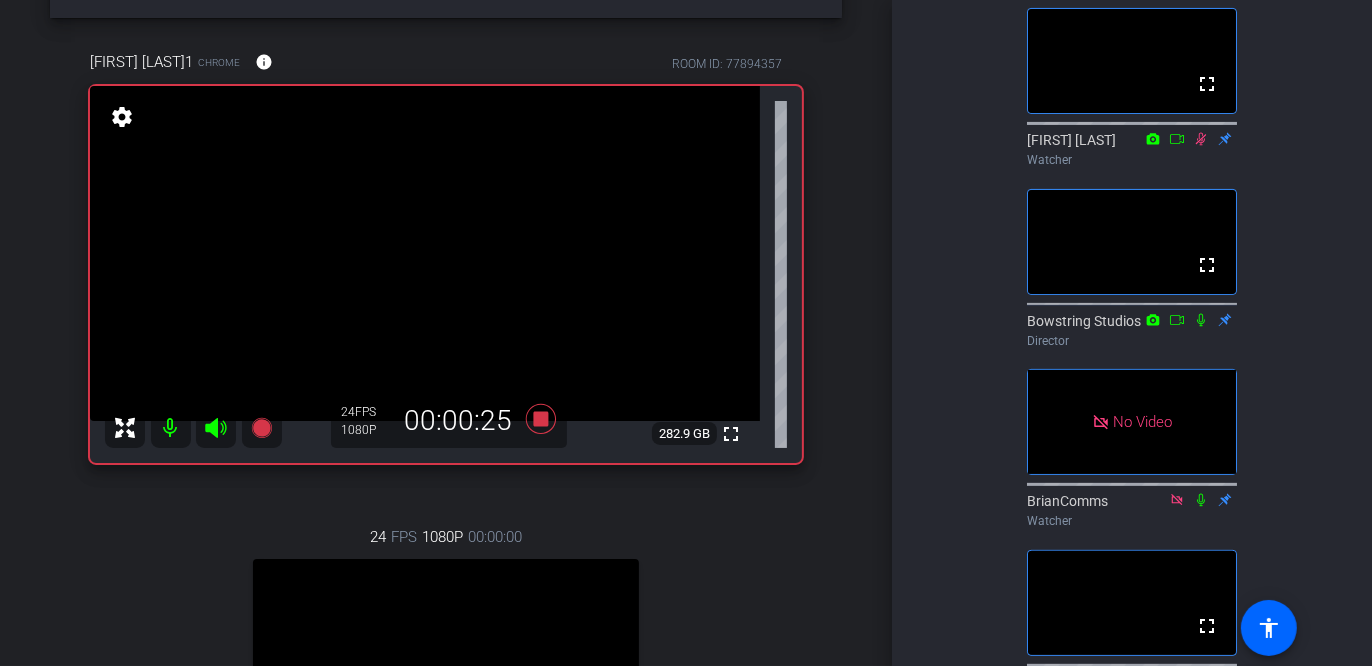 click 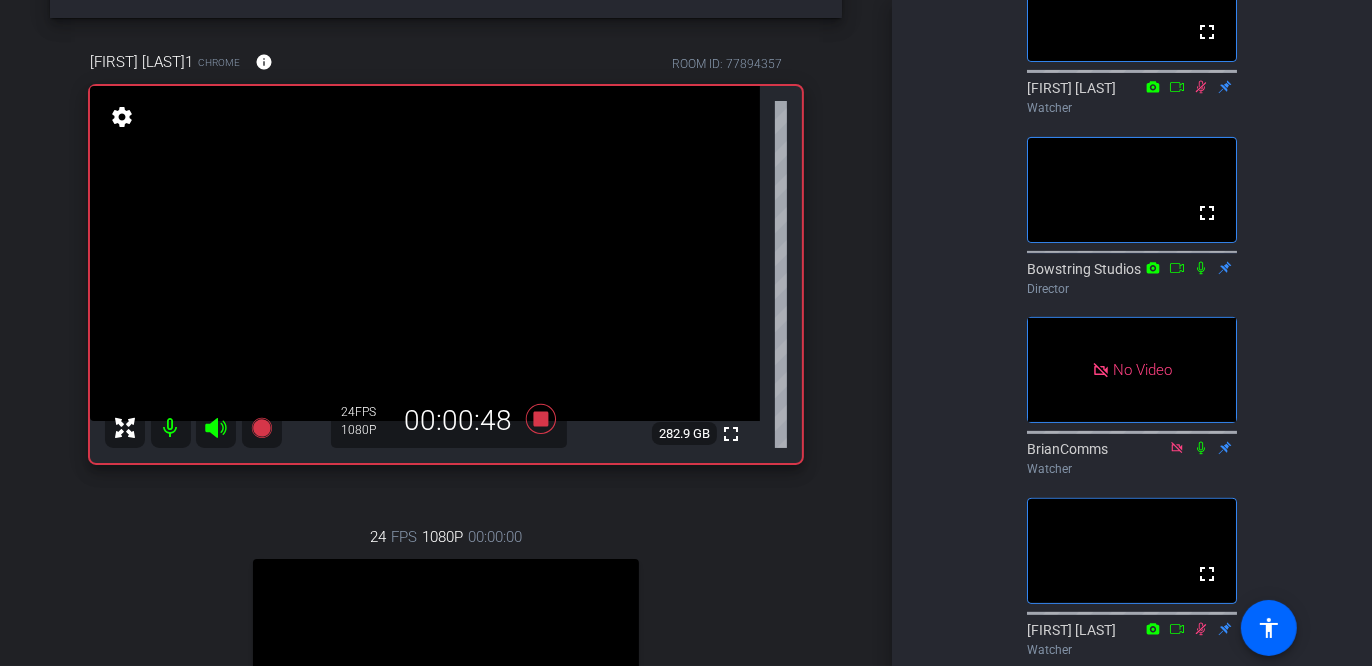 scroll, scrollTop: 431, scrollLeft: 0, axis: vertical 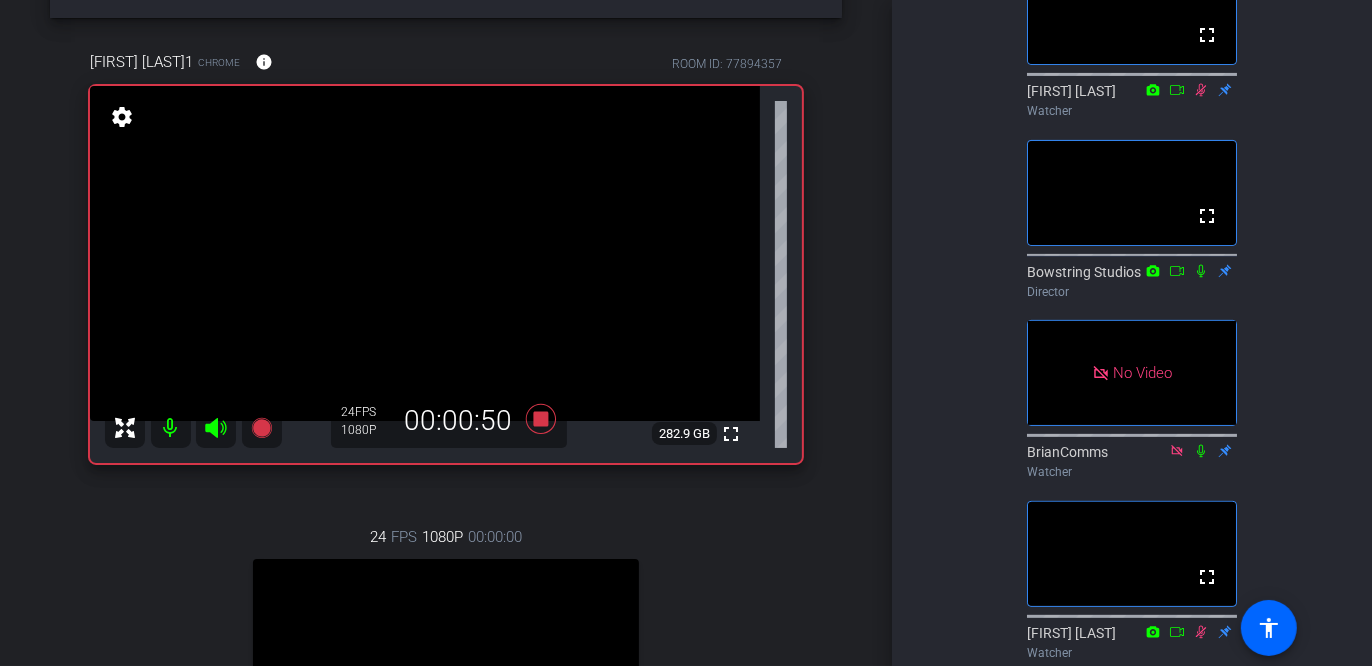 click 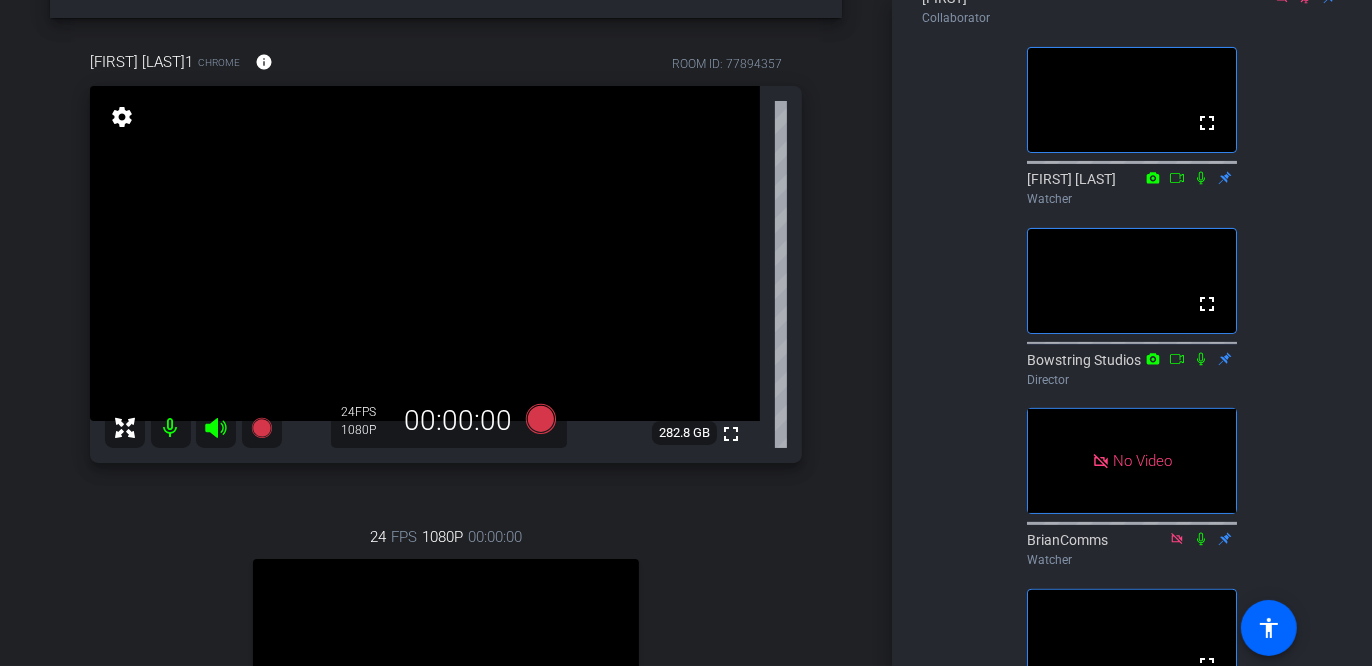 scroll, scrollTop: 352, scrollLeft: 0, axis: vertical 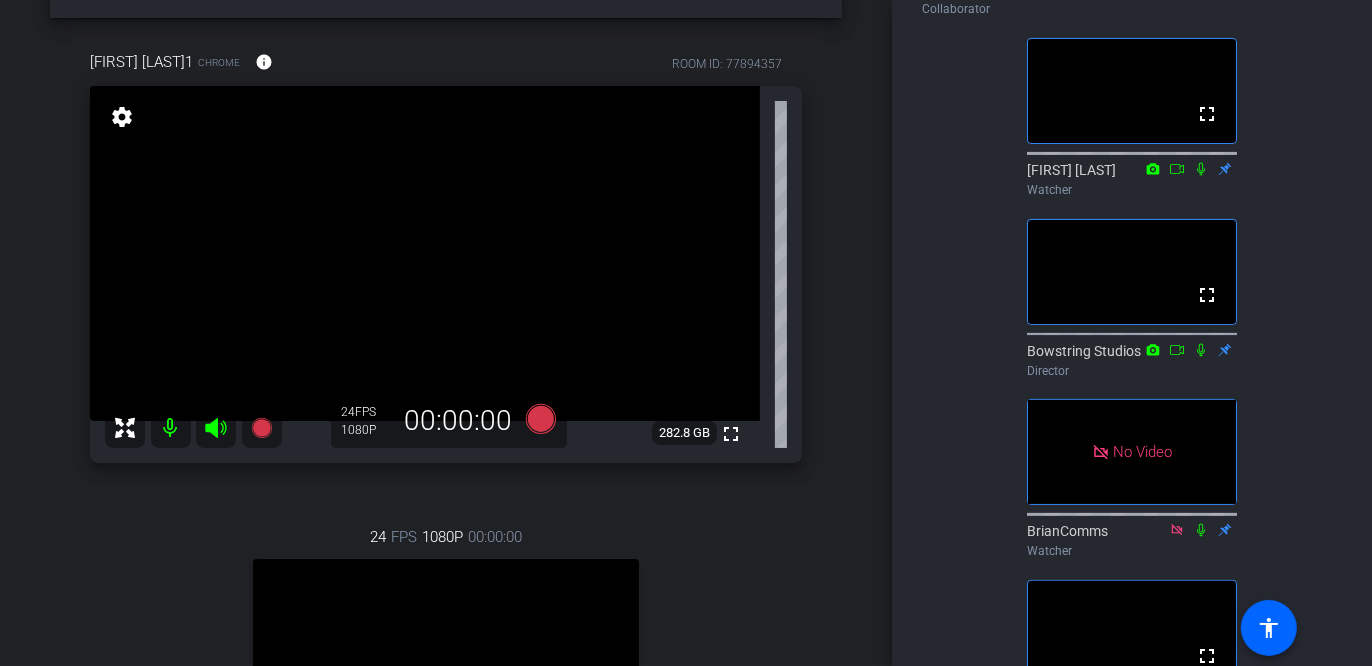 click 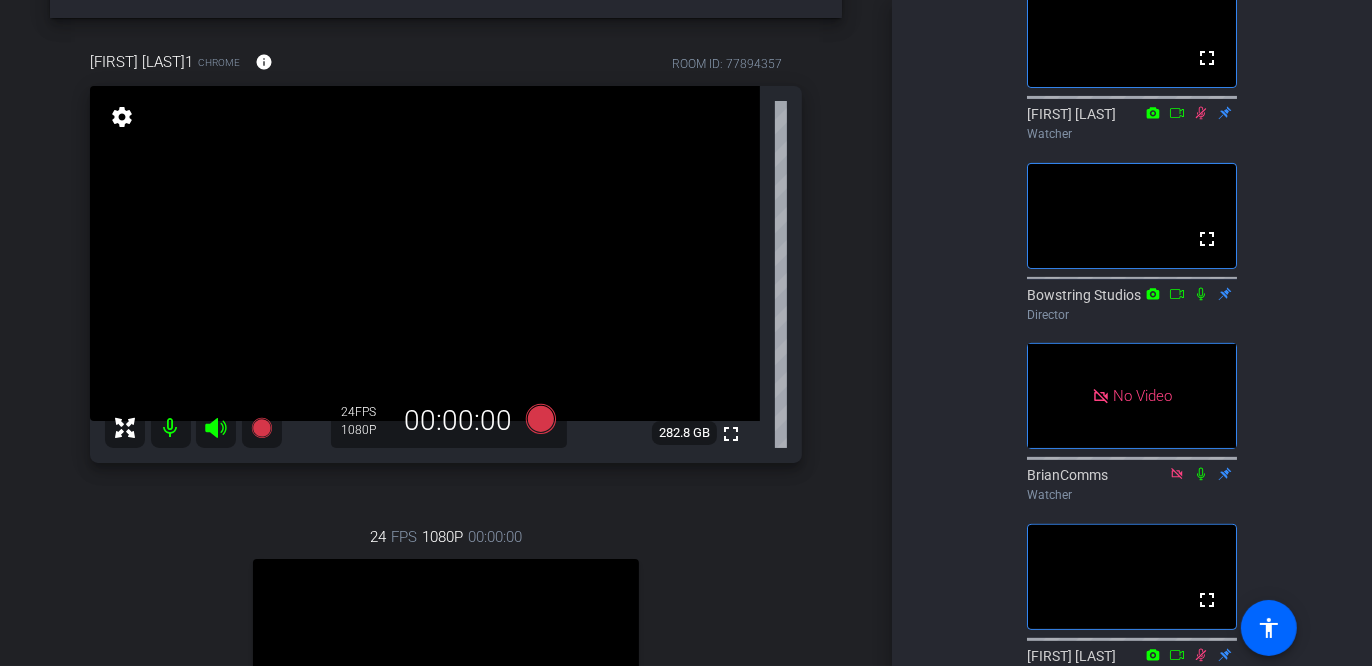 scroll, scrollTop: 413, scrollLeft: 0, axis: vertical 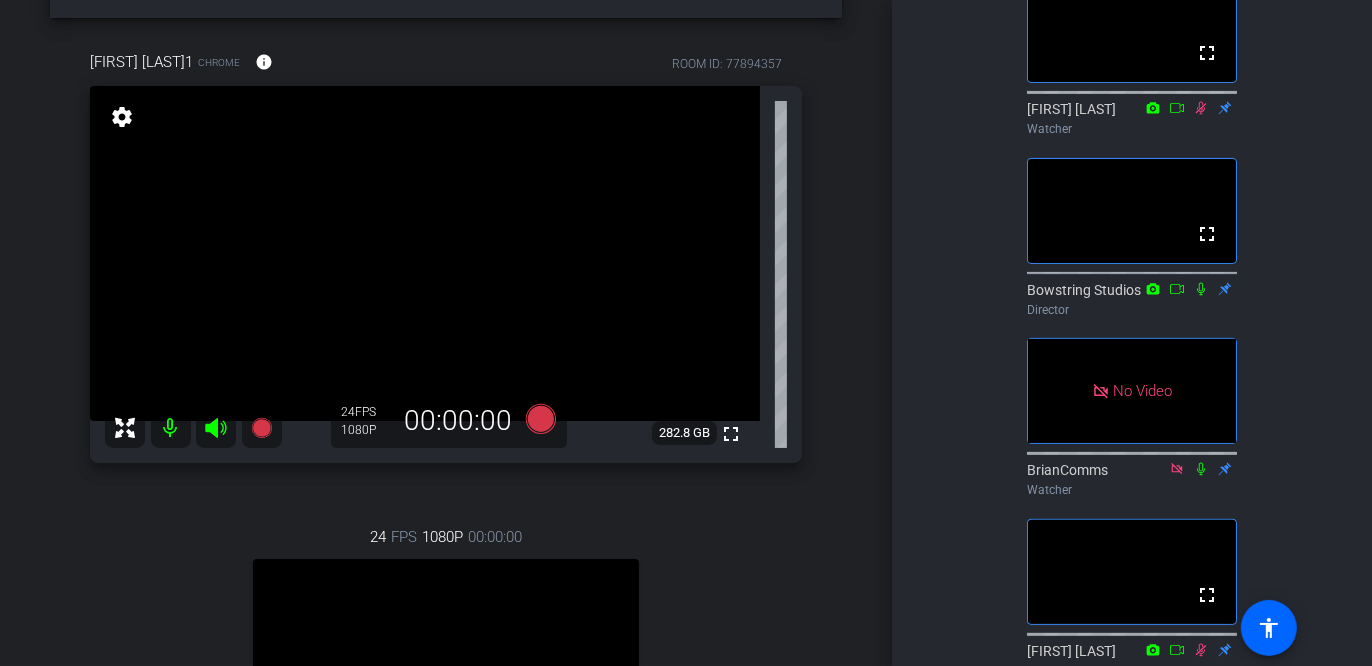 click 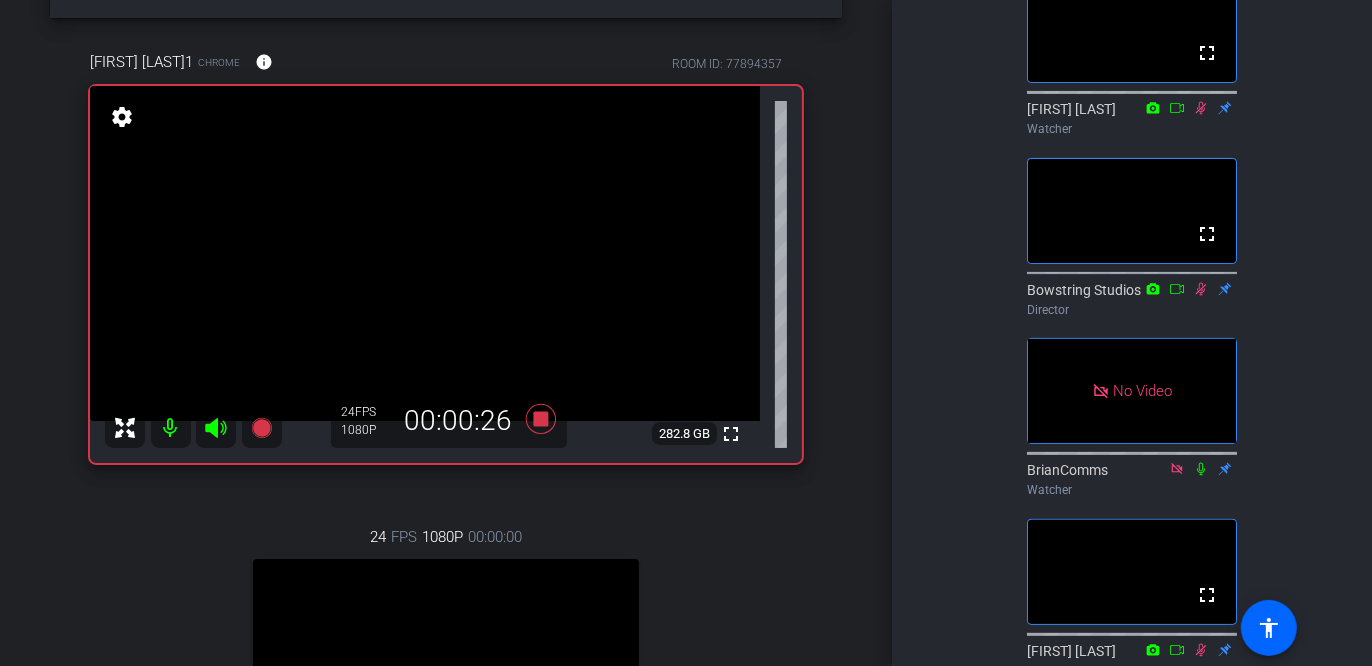 click 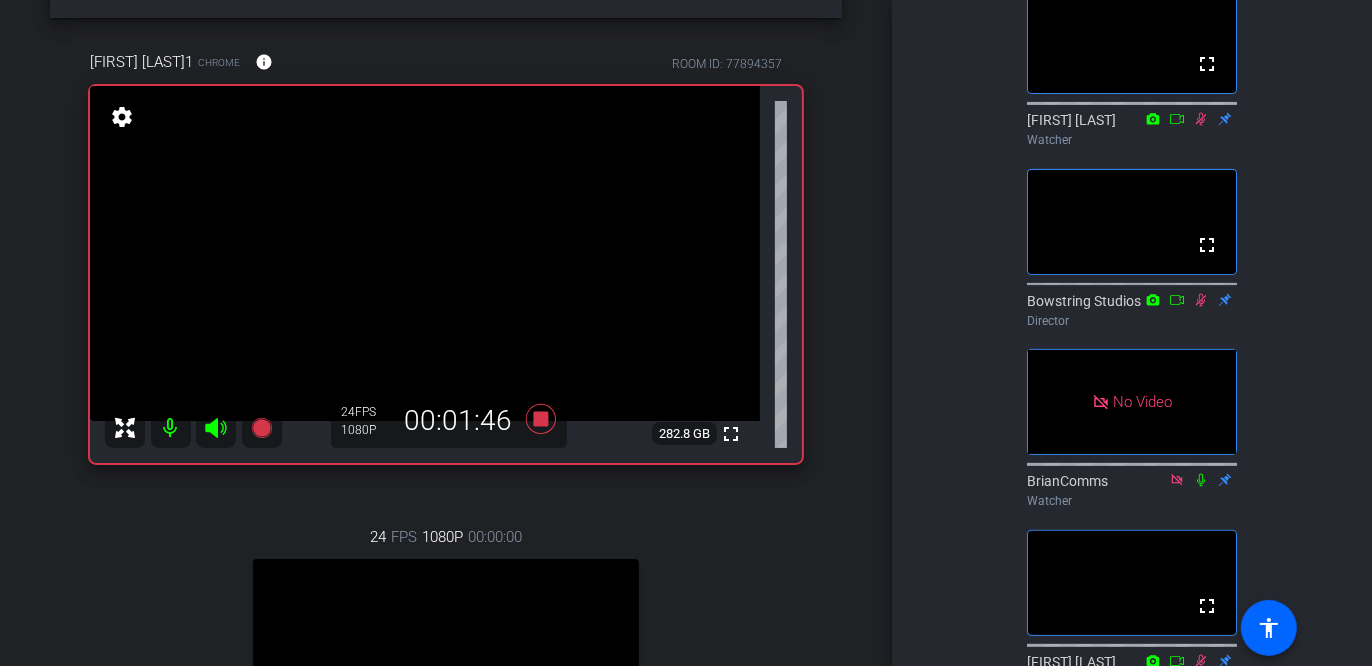 scroll, scrollTop: 380, scrollLeft: 0, axis: vertical 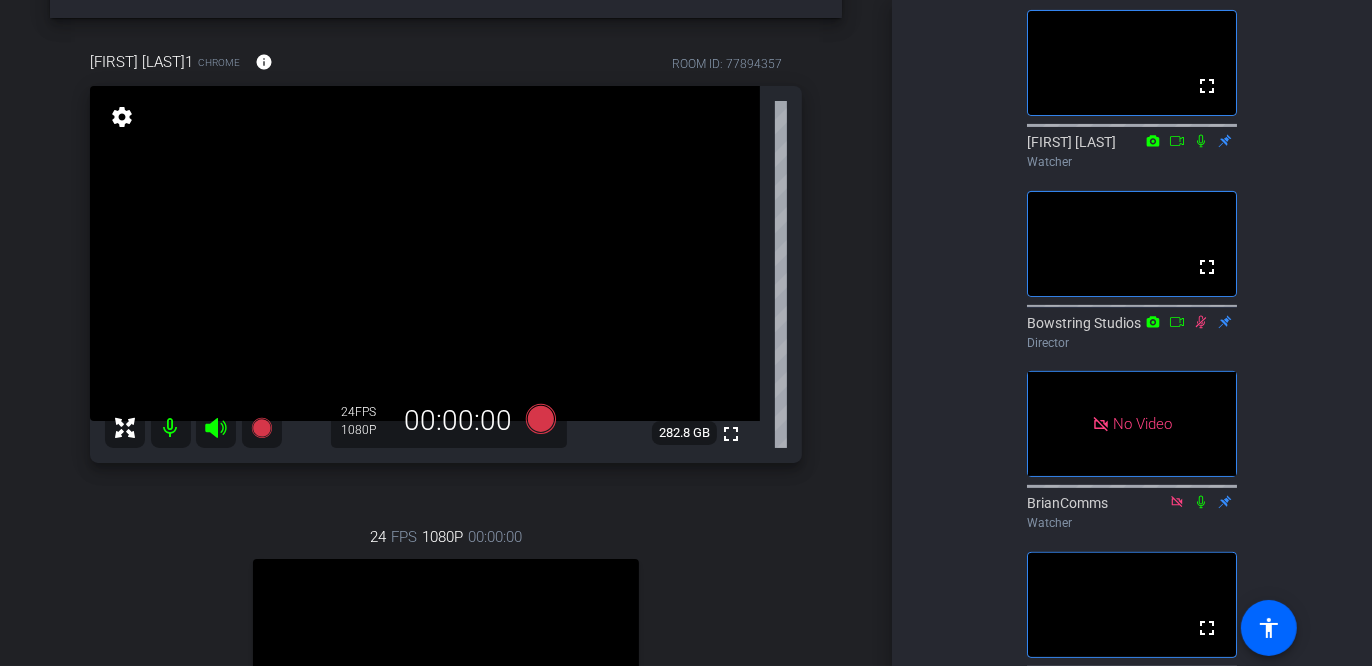click 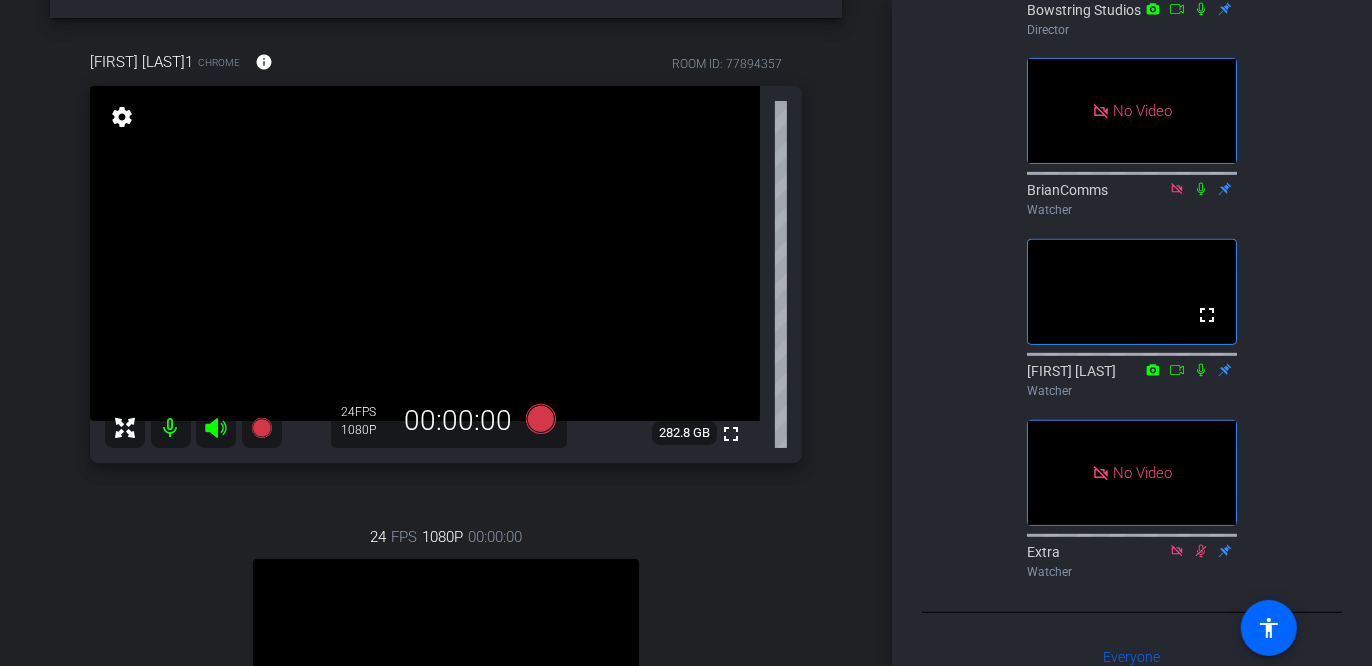 scroll, scrollTop: 705, scrollLeft: 0, axis: vertical 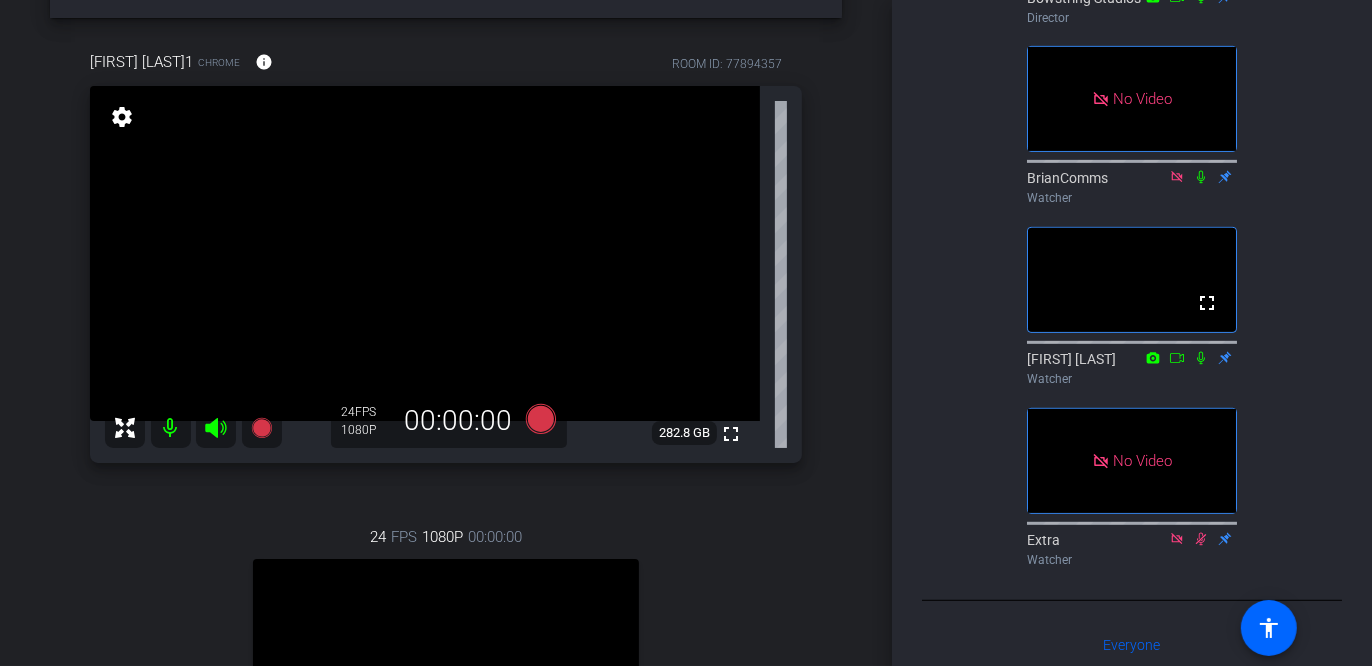 click 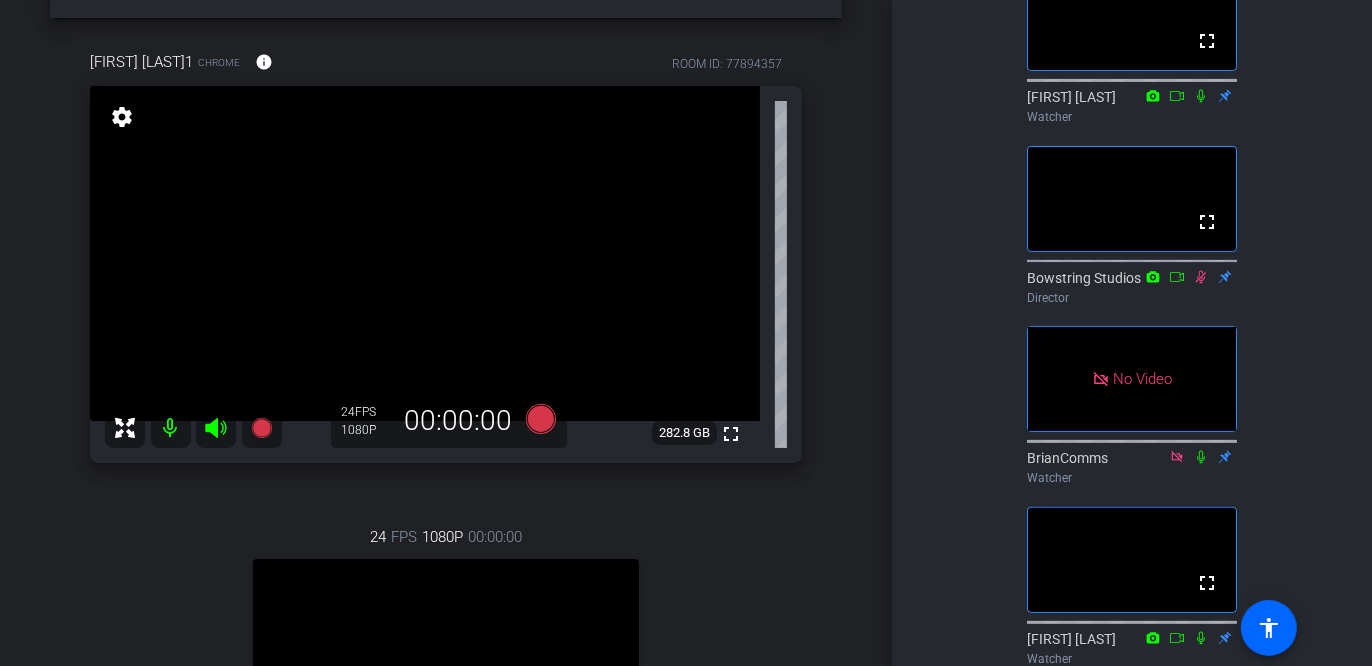 scroll, scrollTop: 462, scrollLeft: 0, axis: vertical 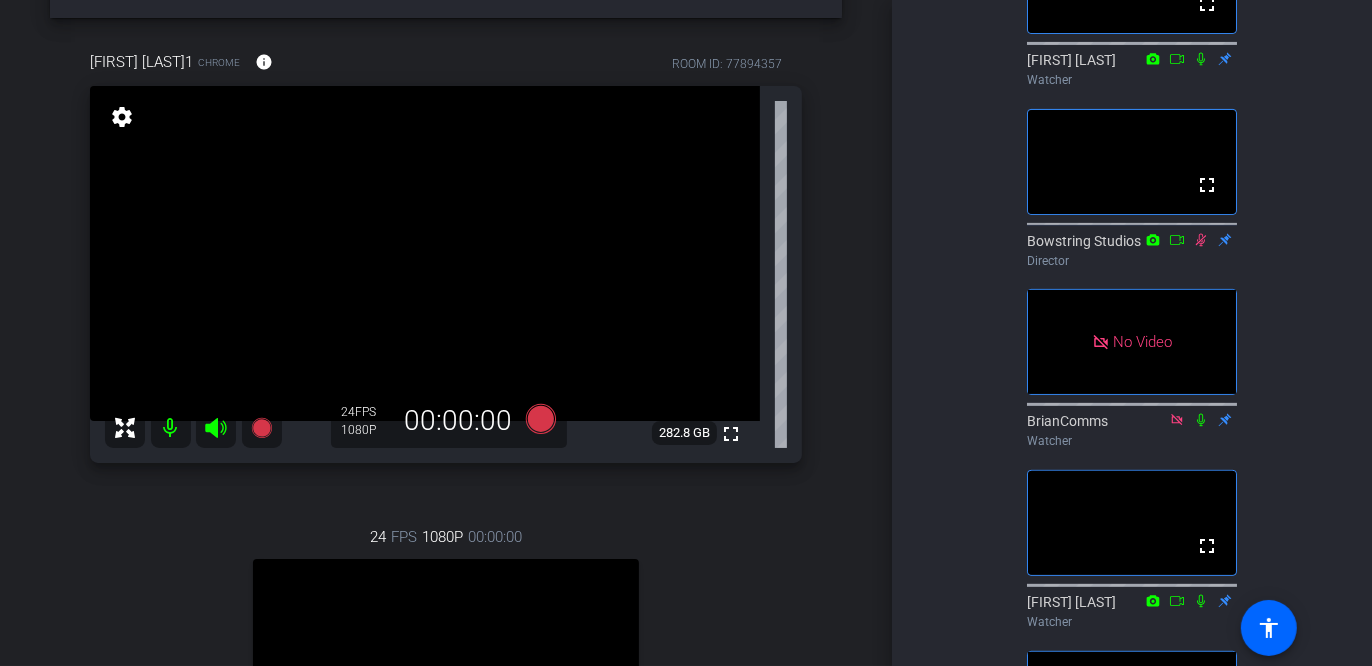 click 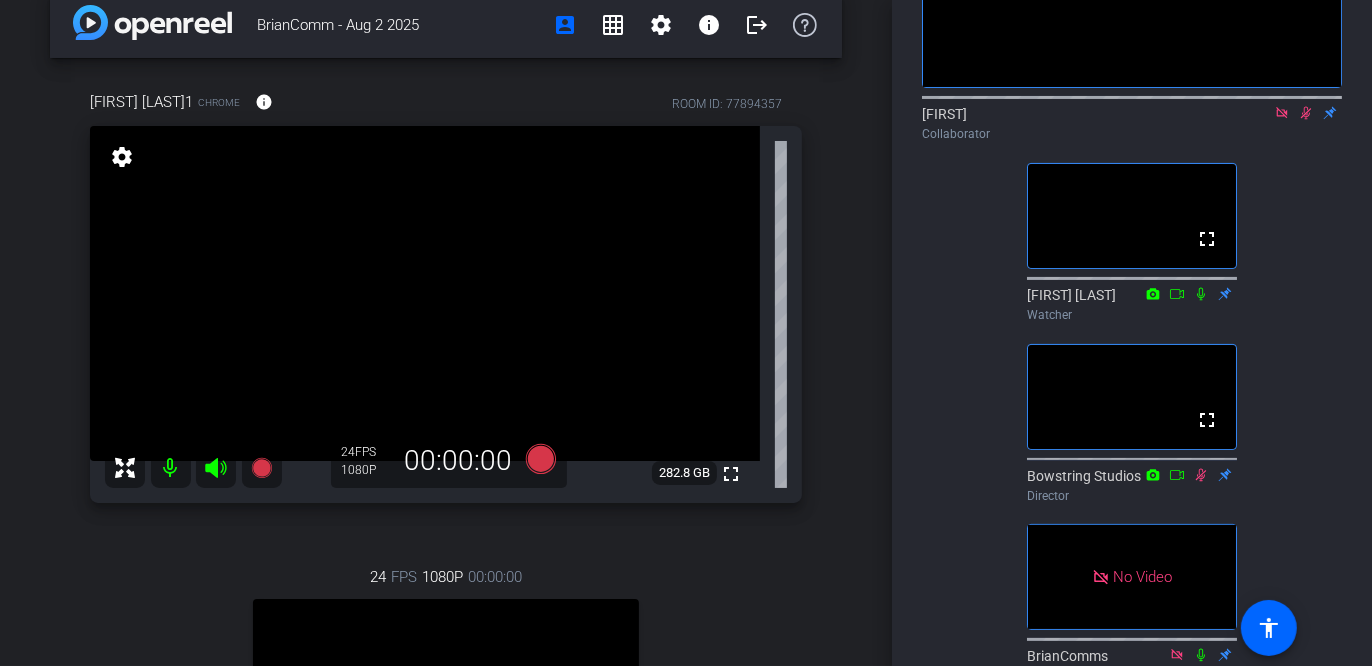scroll, scrollTop: 26, scrollLeft: 0, axis: vertical 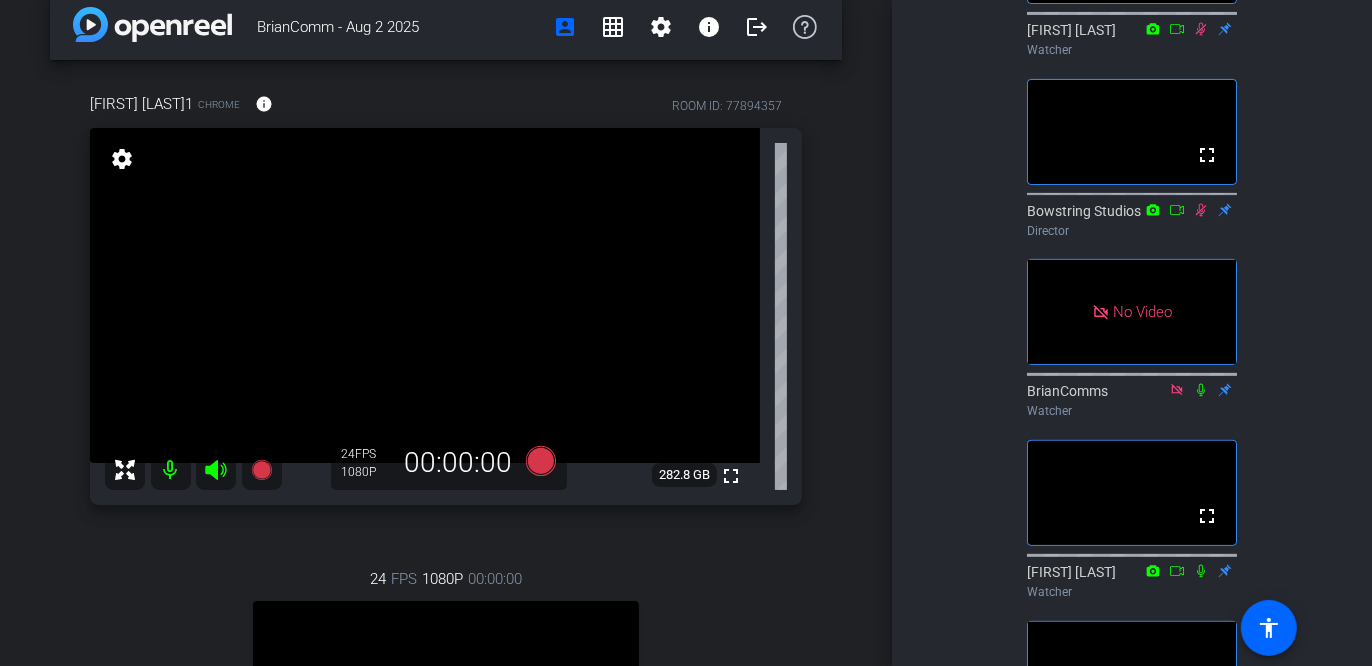click on "[FIRST][LAST]
Watcher" 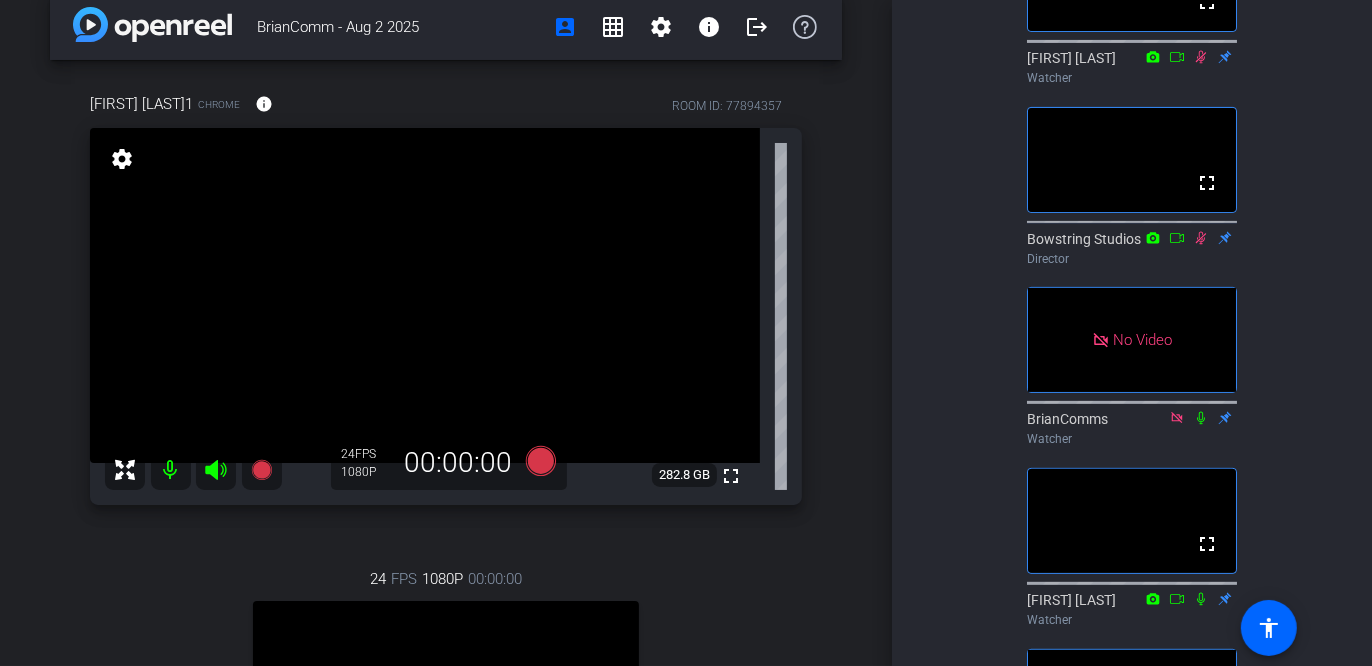 scroll, scrollTop: 500, scrollLeft: 0, axis: vertical 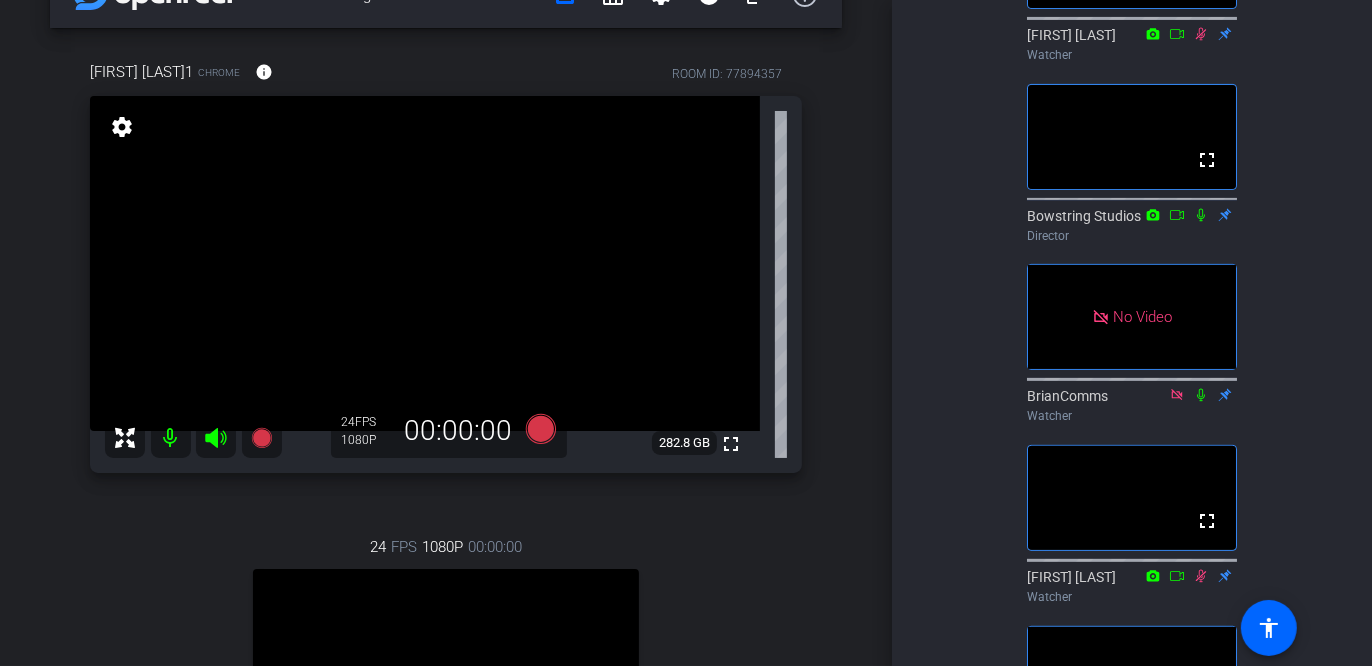 click 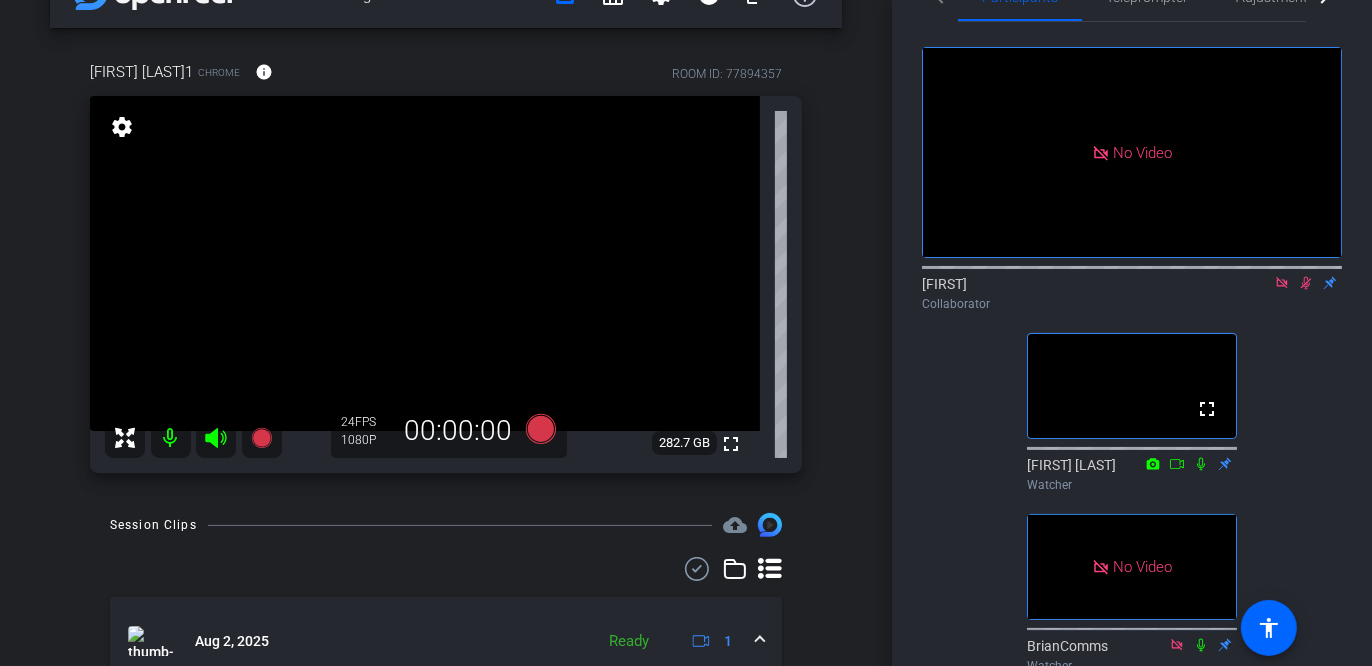 scroll, scrollTop: 0, scrollLeft: 0, axis: both 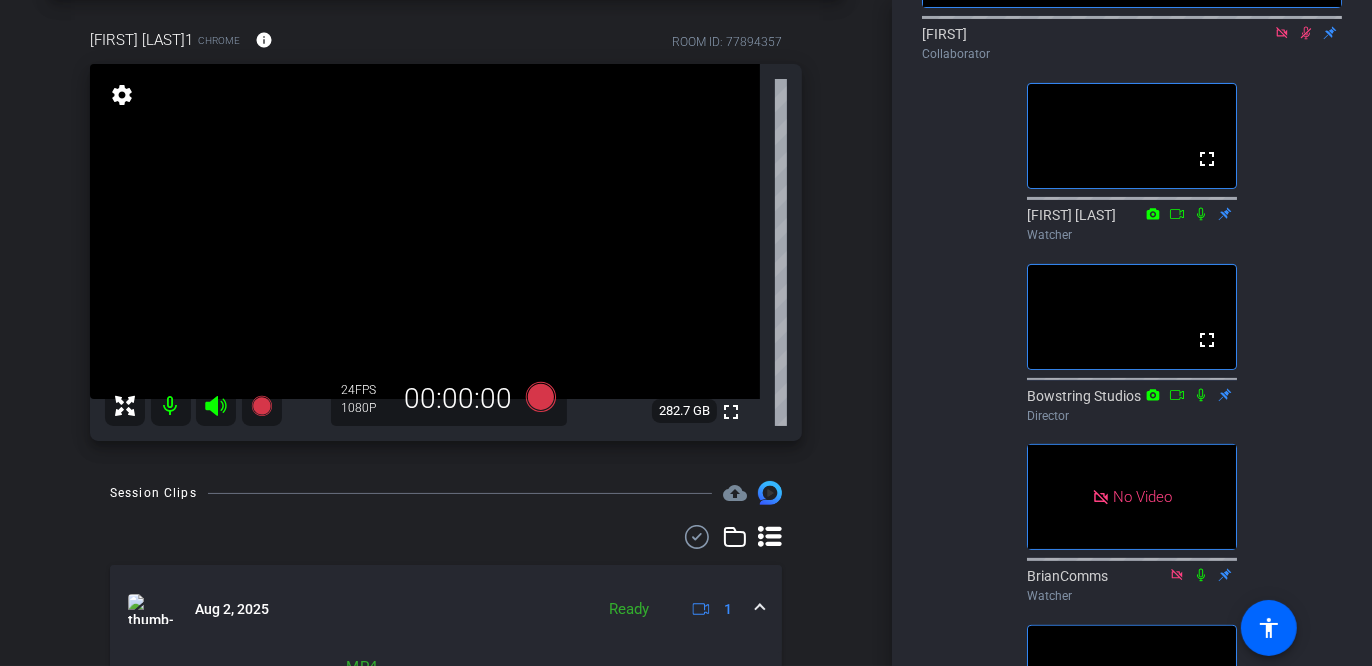 click 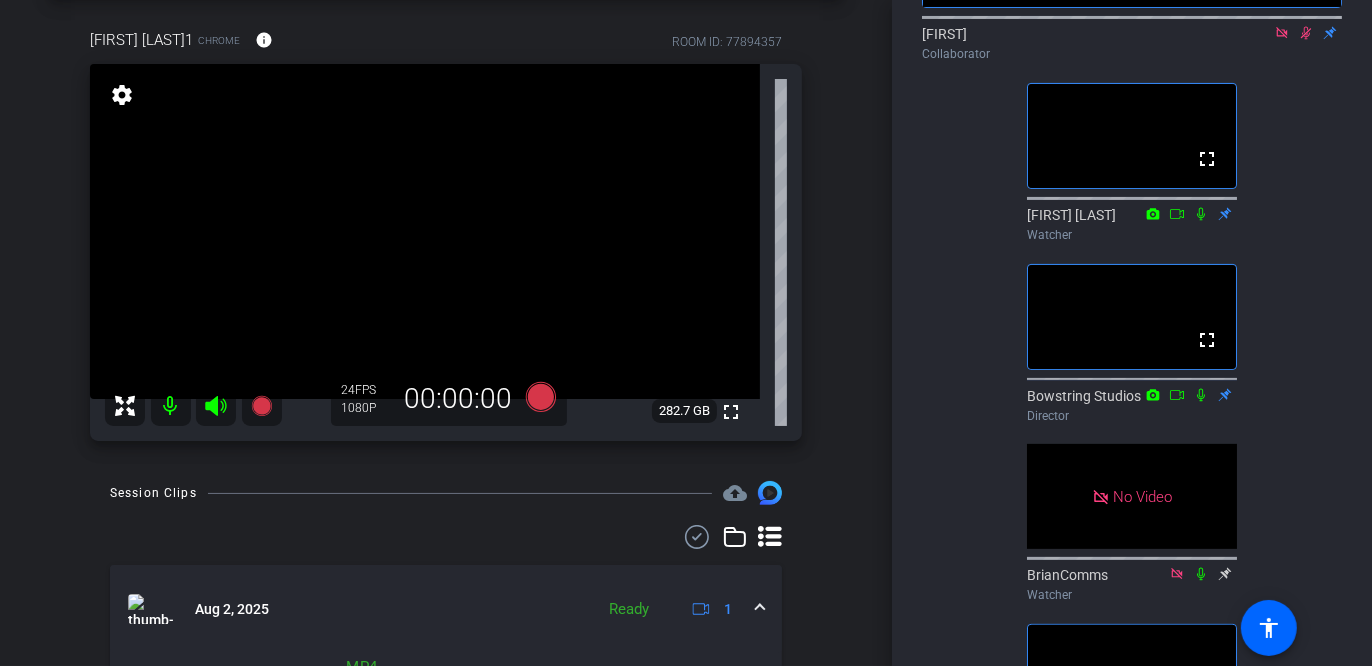 click 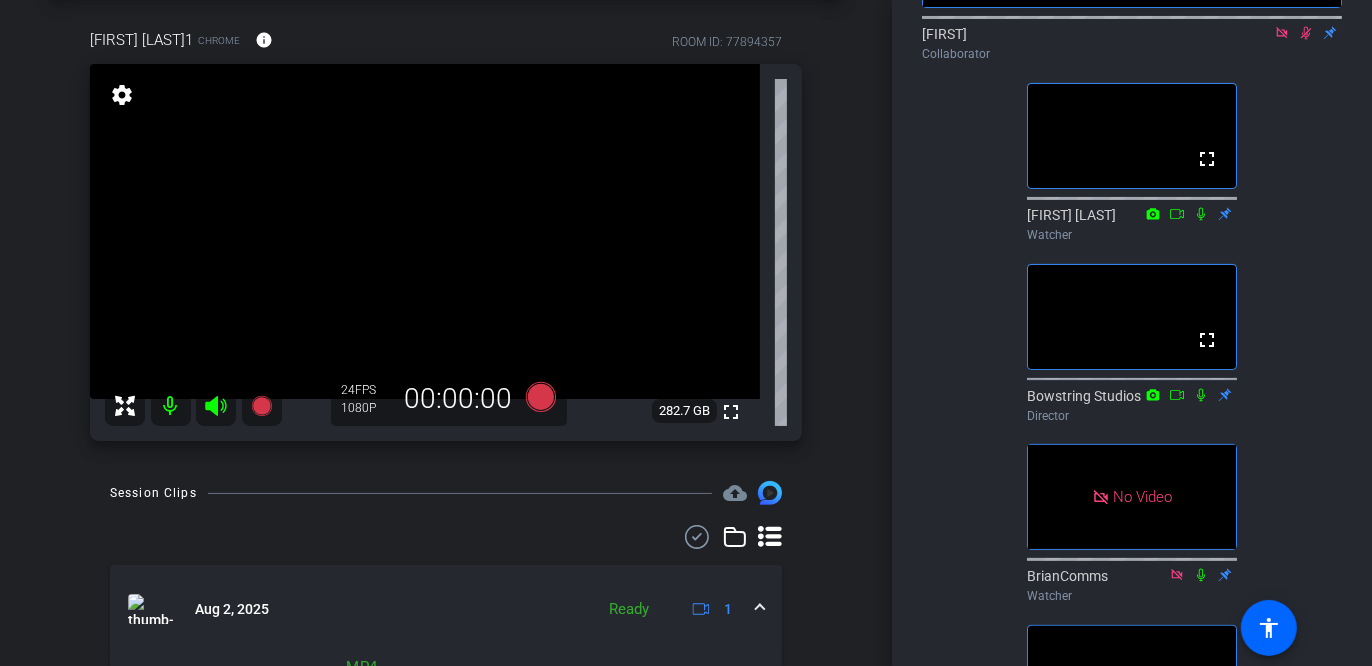 click 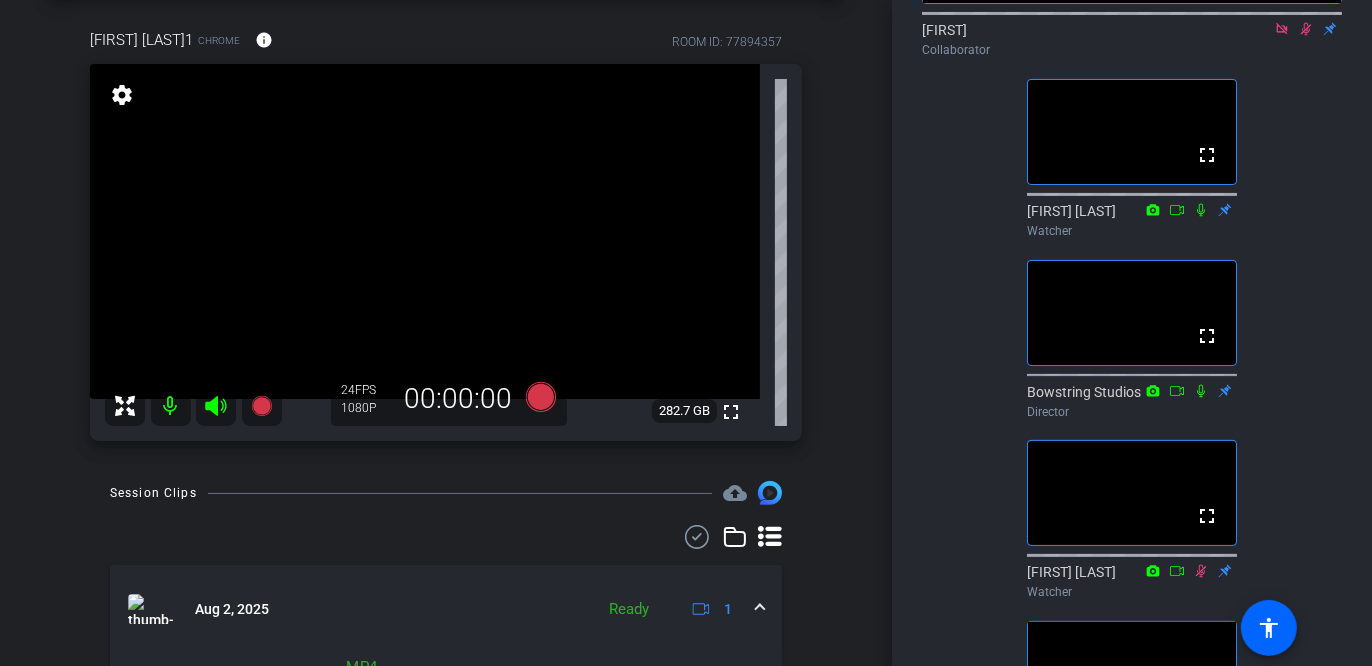 scroll, scrollTop: 331, scrollLeft: 0, axis: vertical 